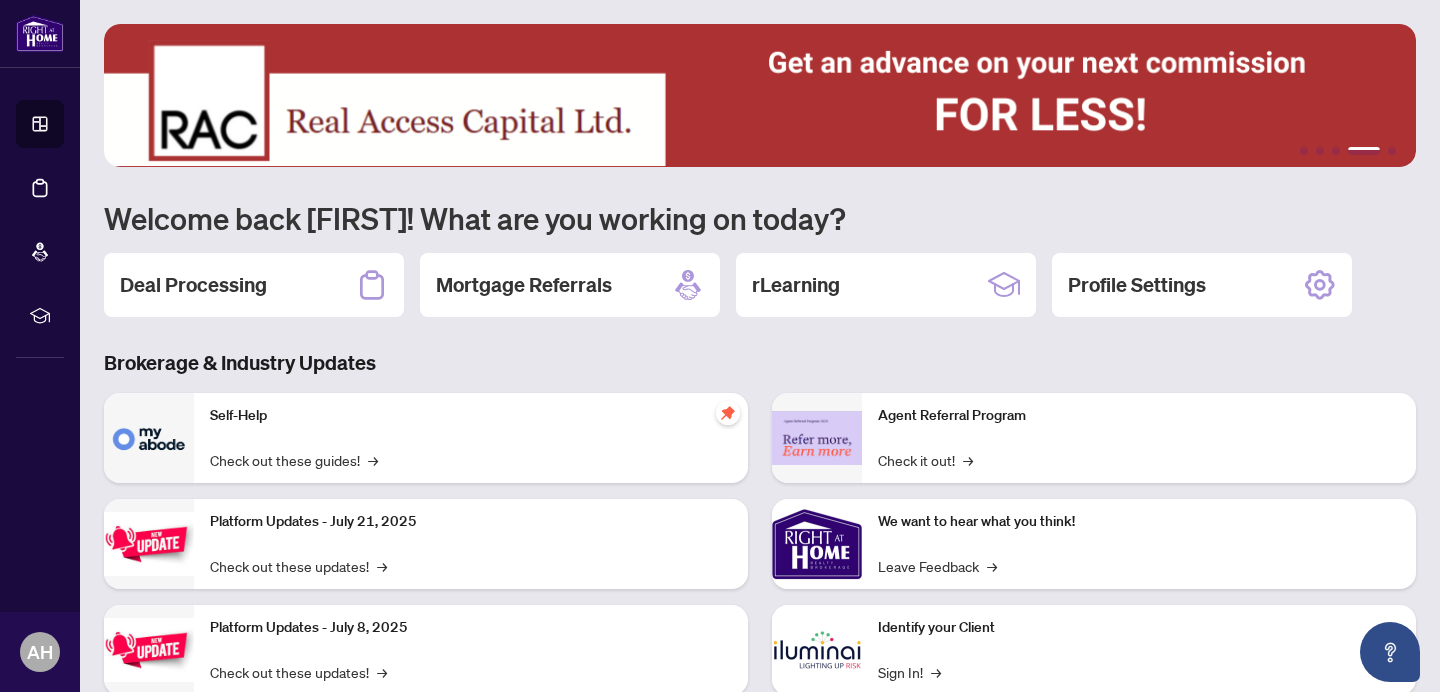 scroll, scrollTop: 0, scrollLeft: 0, axis: both 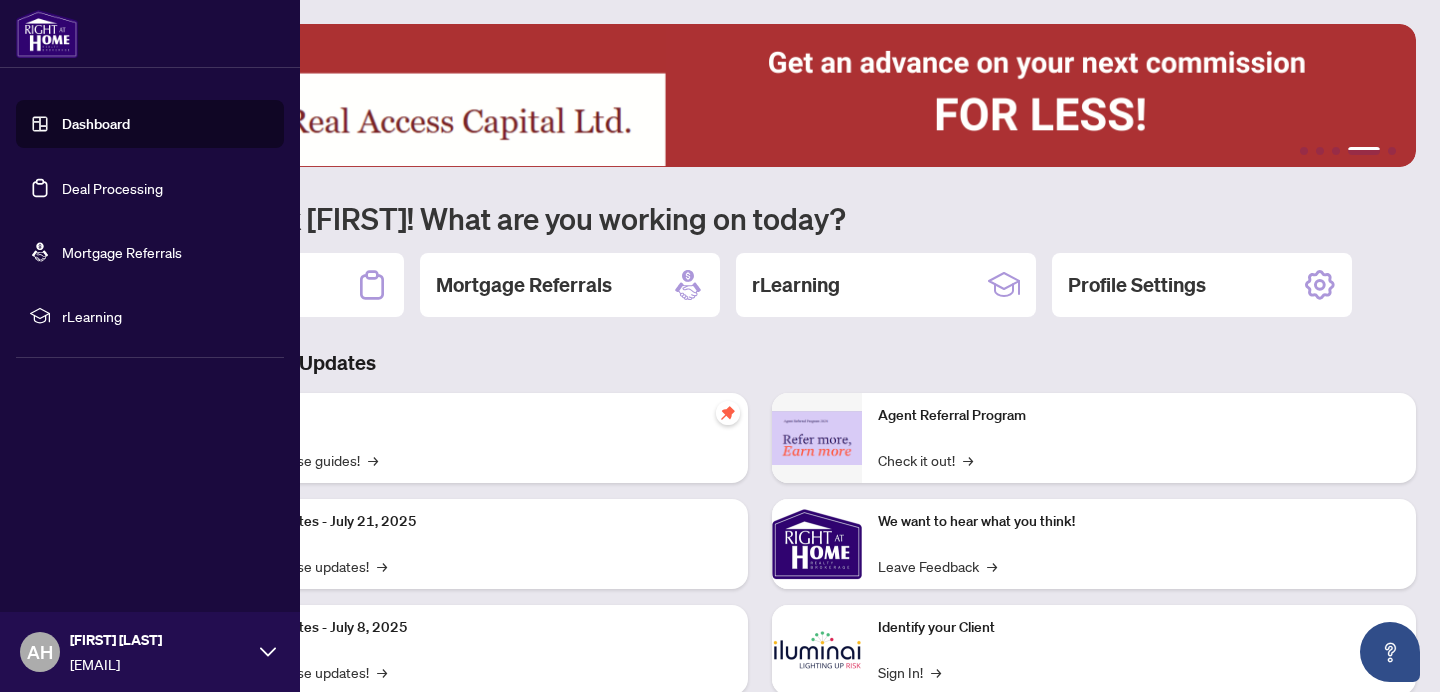 click on "Dashboard" at bounding box center (96, 124) 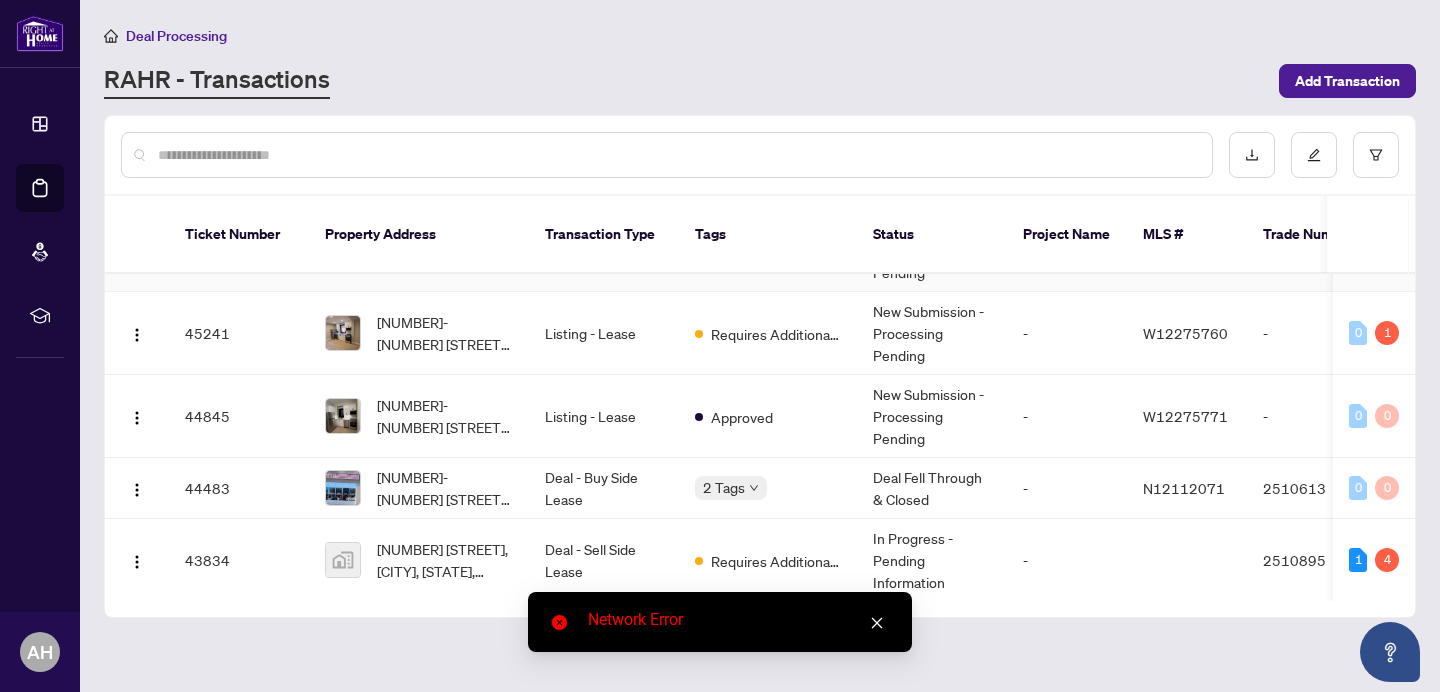 scroll, scrollTop: 1405, scrollLeft: 0, axis: vertical 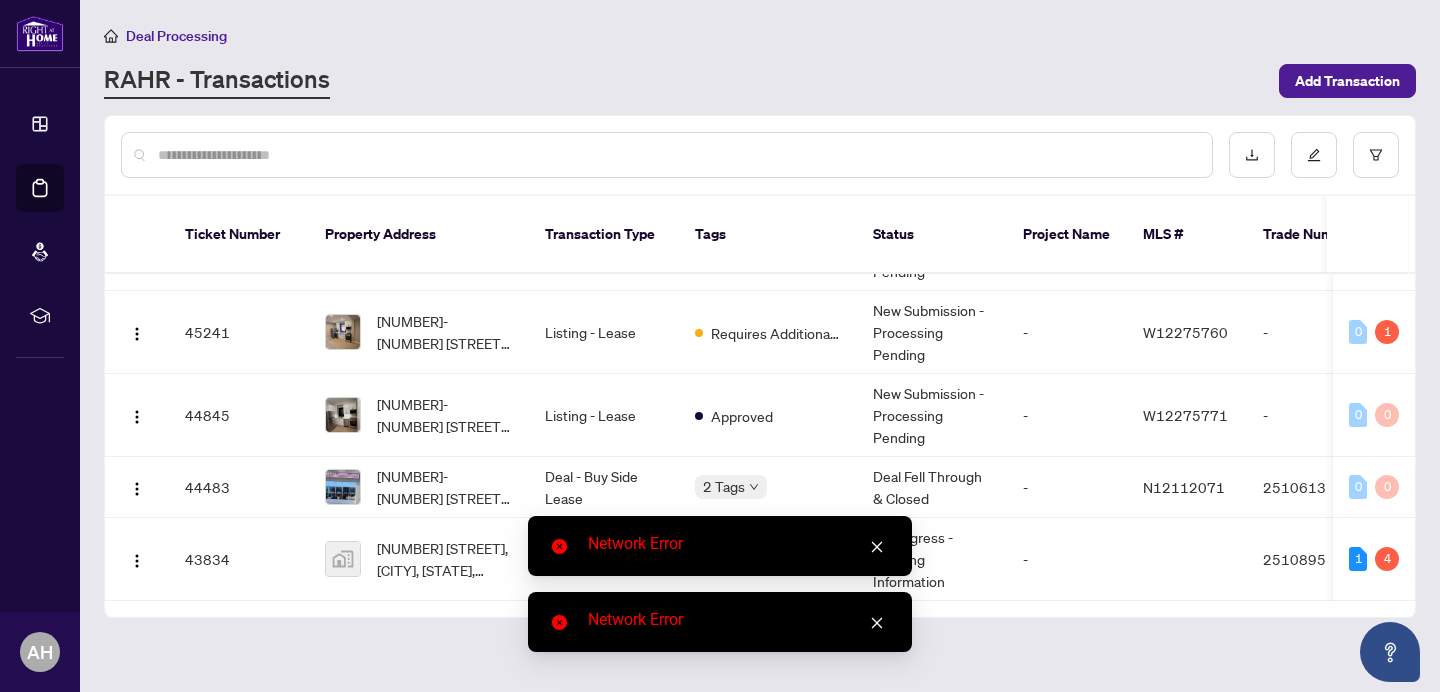 click 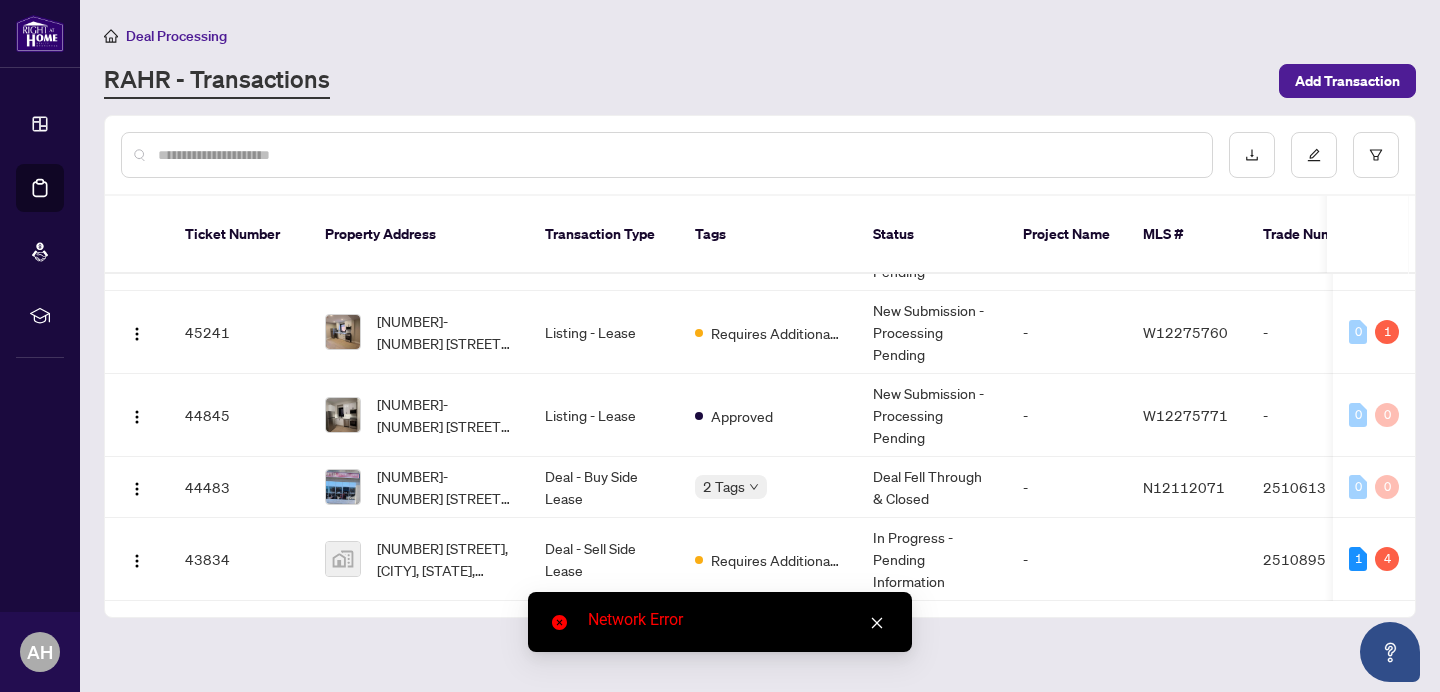 click 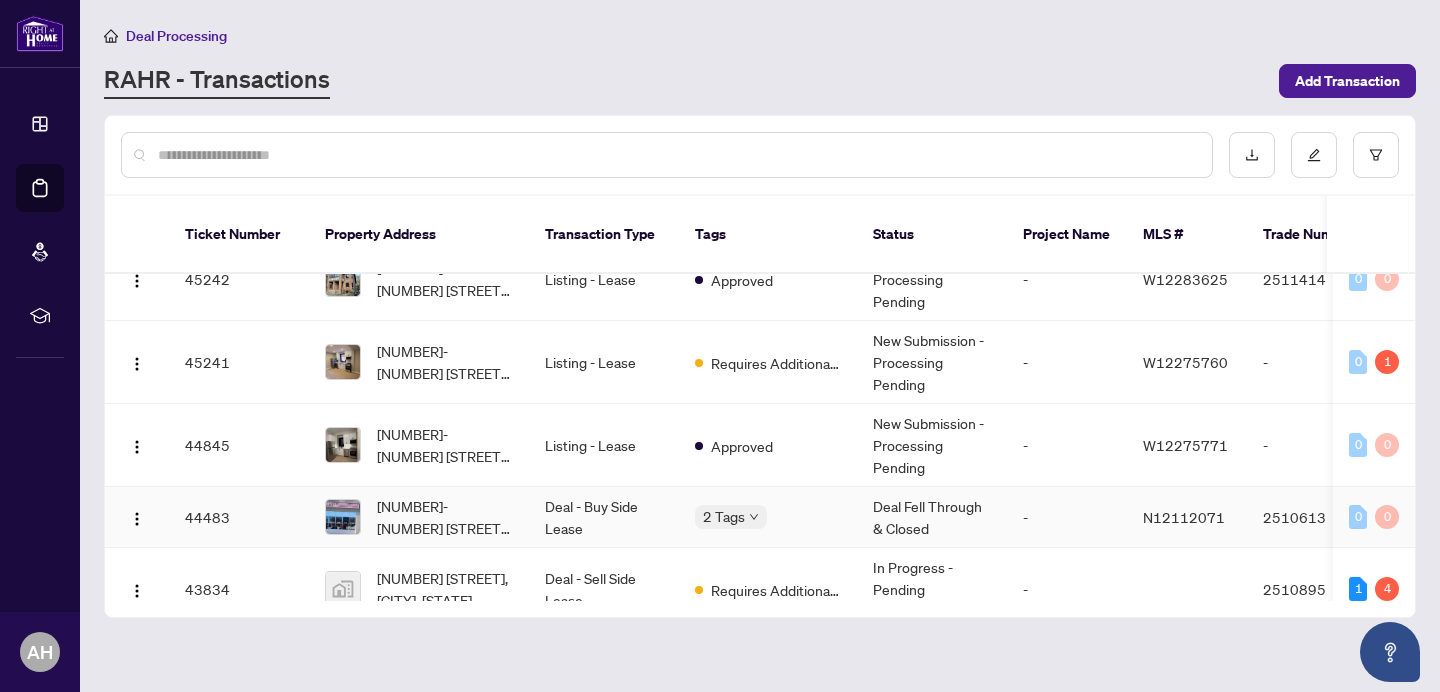 scroll, scrollTop: 1405, scrollLeft: 0, axis: vertical 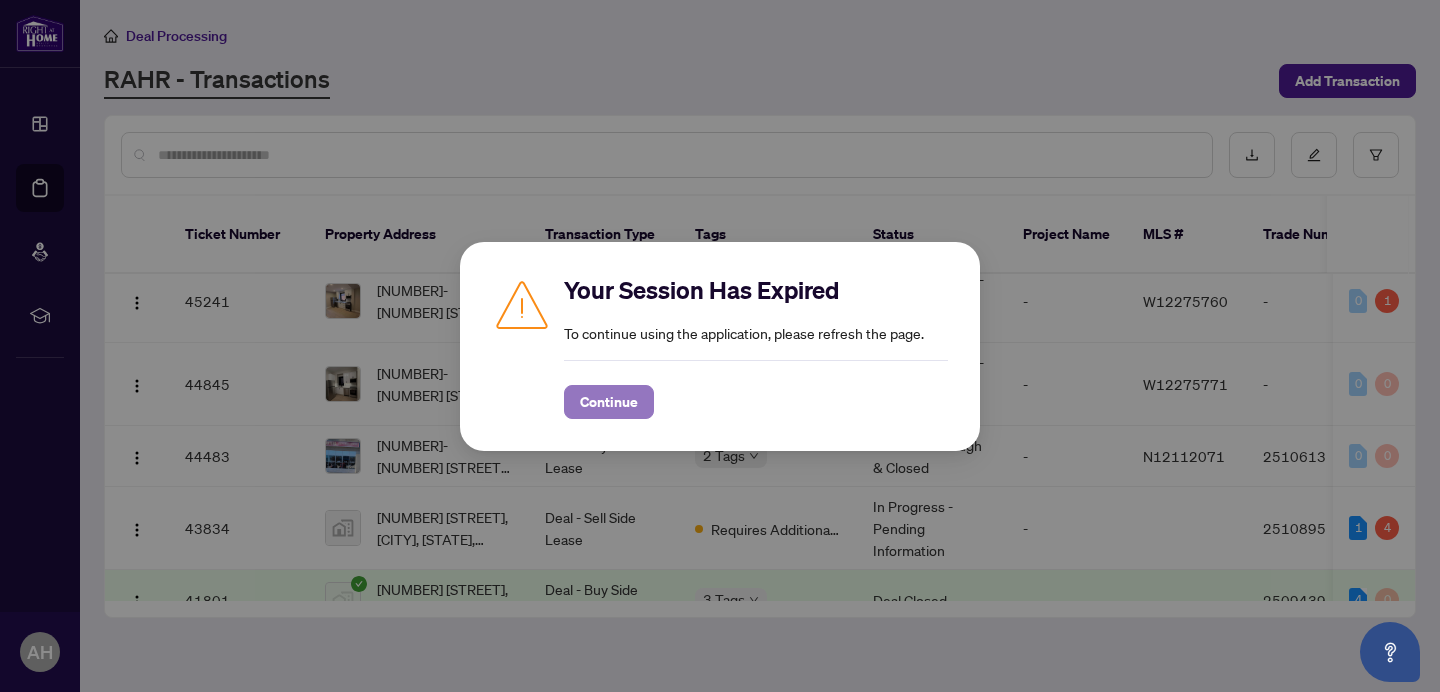 click on "Continue" at bounding box center (609, 402) 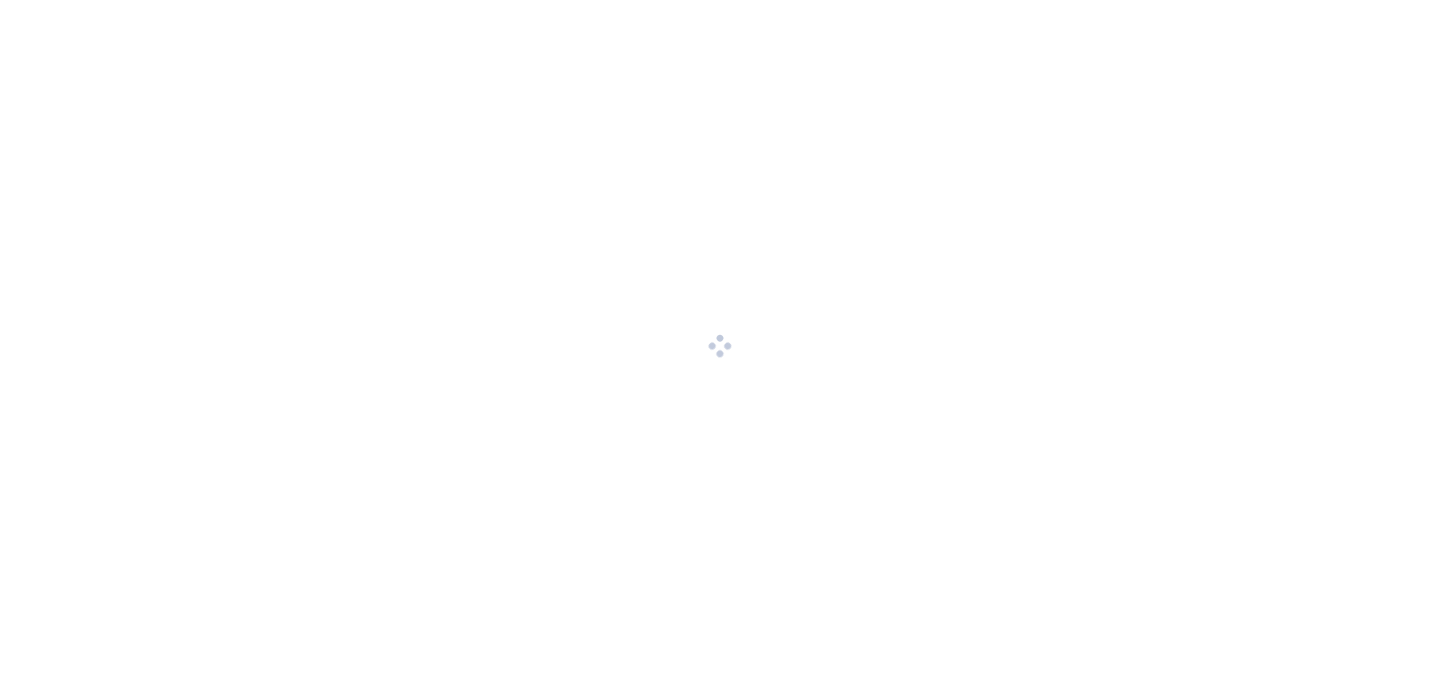 scroll, scrollTop: 0, scrollLeft: 0, axis: both 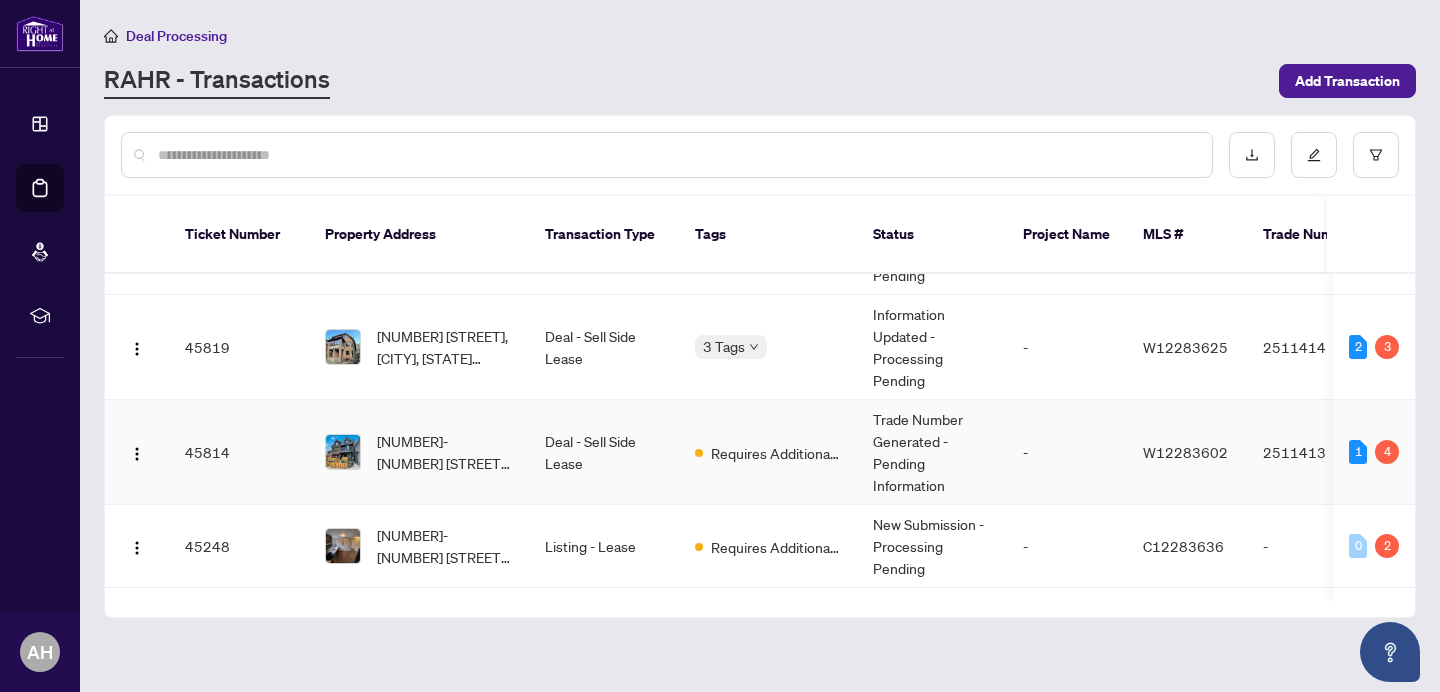 click on "Deal - Sell Side Lease" at bounding box center (604, 452) 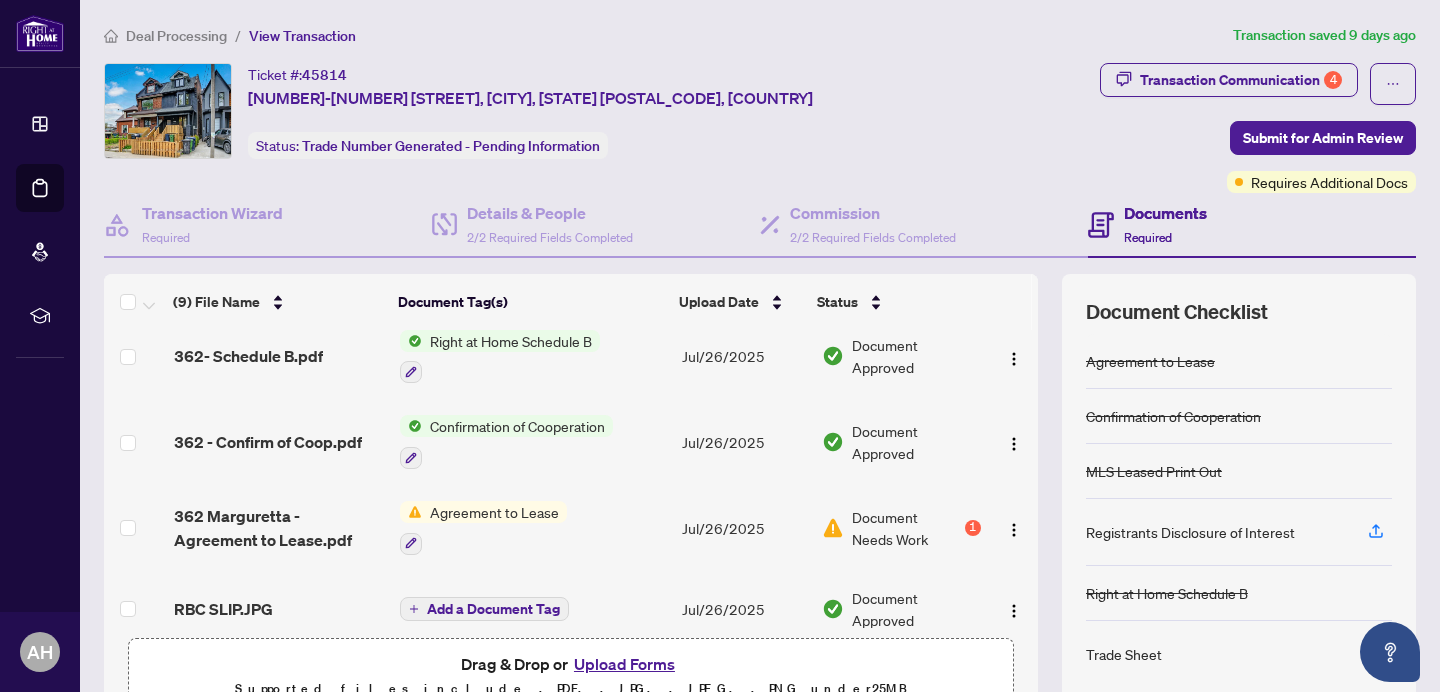 scroll, scrollTop: 445, scrollLeft: 0, axis: vertical 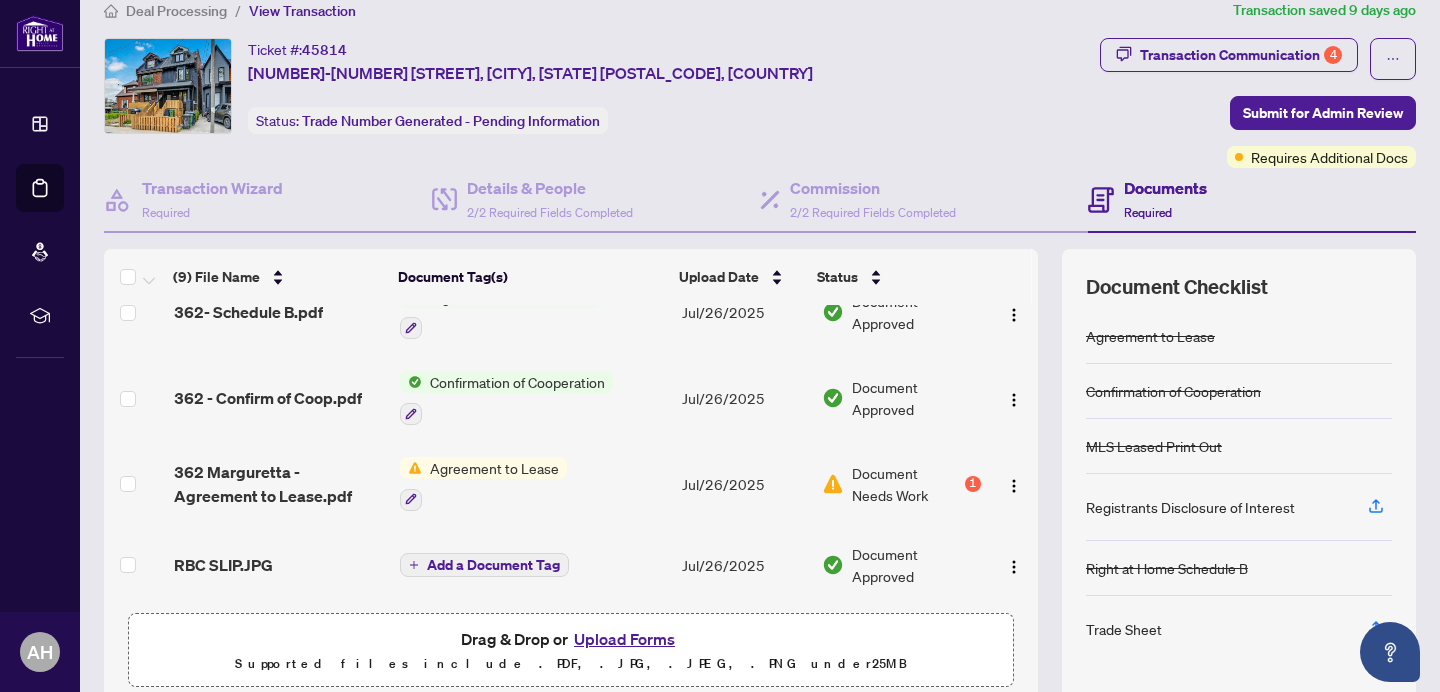 click on "Agreement to Lease" at bounding box center (533, 484) 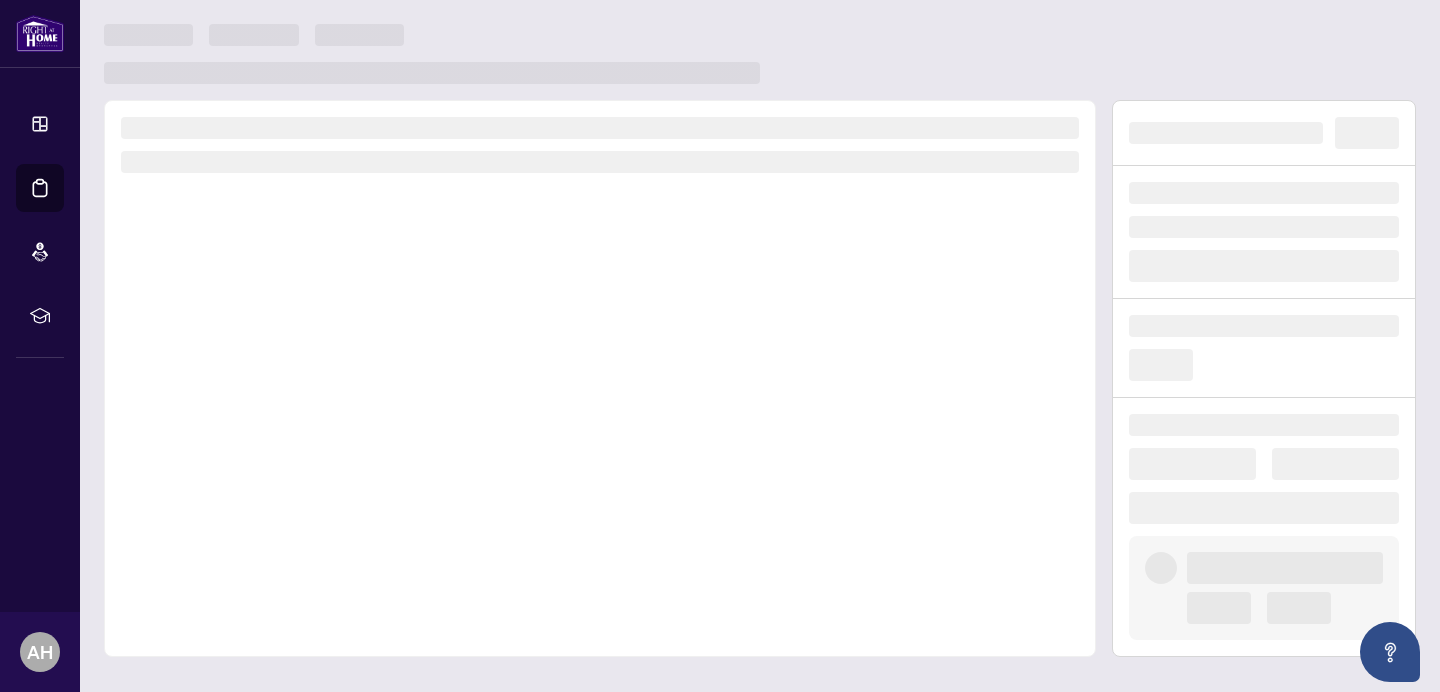 scroll, scrollTop: 0, scrollLeft: 0, axis: both 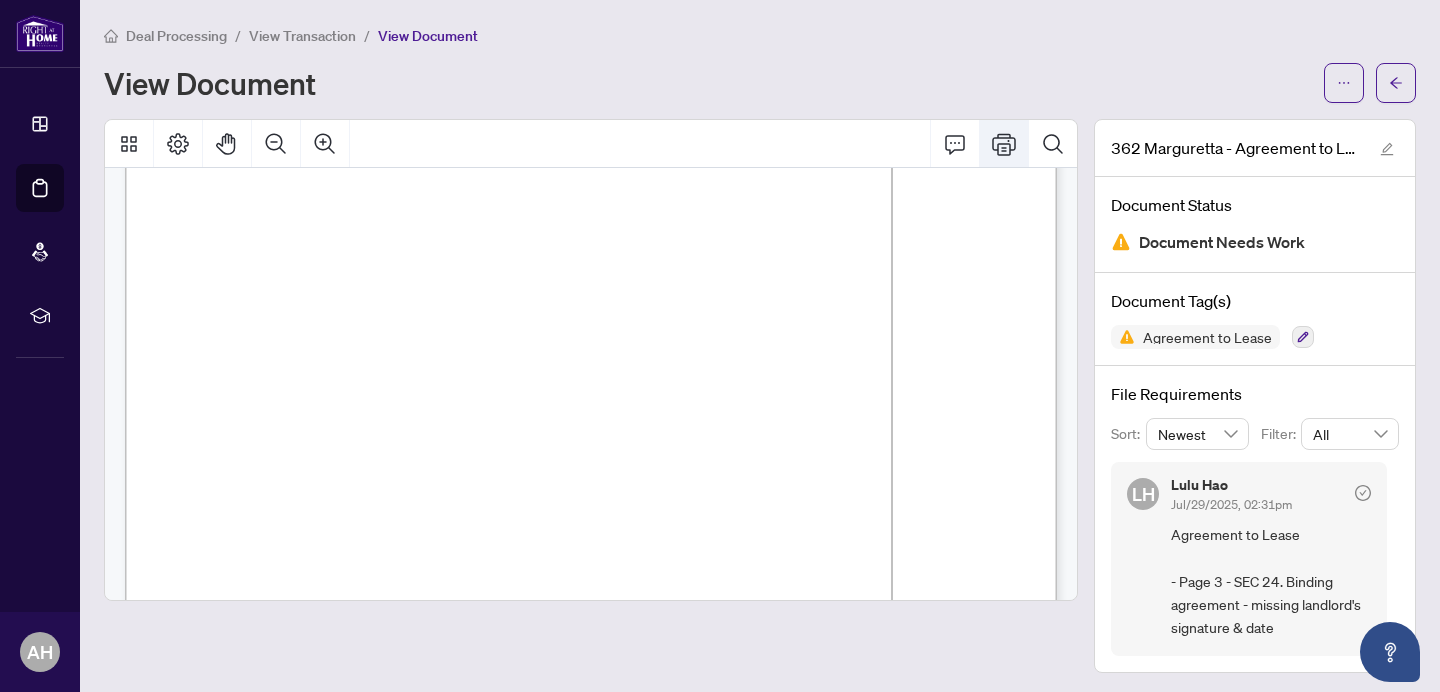 click 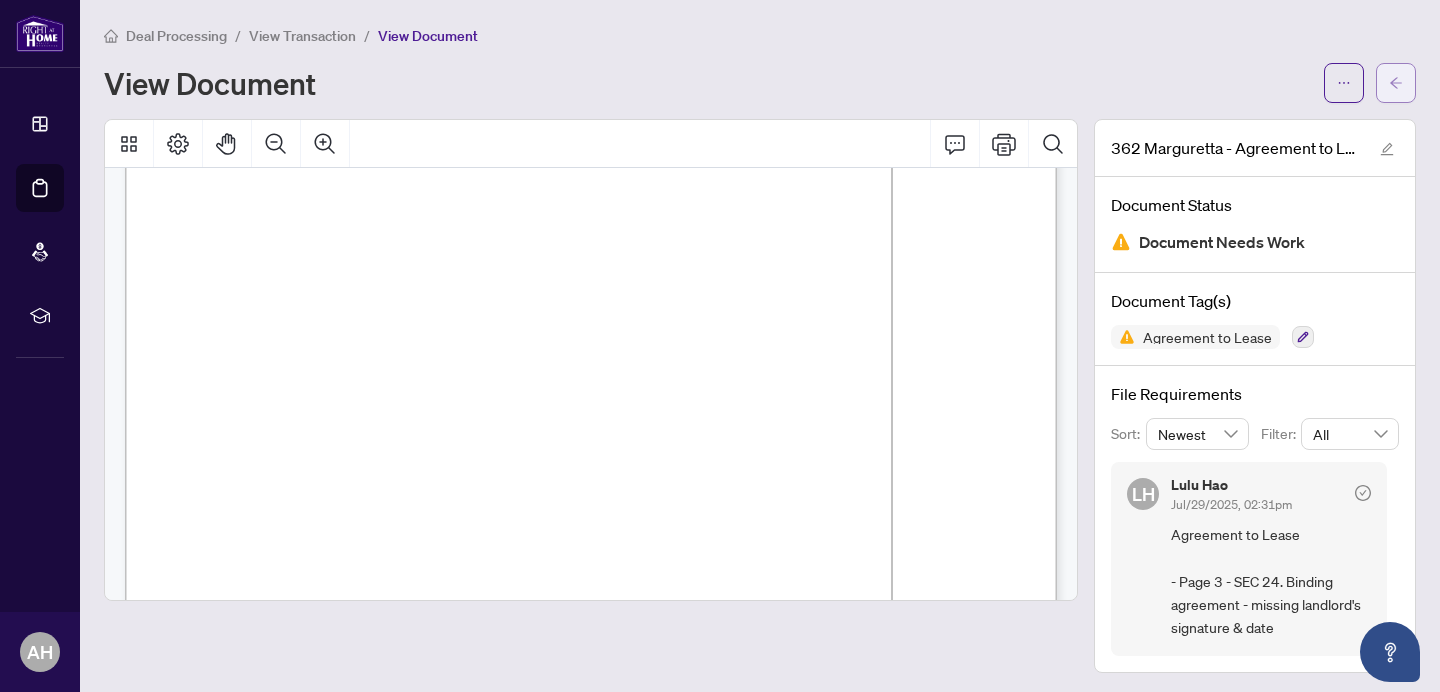 click at bounding box center (1396, 83) 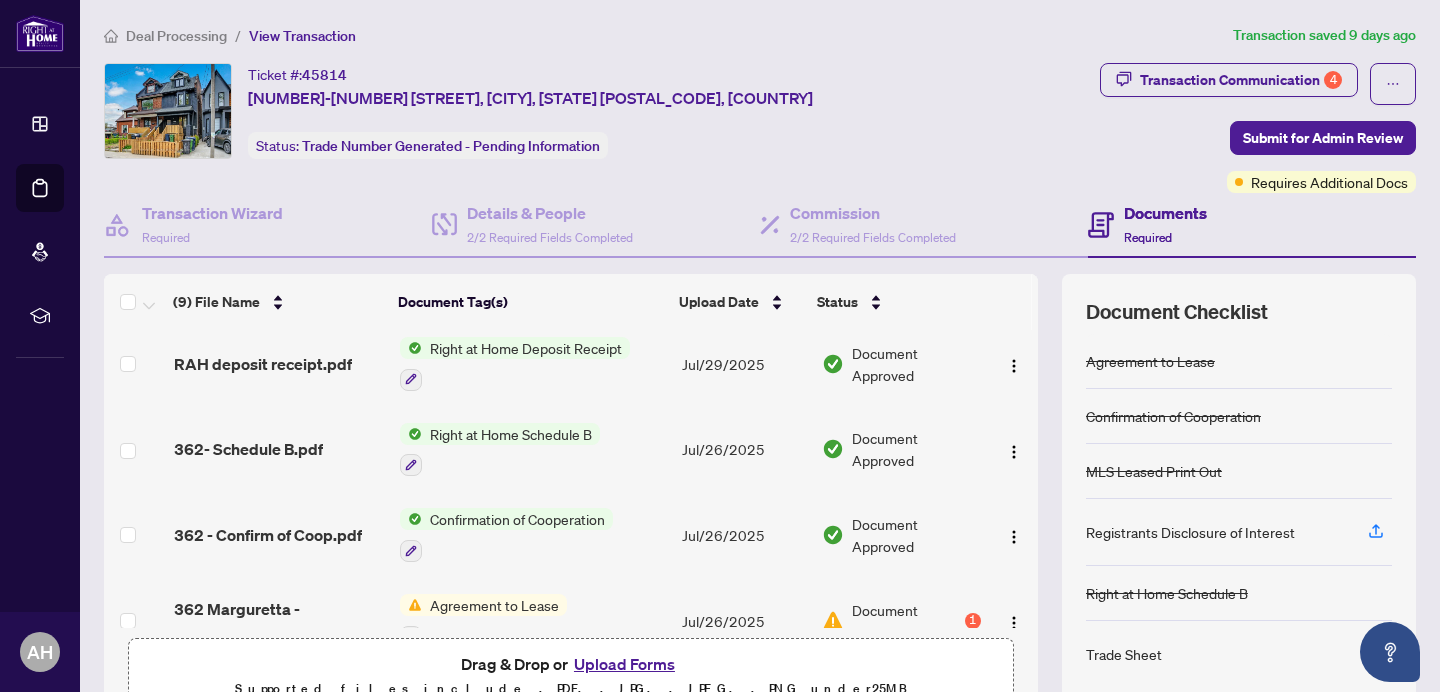 scroll, scrollTop: 445, scrollLeft: 0, axis: vertical 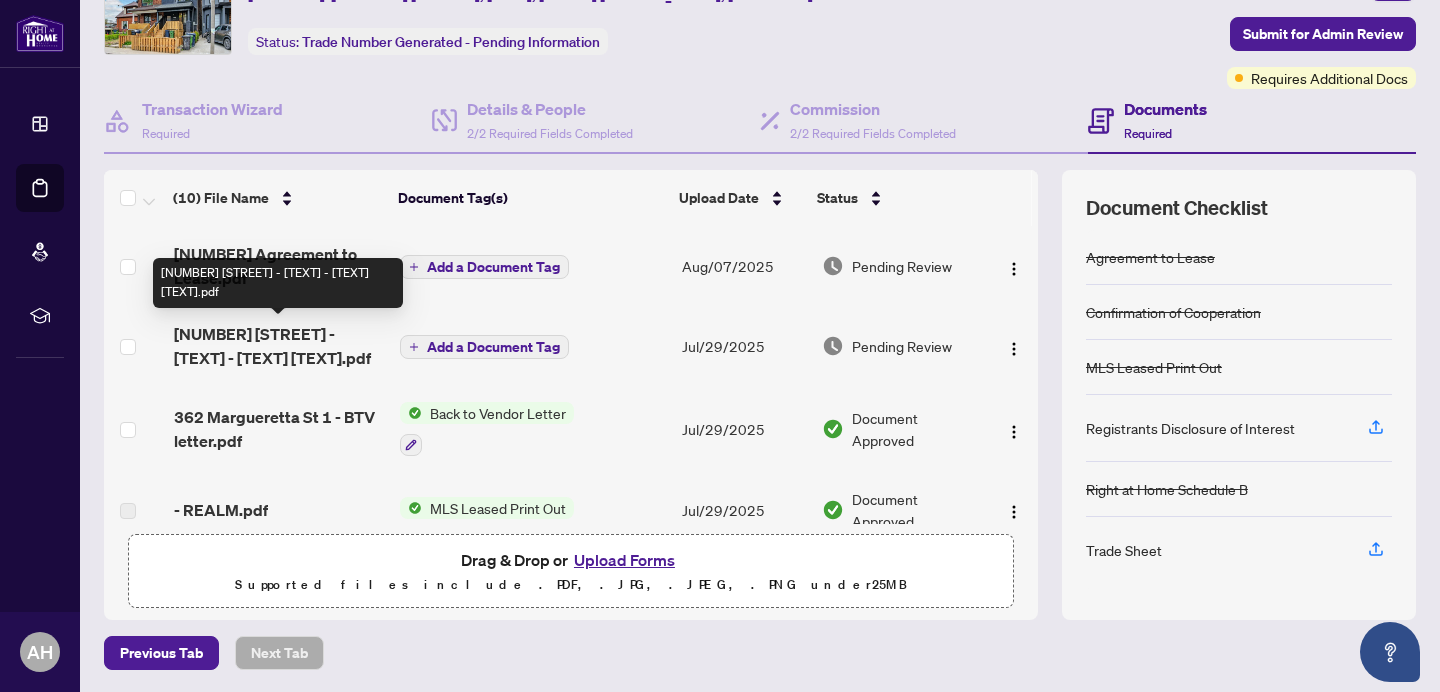 click on "362 Margueretta St 1 - trade sheet - Amir to Review.pdf" at bounding box center (279, 346) 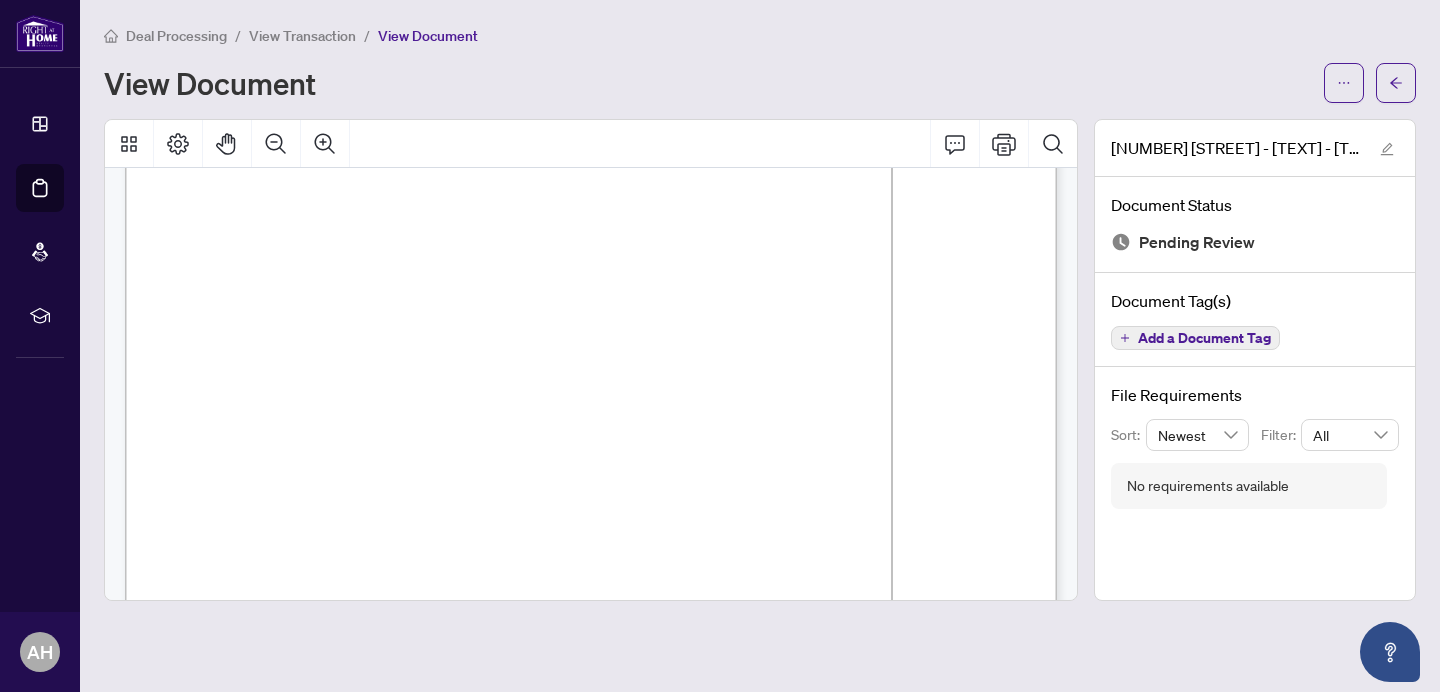 scroll, scrollTop: 343, scrollLeft: 0, axis: vertical 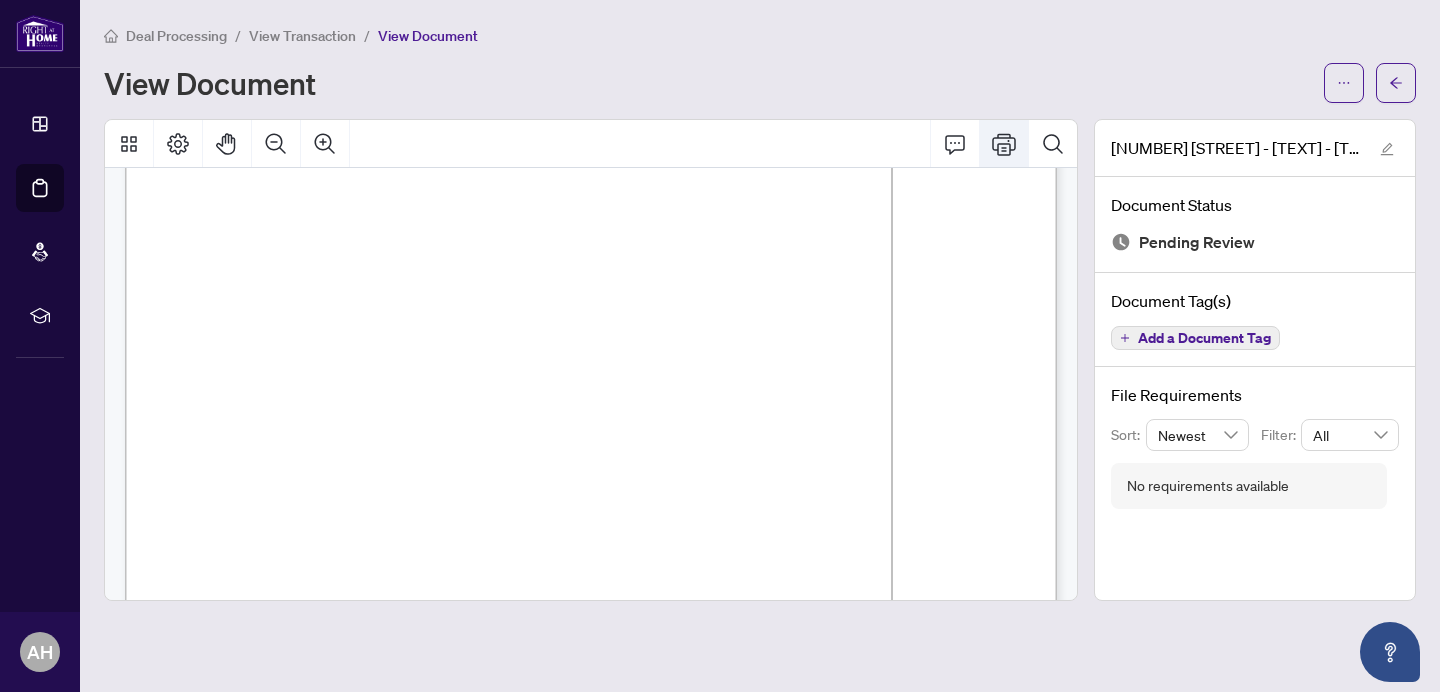 click at bounding box center [1004, 144] 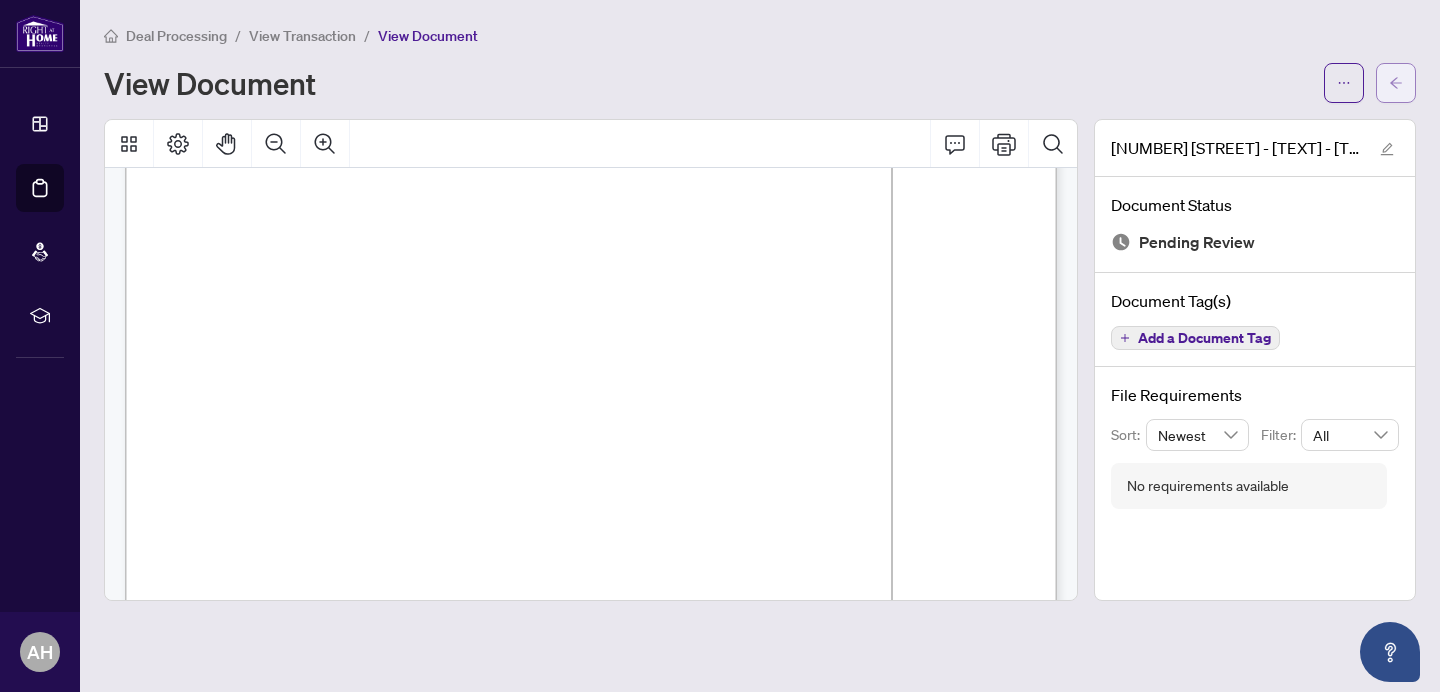 click 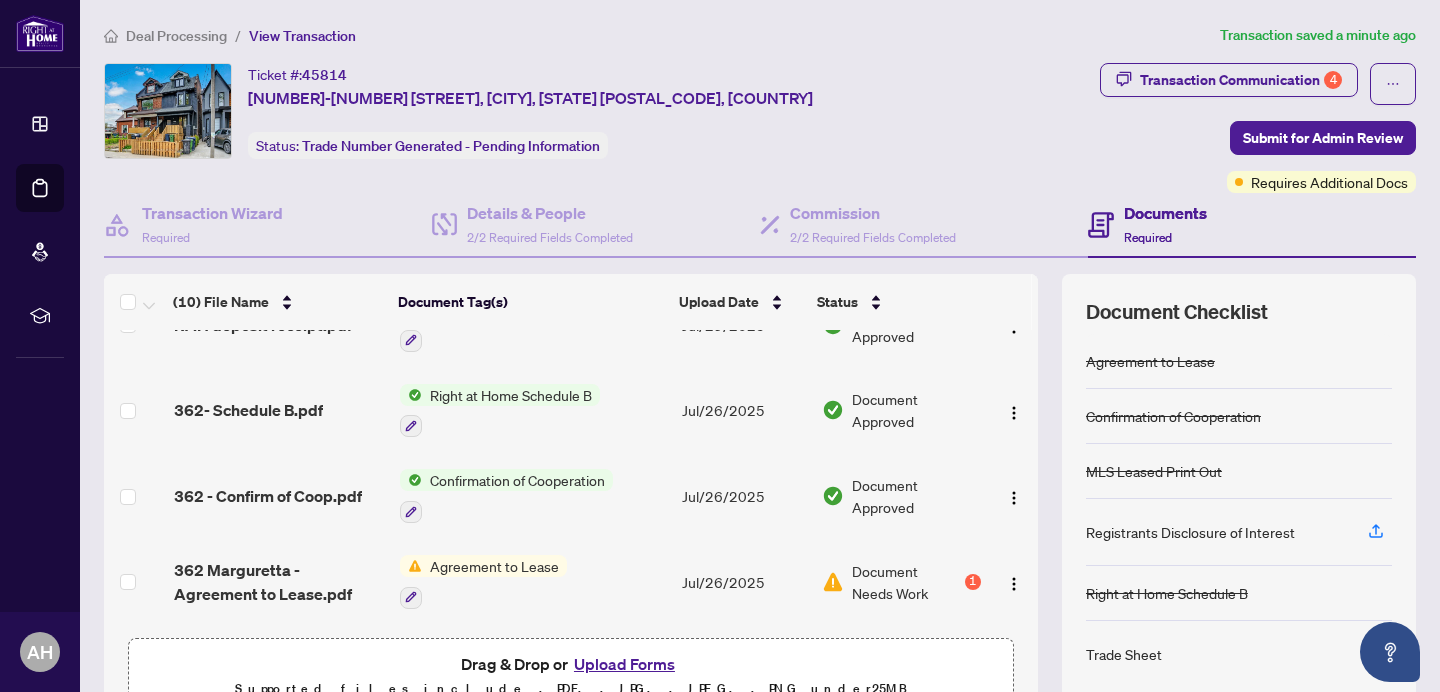 scroll, scrollTop: 525, scrollLeft: 0, axis: vertical 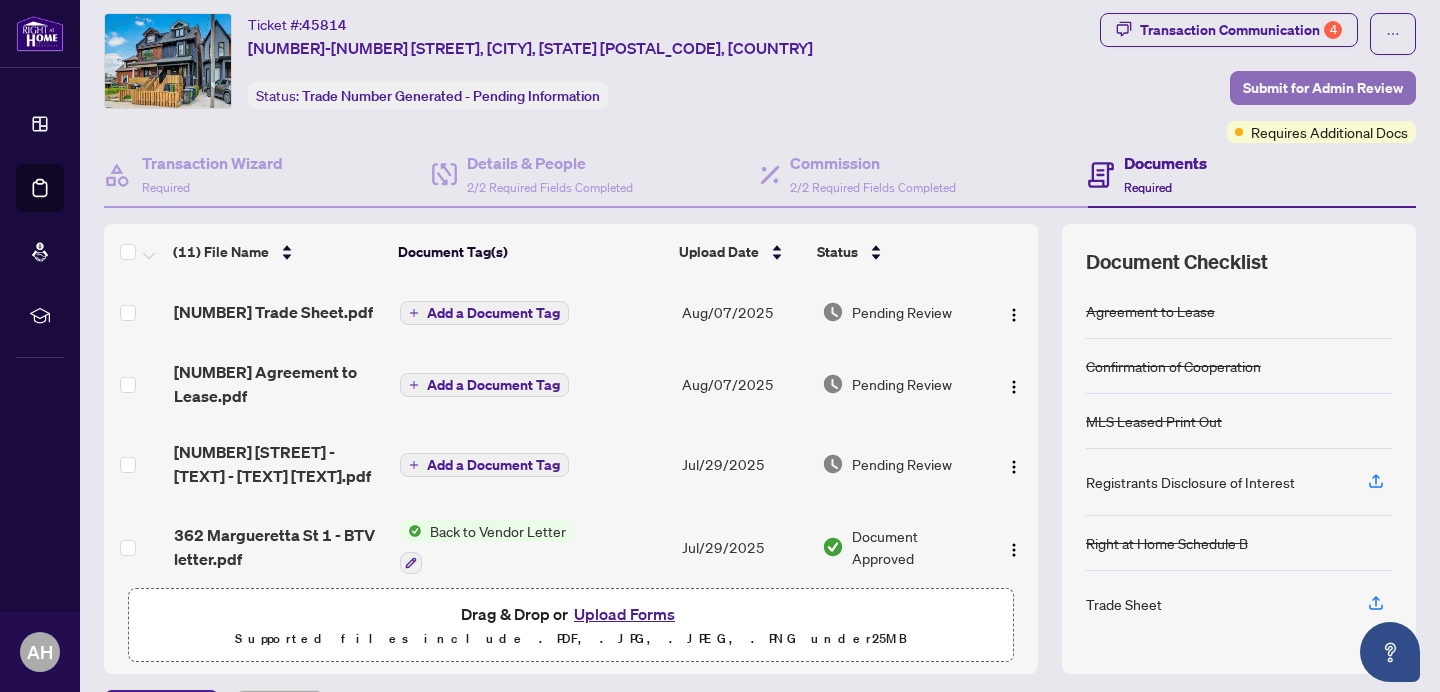 click on "Submit for Admin Review" at bounding box center [1323, 88] 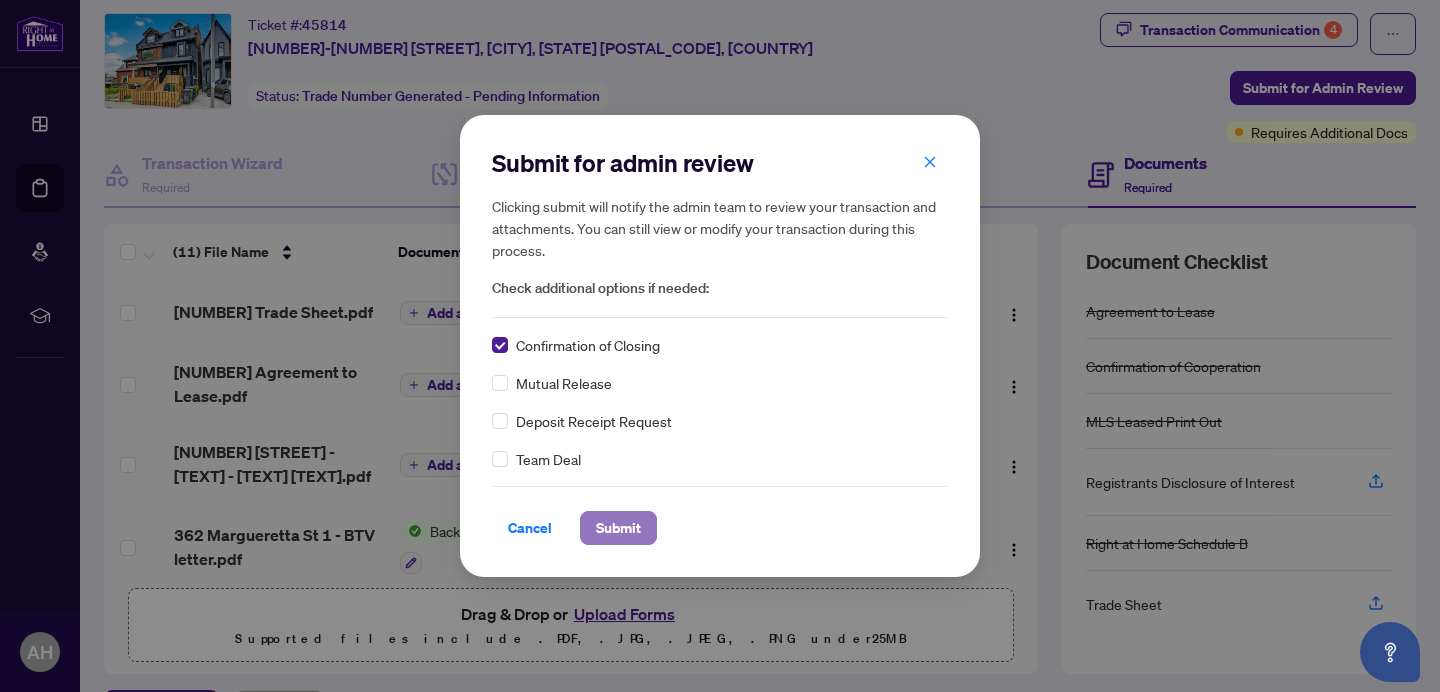 click on "Submit" at bounding box center [618, 528] 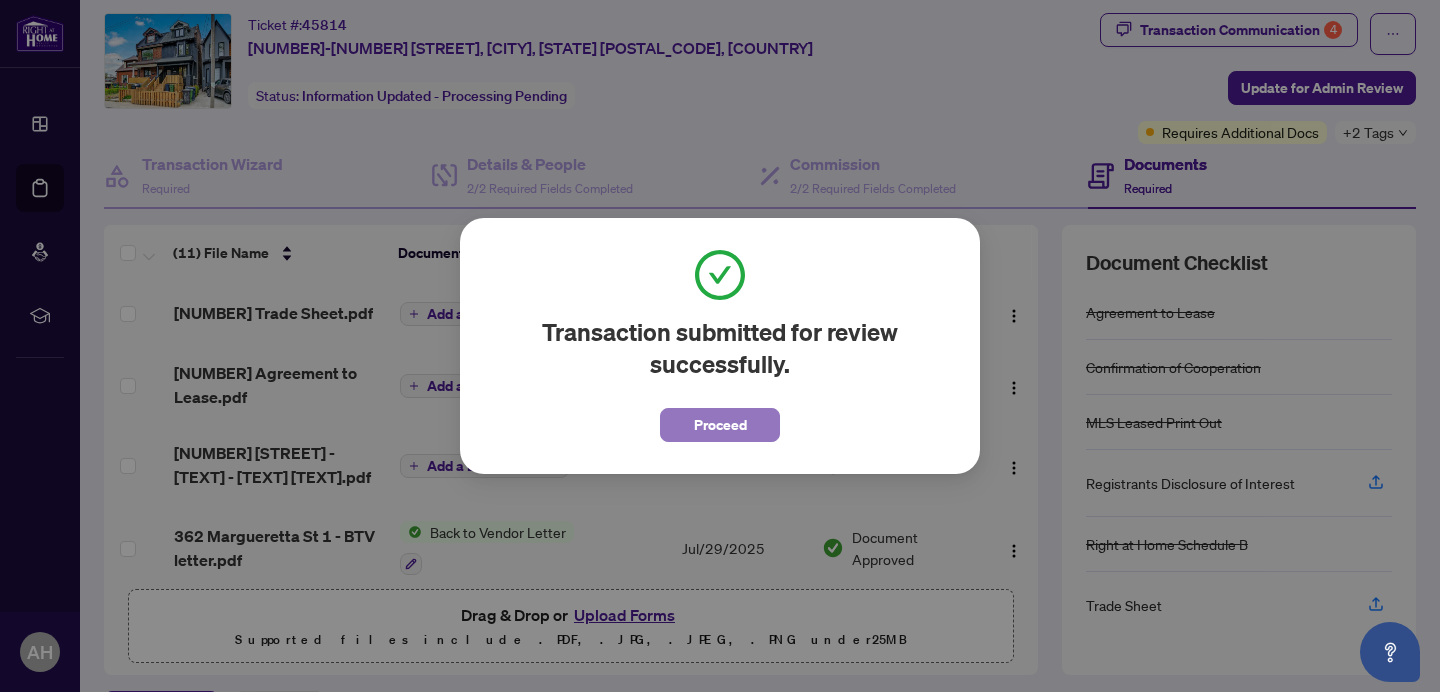 click on "Proceed" at bounding box center (720, 425) 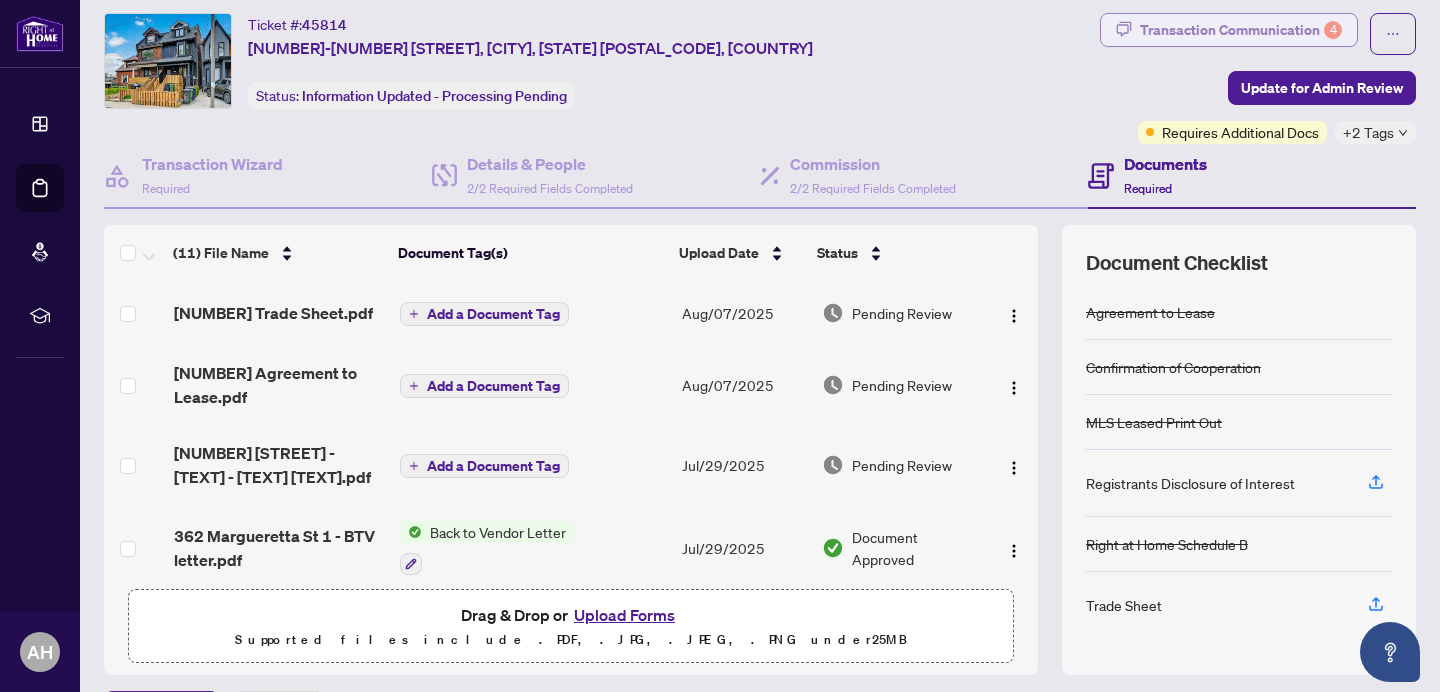 click on "Transaction Communication 4" at bounding box center [1241, 30] 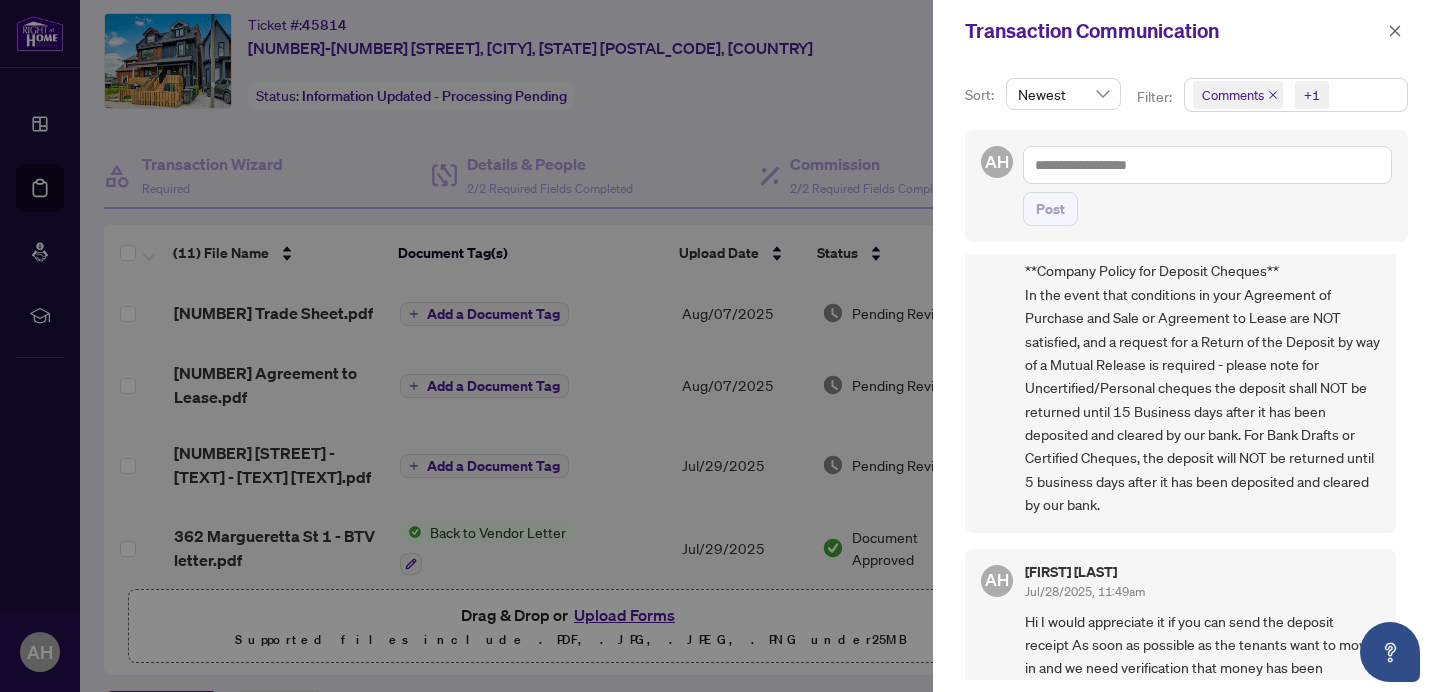 scroll, scrollTop: 1851, scrollLeft: 0, axis: vertical 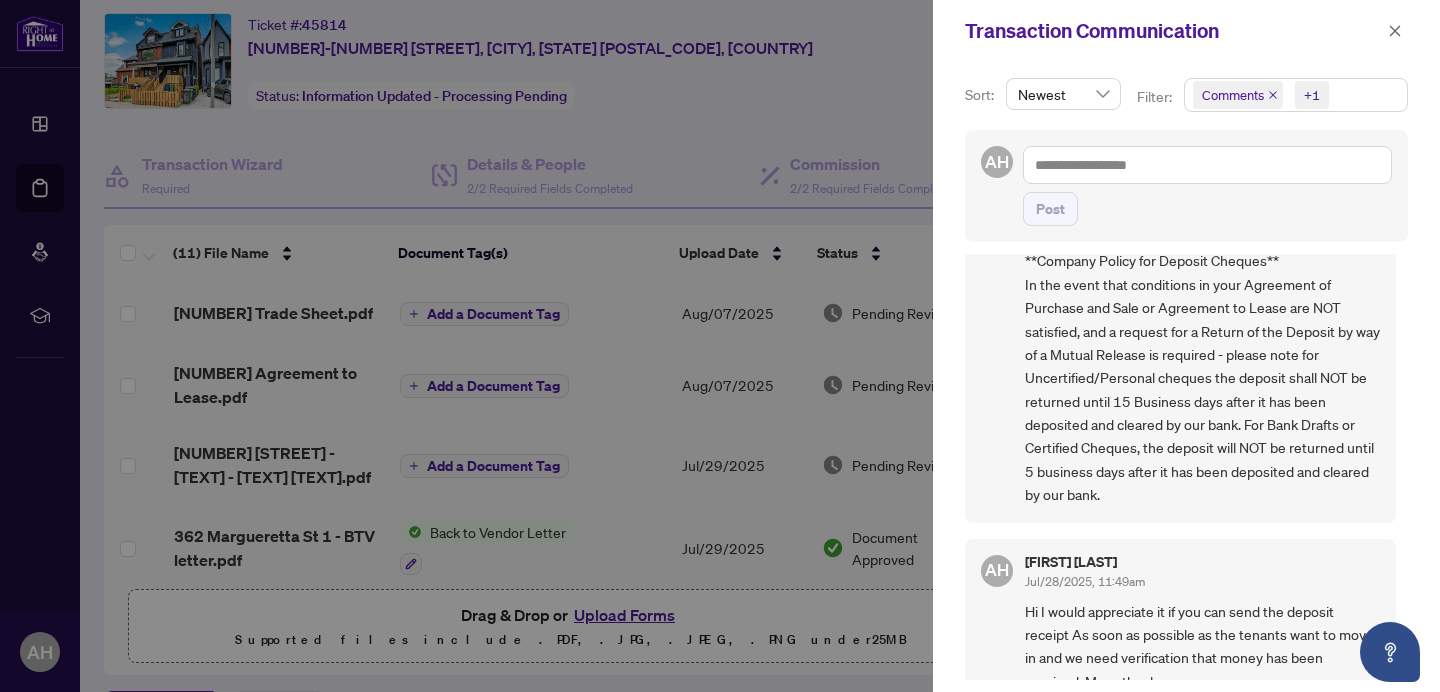 click at bounding box center [720, 346] 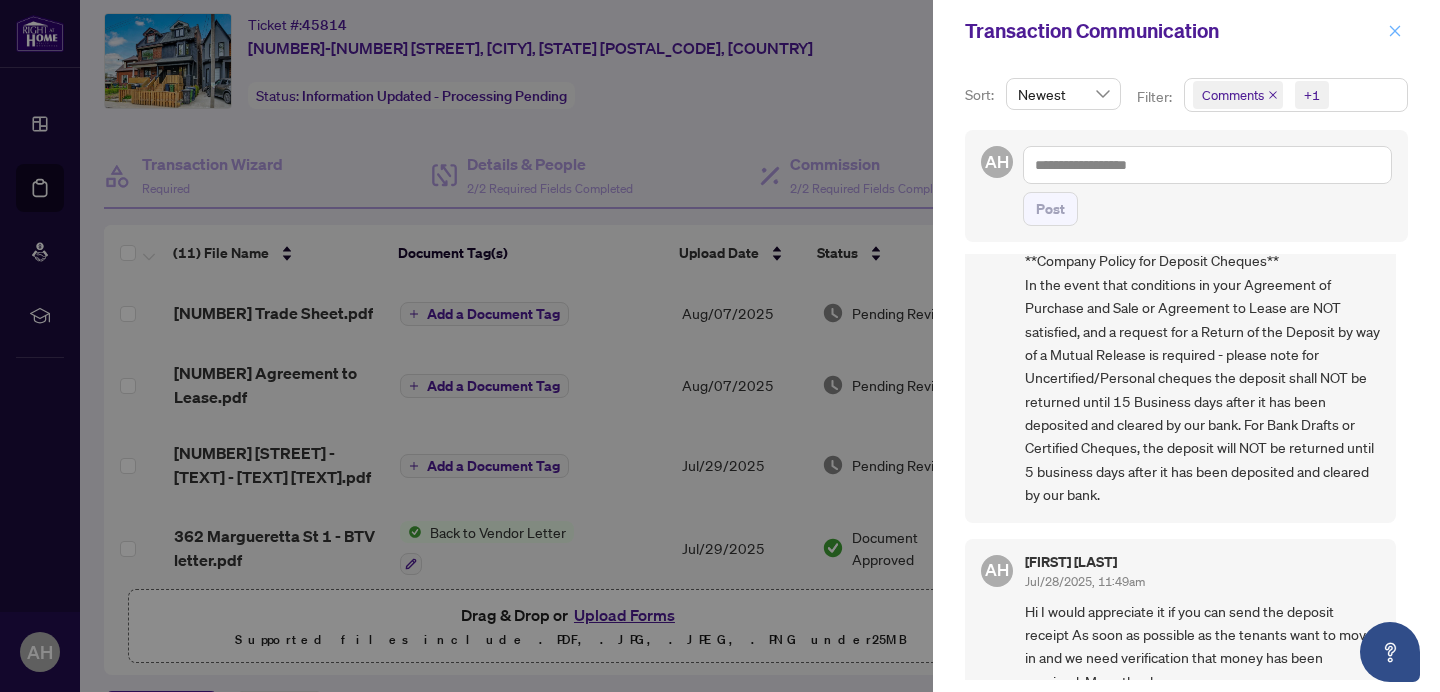 click 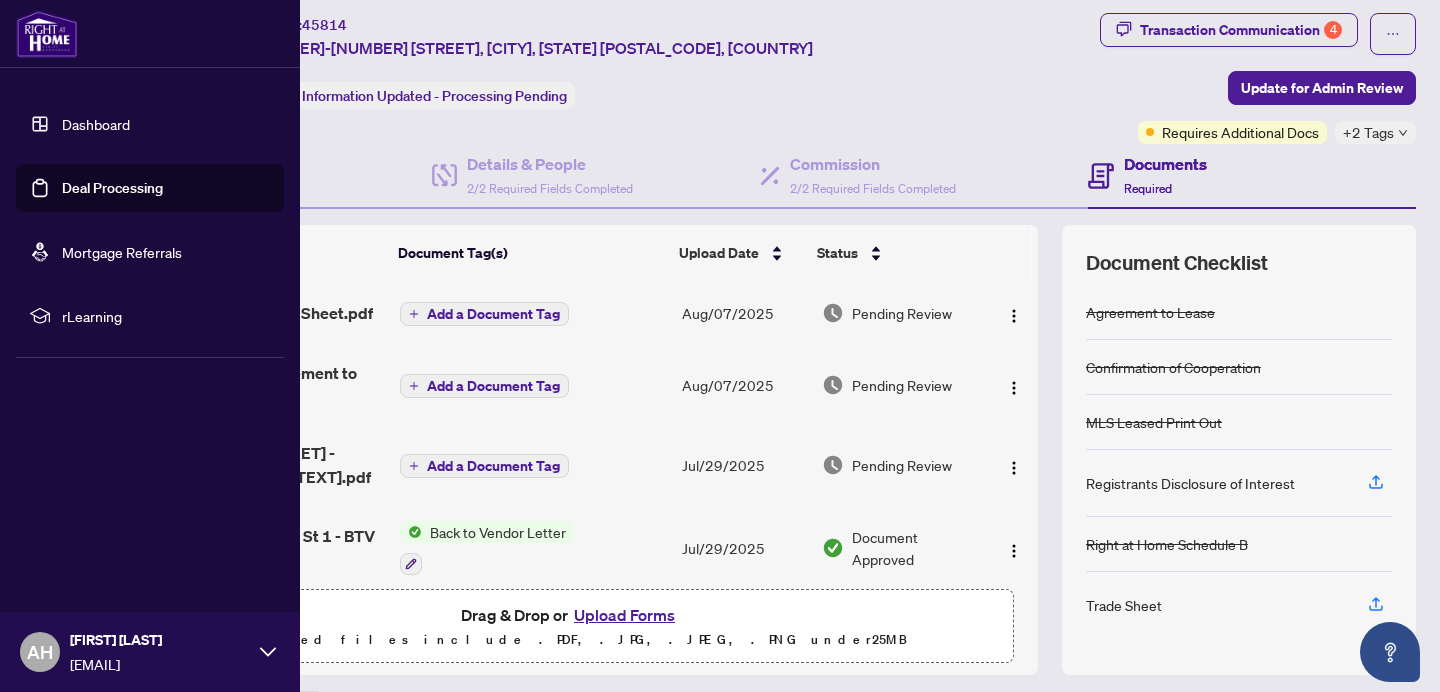 click on "Deal Processing" at bounding box center (112, 188) 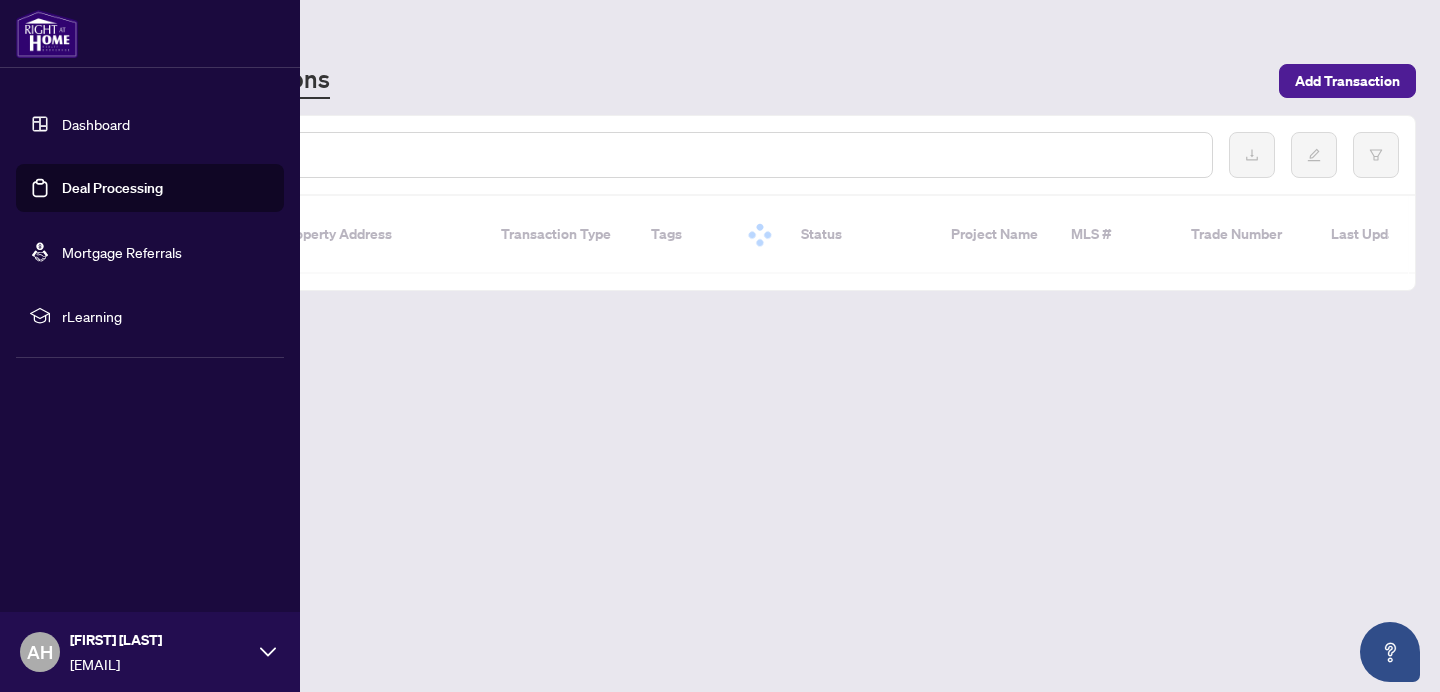 scroll, scrollTop: 0, scrollLeft: 0, axis: both 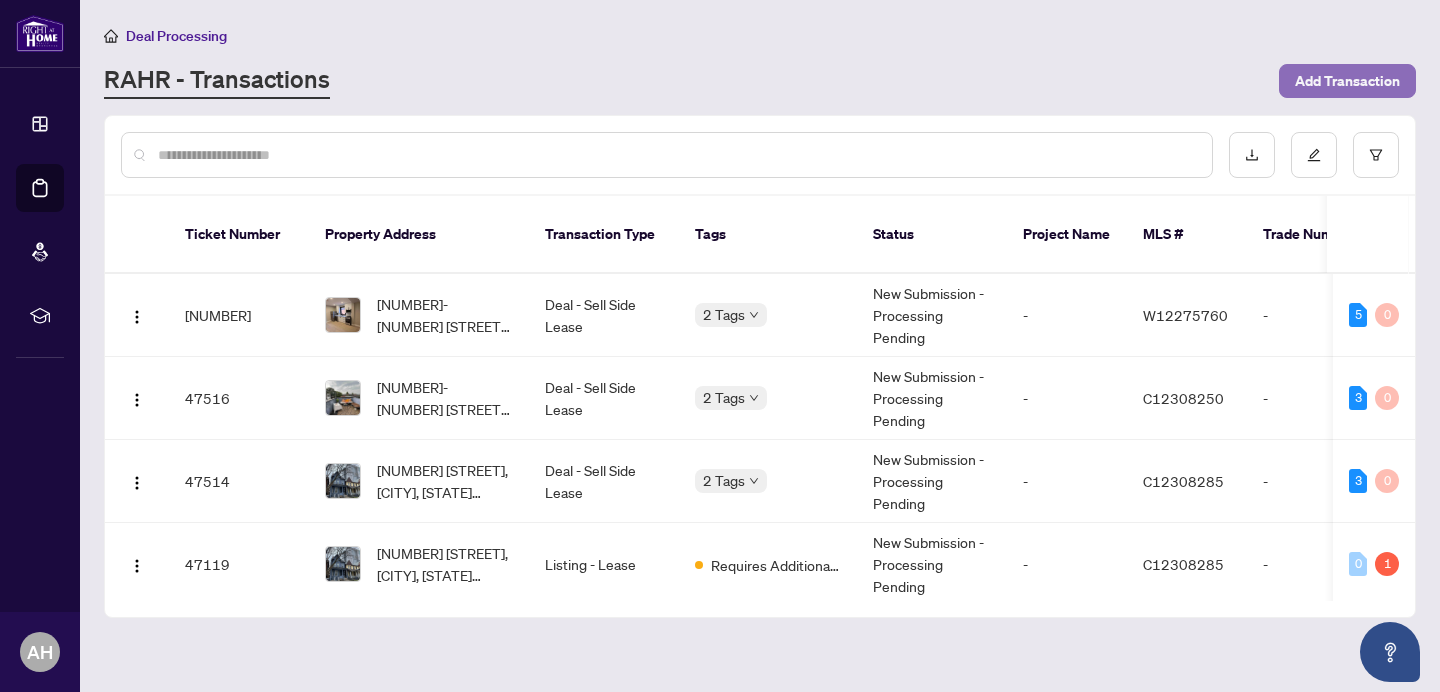 click on "Add Transaction" at bounding box center (1347, 81) 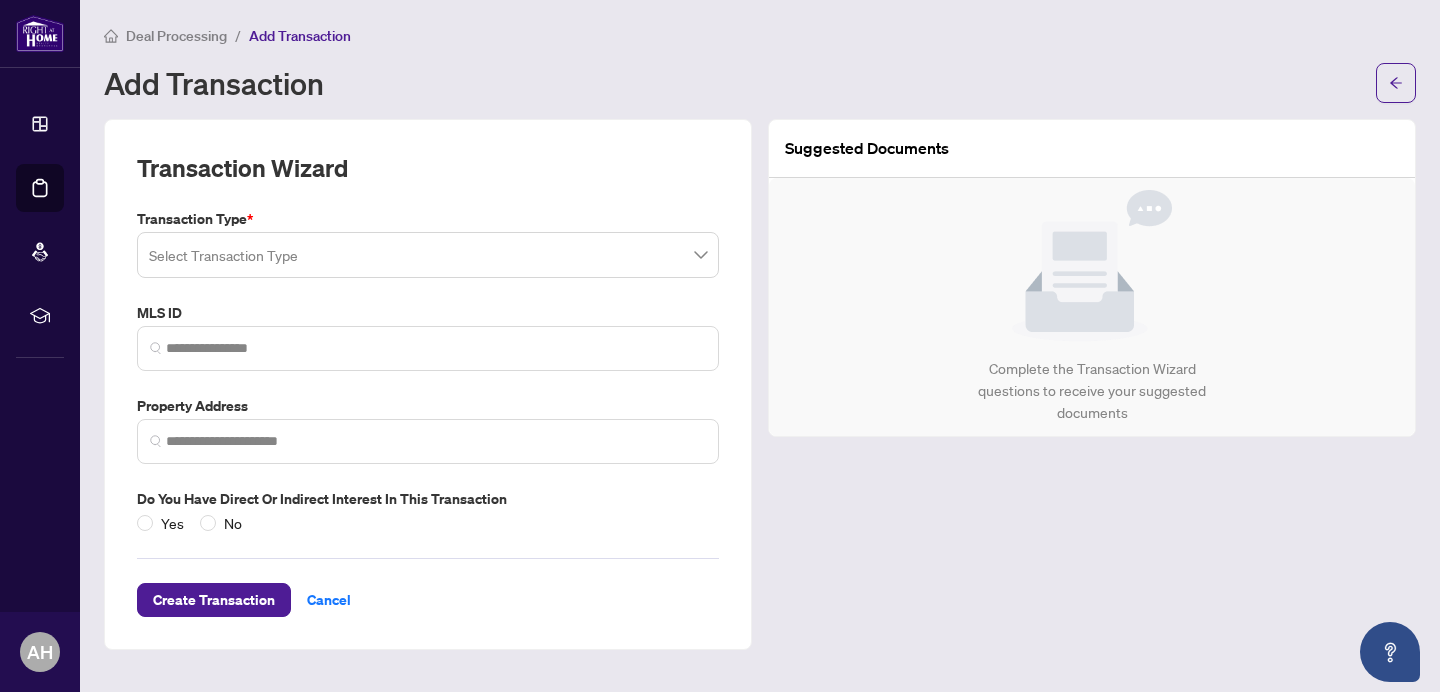 click at bounding box center [428, 255] 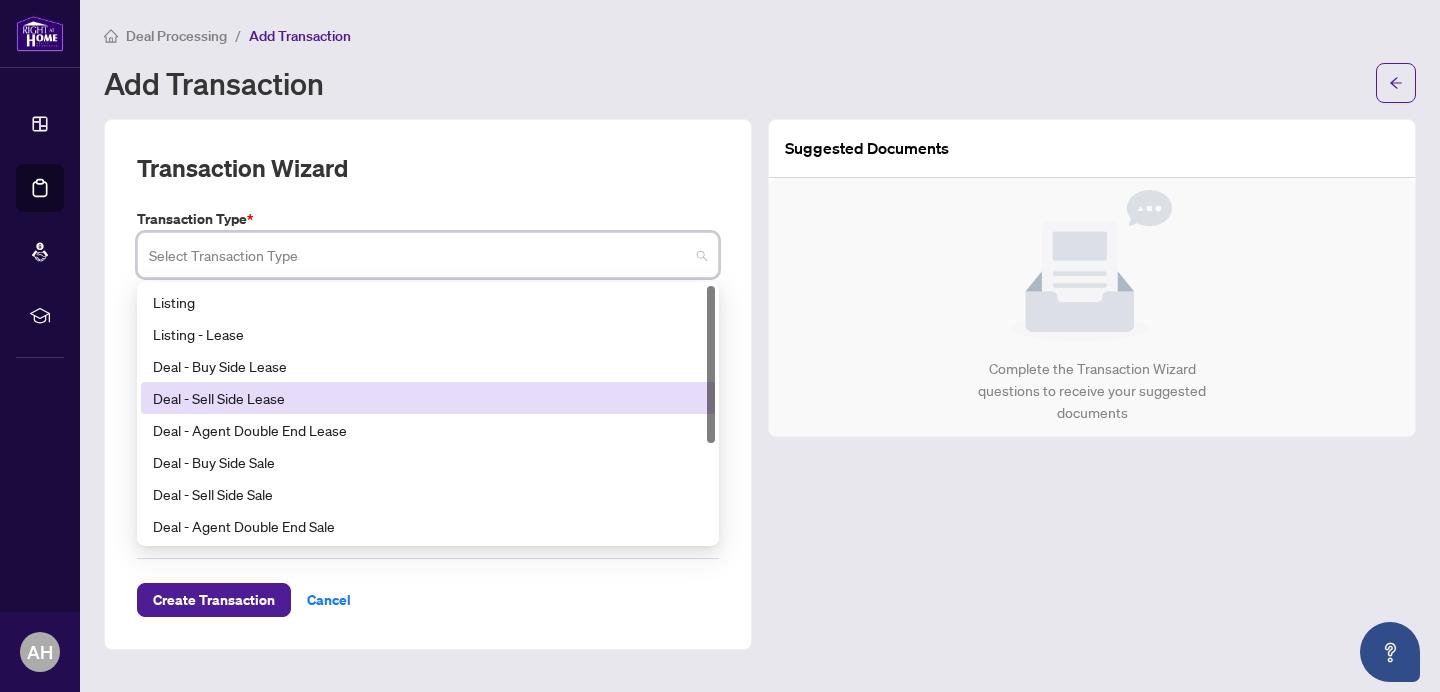 click on "Deal - Sell Side Lease" at bounding box center (428, 398) 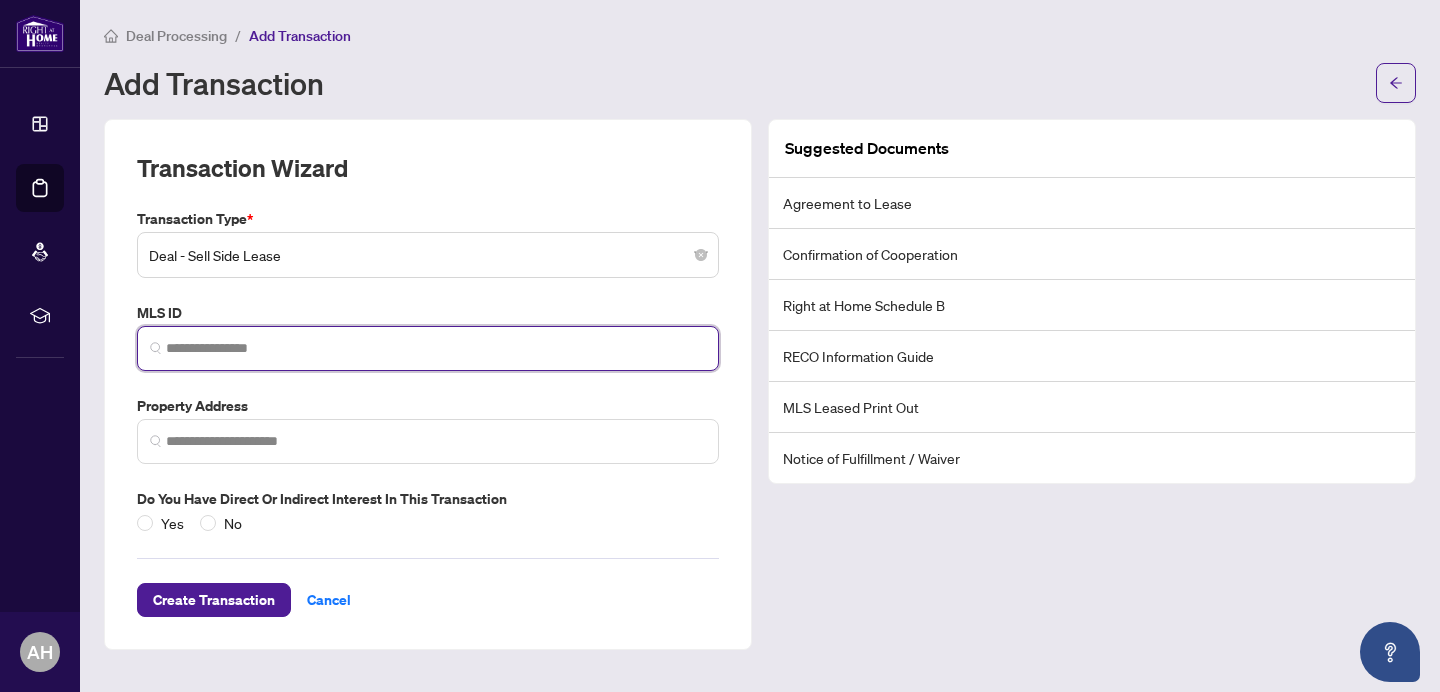 click at bounding box center (436, 348) 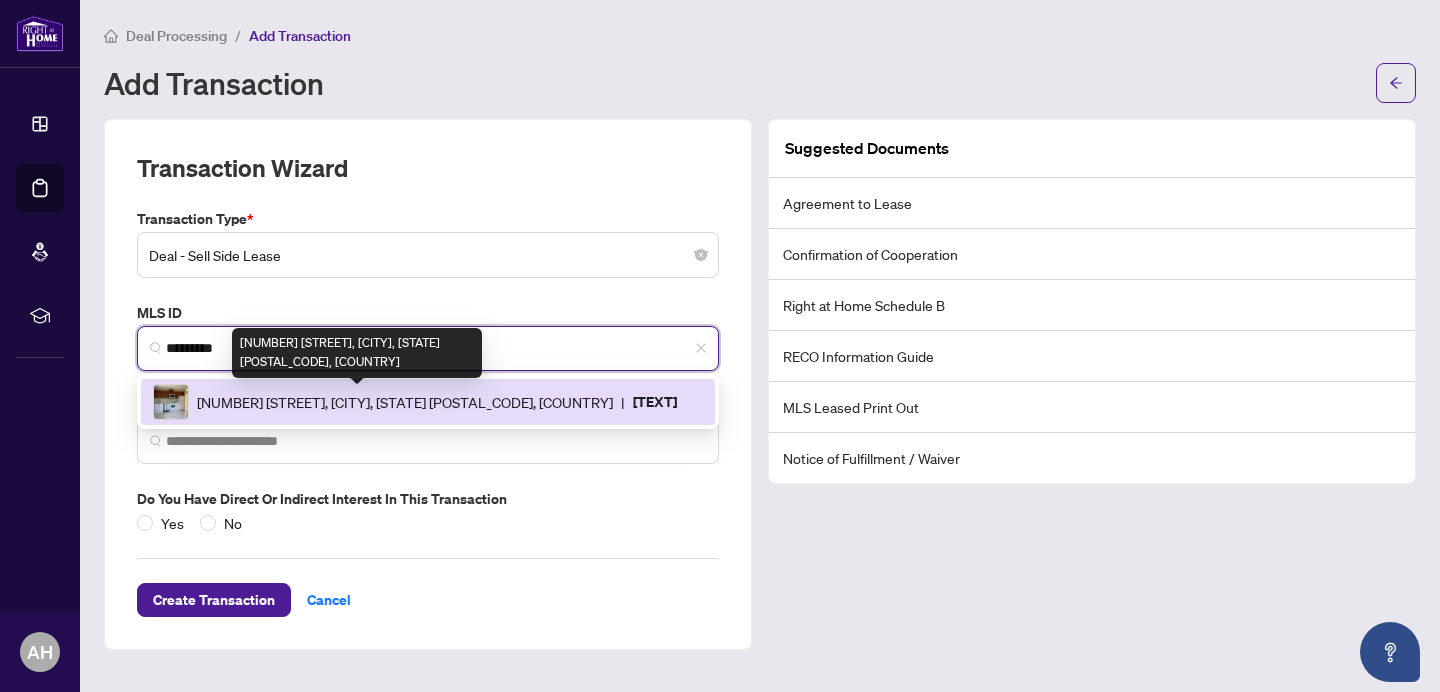 click on "1543 Dupont St, Toronto, Ontario M6P 3S5, Canada" at bounding box center [405, 402] 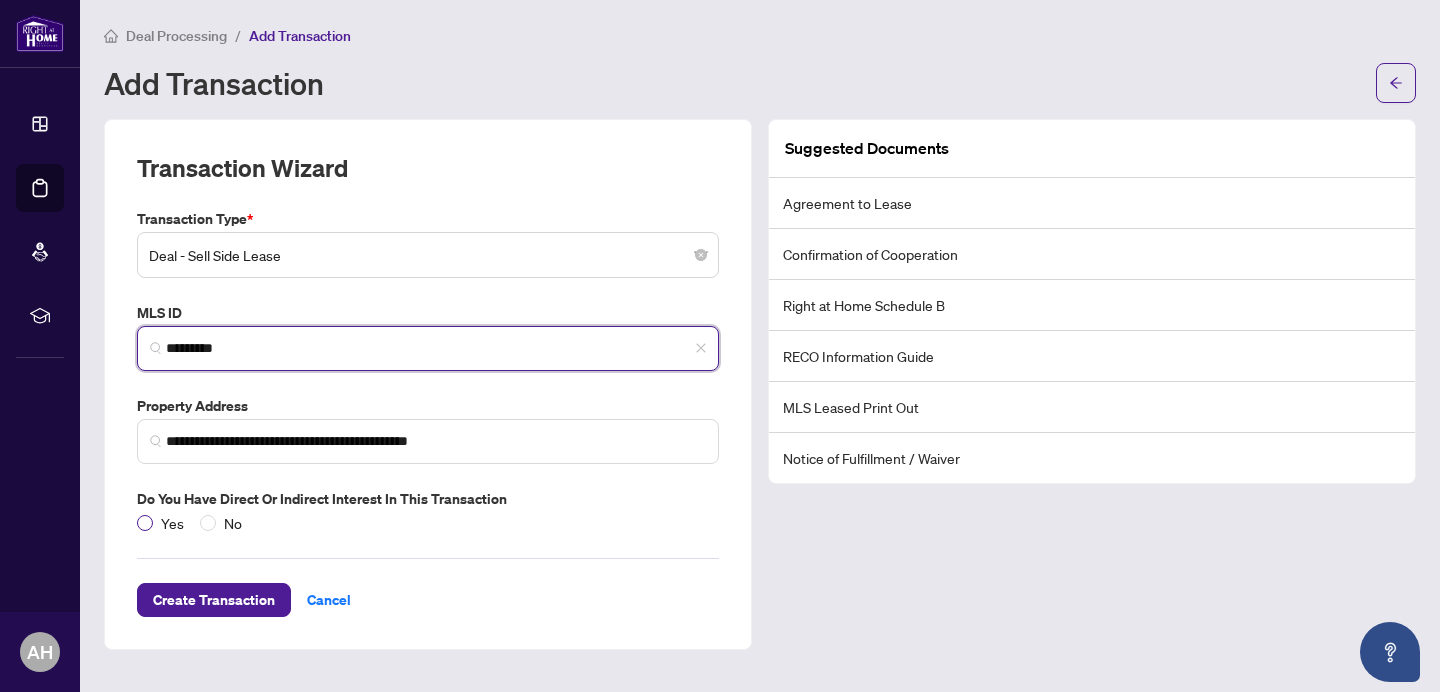 type on "*********" 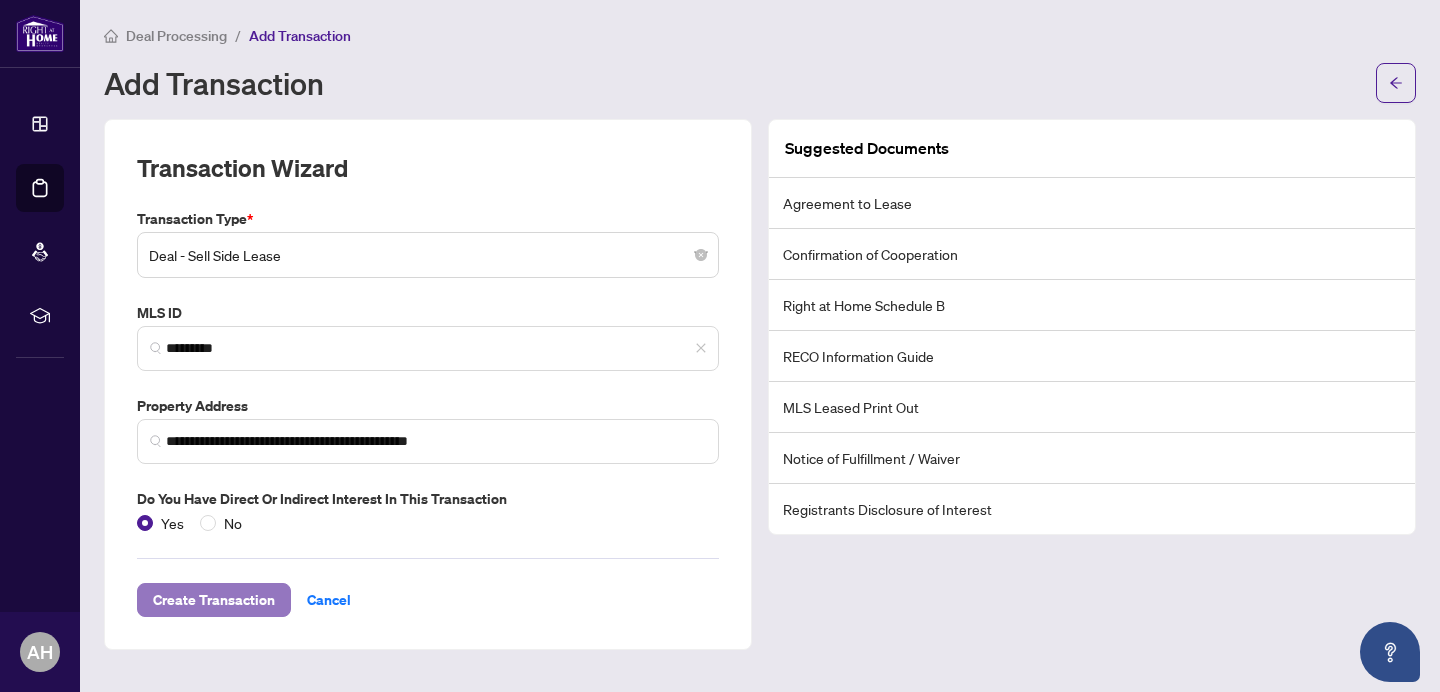click on "Create Transaction" at bounding box center (214, 600) 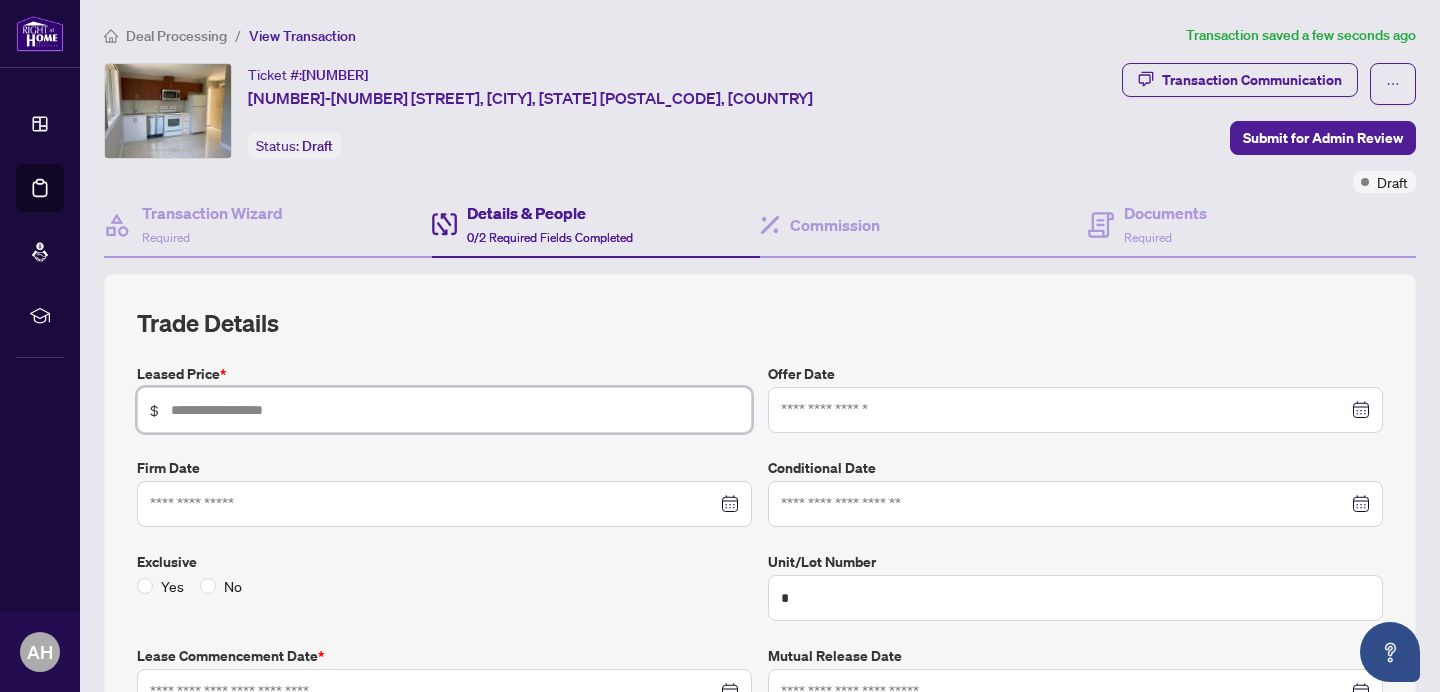 click at bounding box center (455, 410) 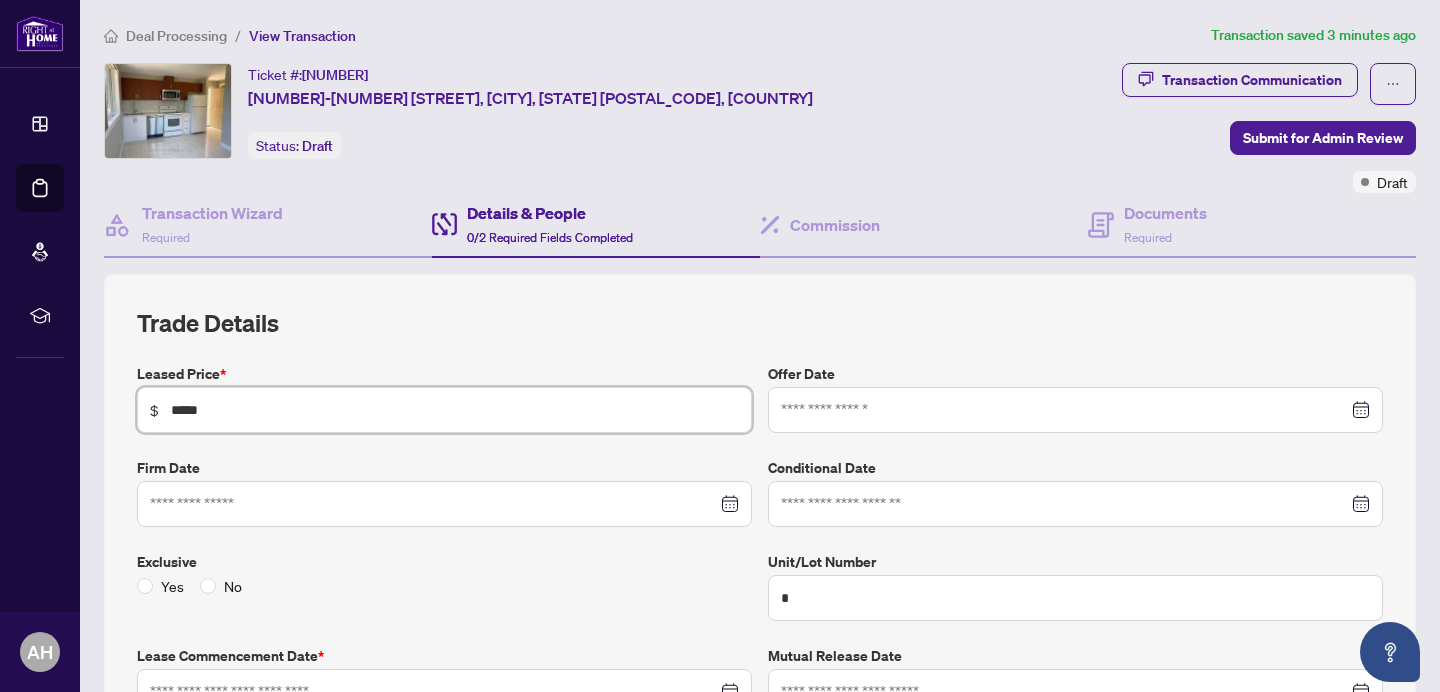 type on "*****" 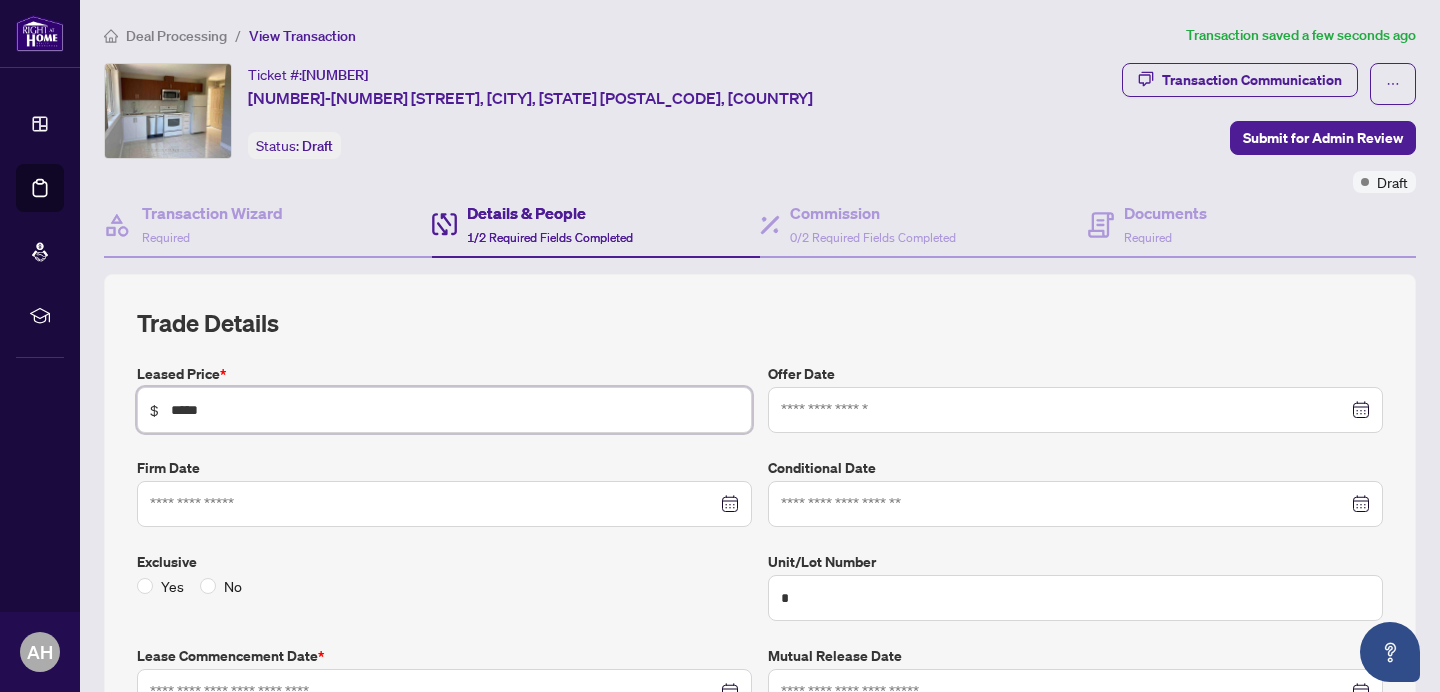 click at bounding box center (1075, 410) 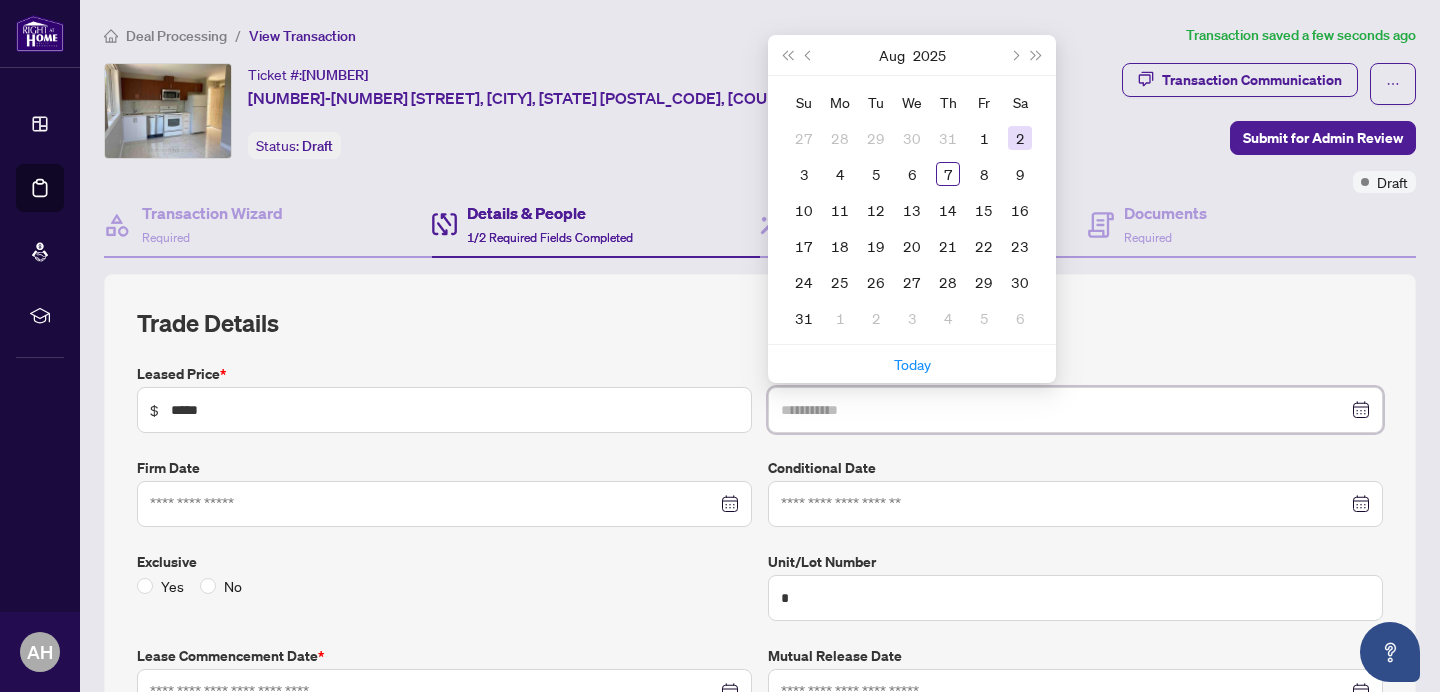 type on "**********" 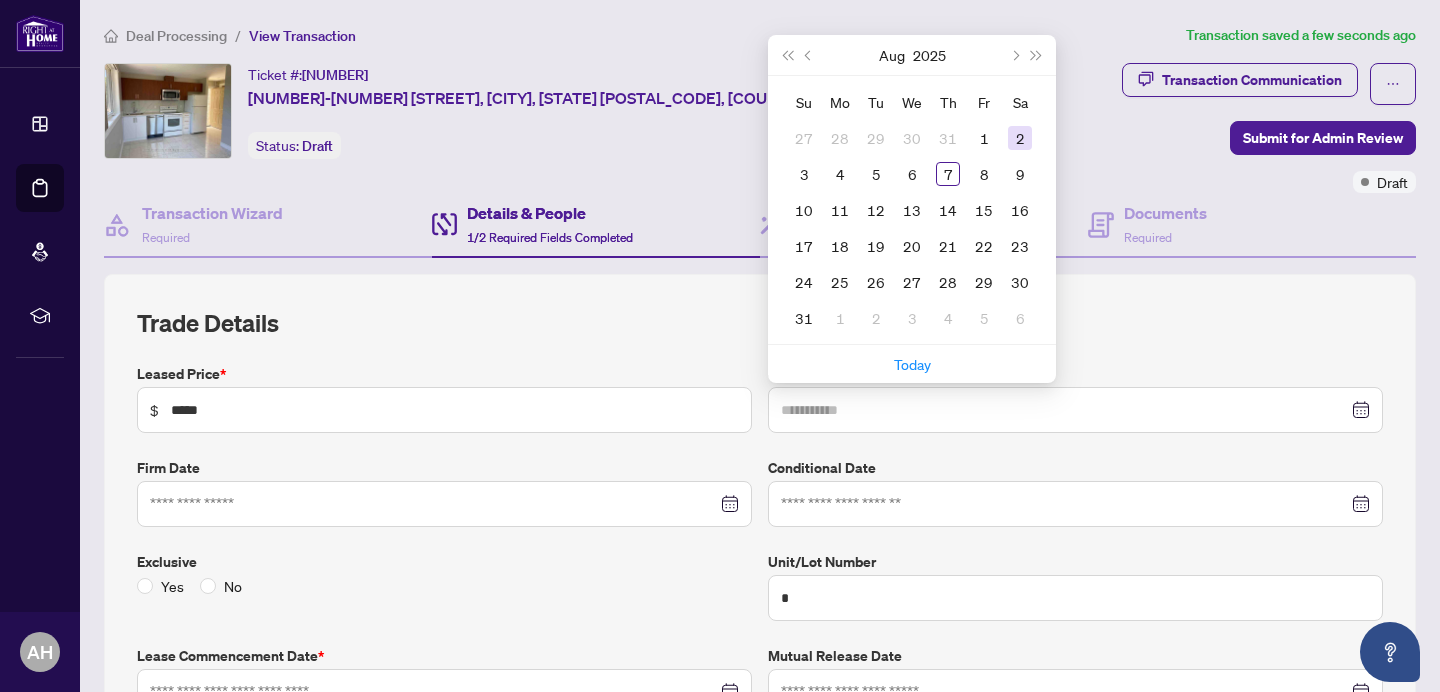 click on "2" at bounding box center (1020, 138) 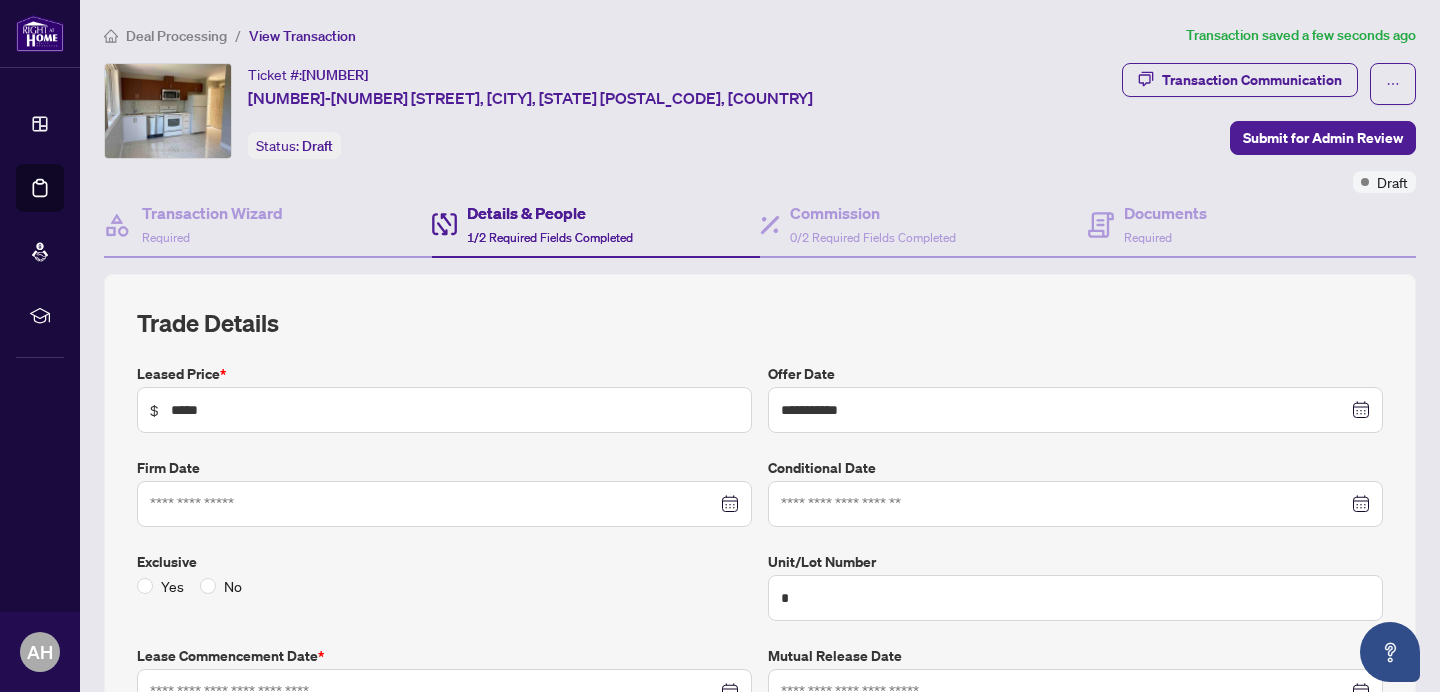 click at bounding box center (444, 504) 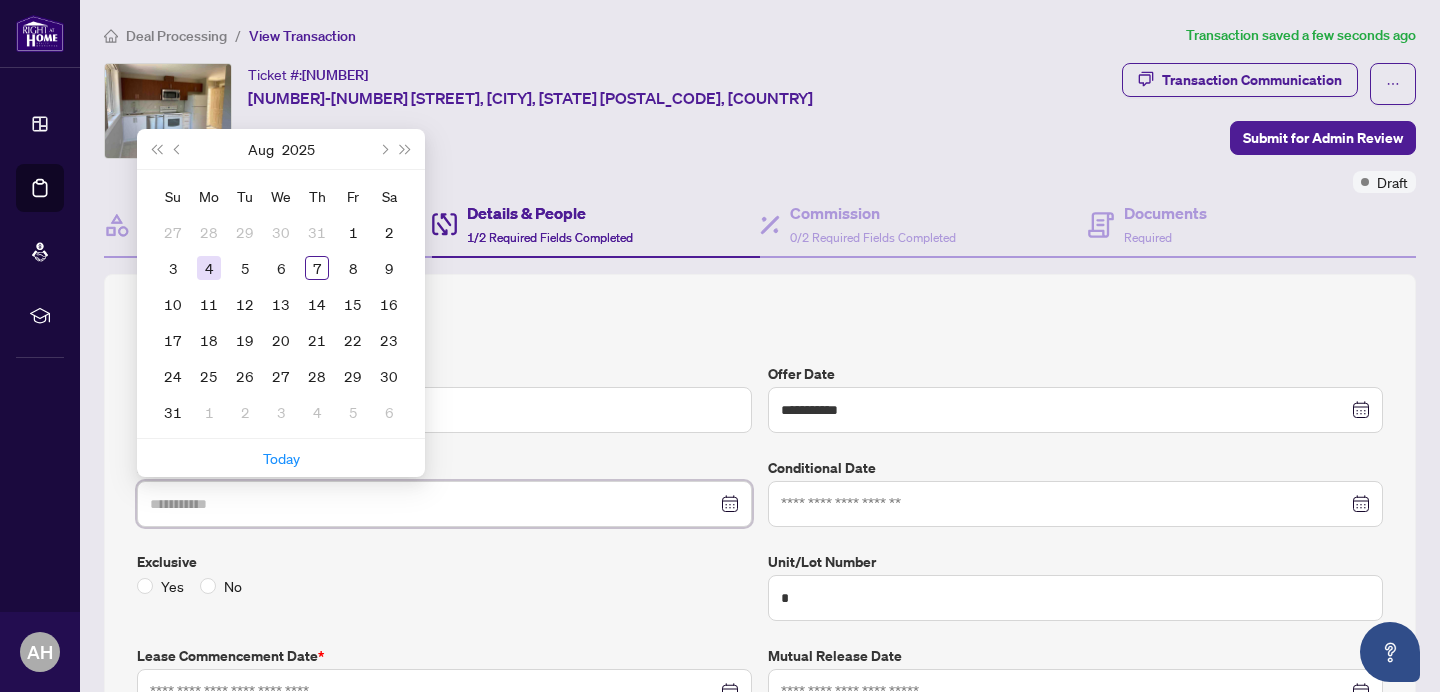 type on "**********" 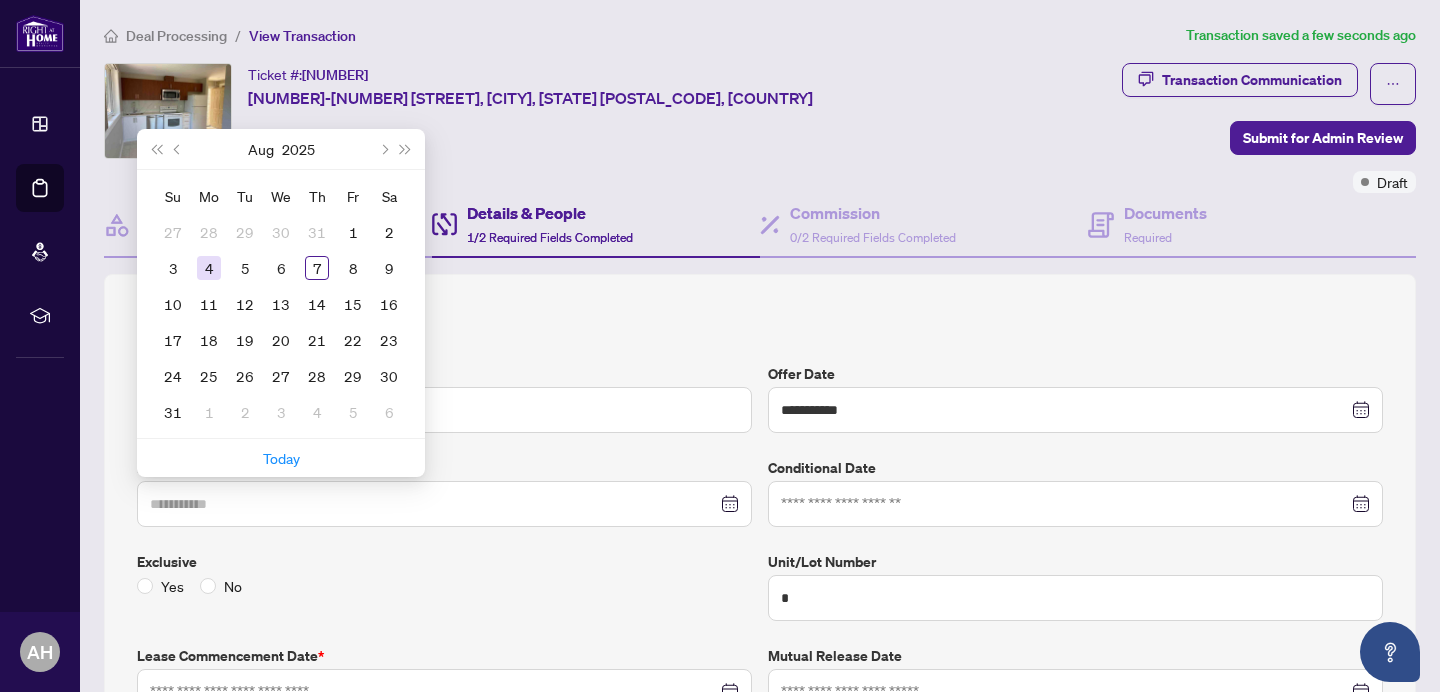 click on "4" at bounding box center [209, 268] 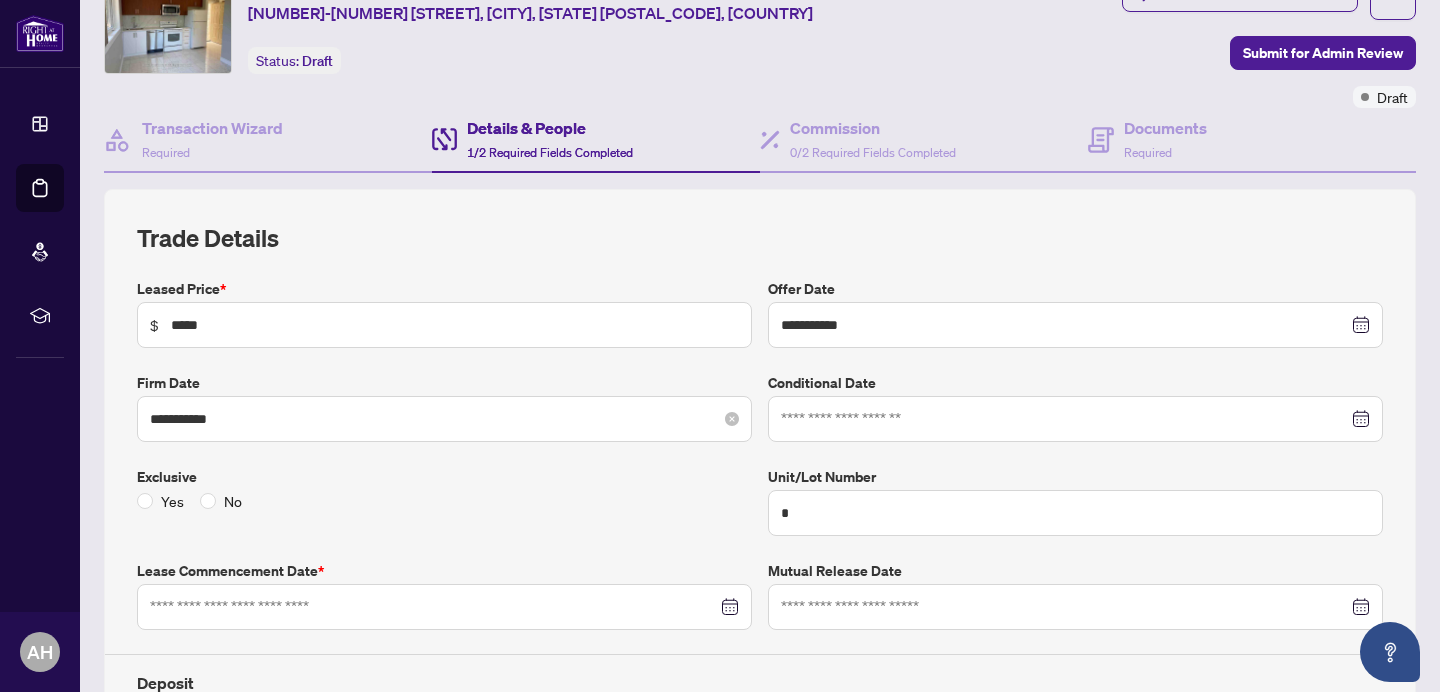 scroll, scrollTop: 91, scrollLeft: 0, axis: vertical 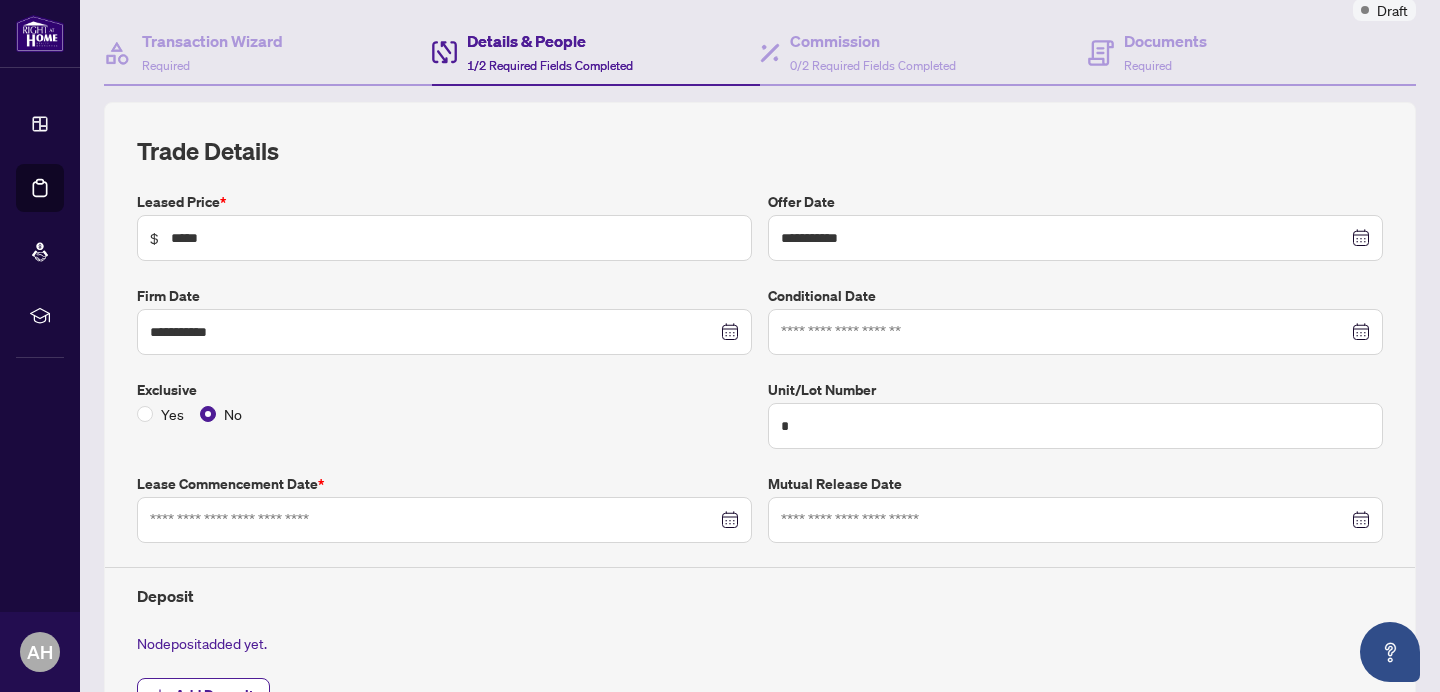 click at bounding box center [444, 520] 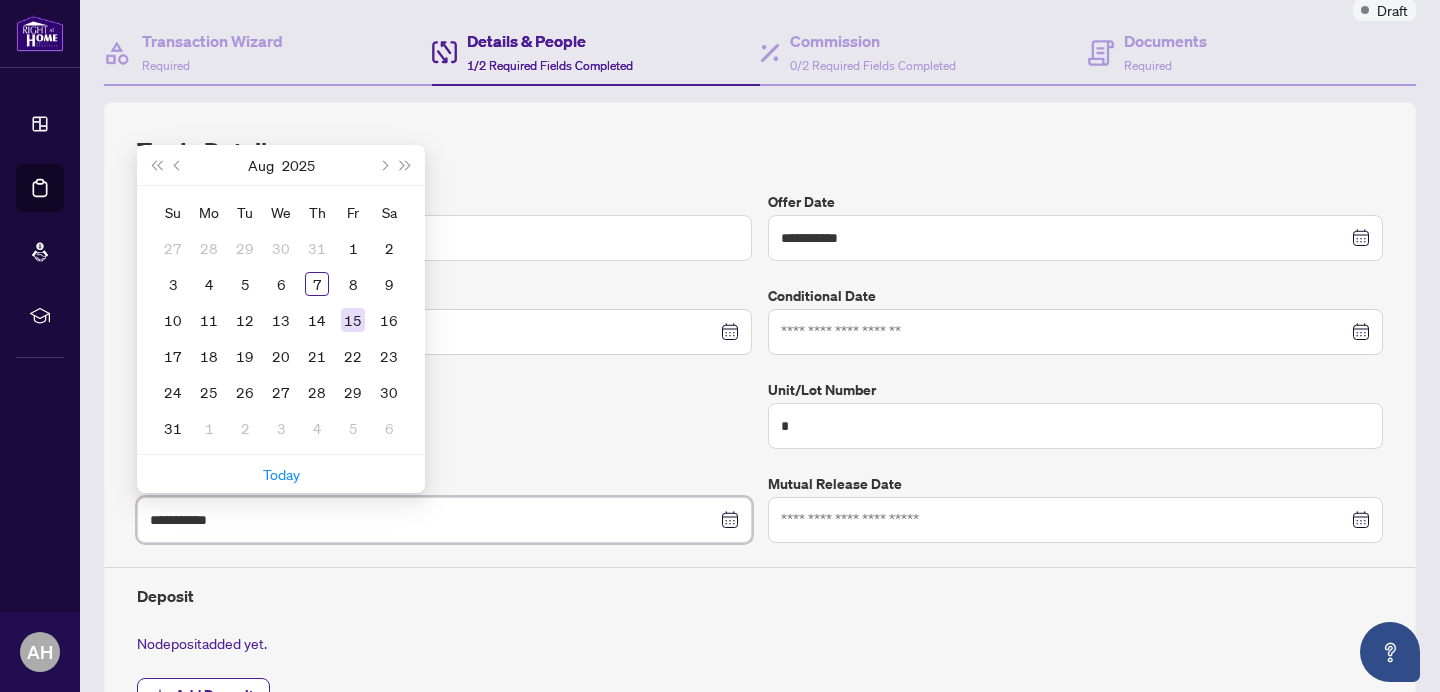 type on "**********" 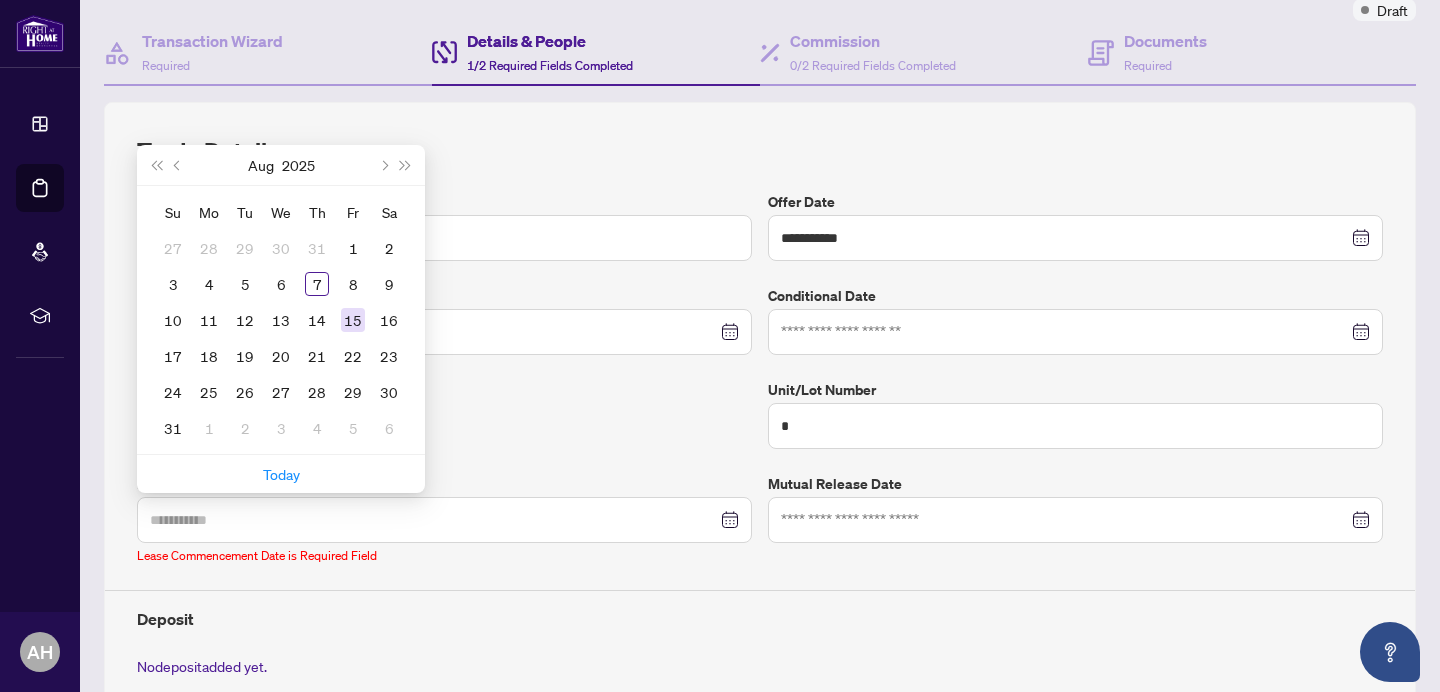 click on "15" at bounding box center (353, 320) 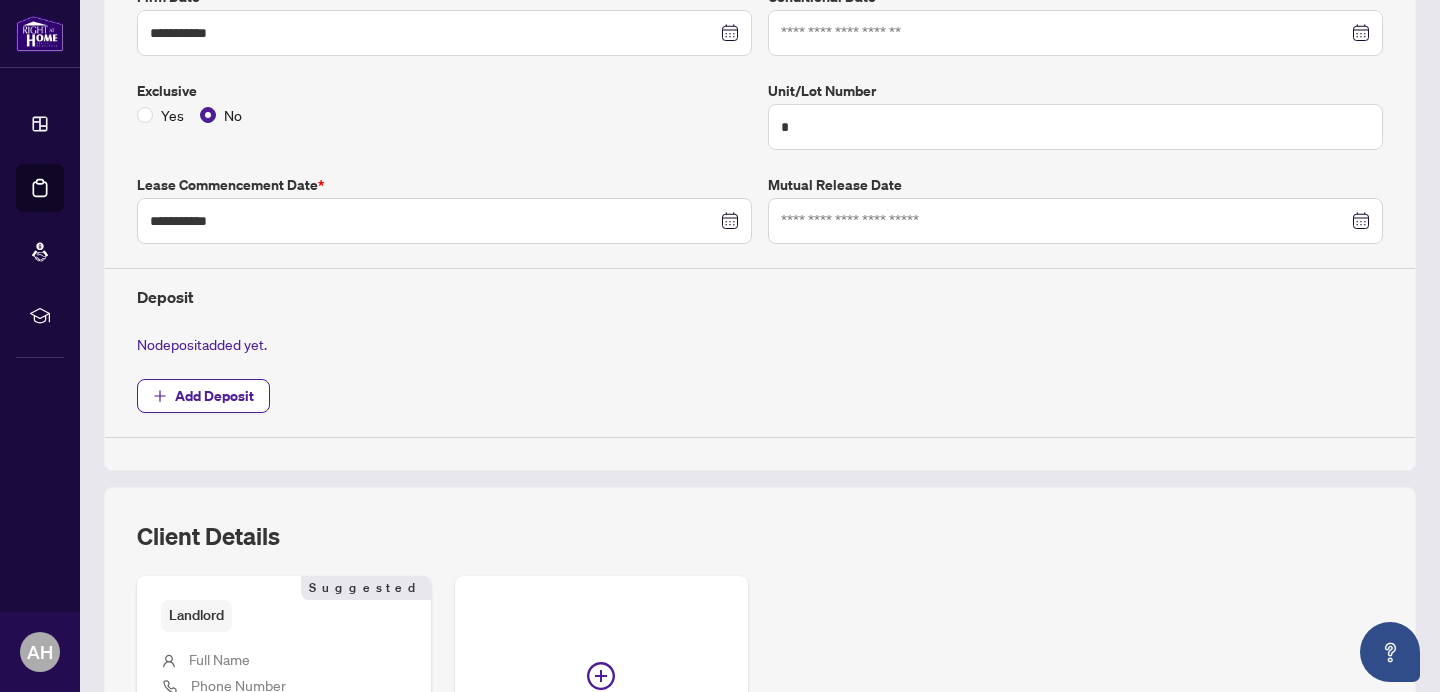scroll, scrollTop: 488, scrollLeft: 0, axis: vertical 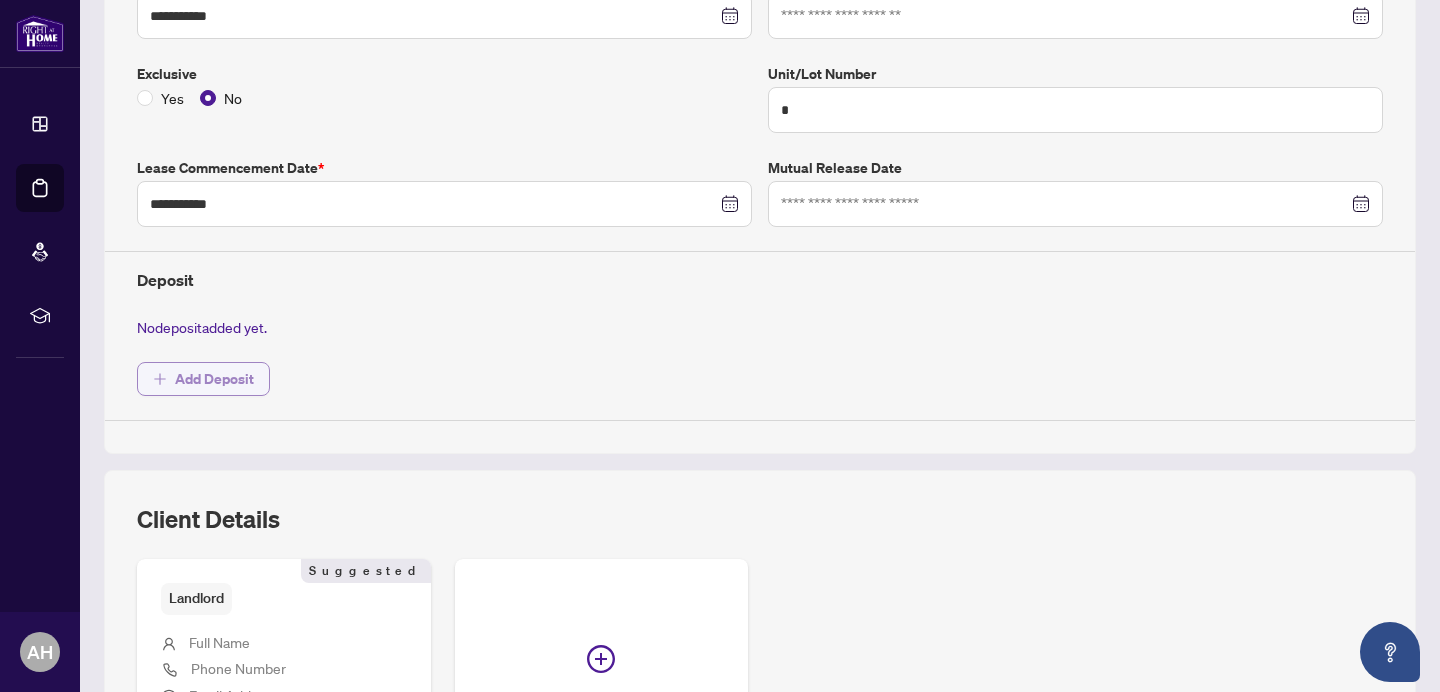 click on "Add Deposit" at bounding box center (214, 379) 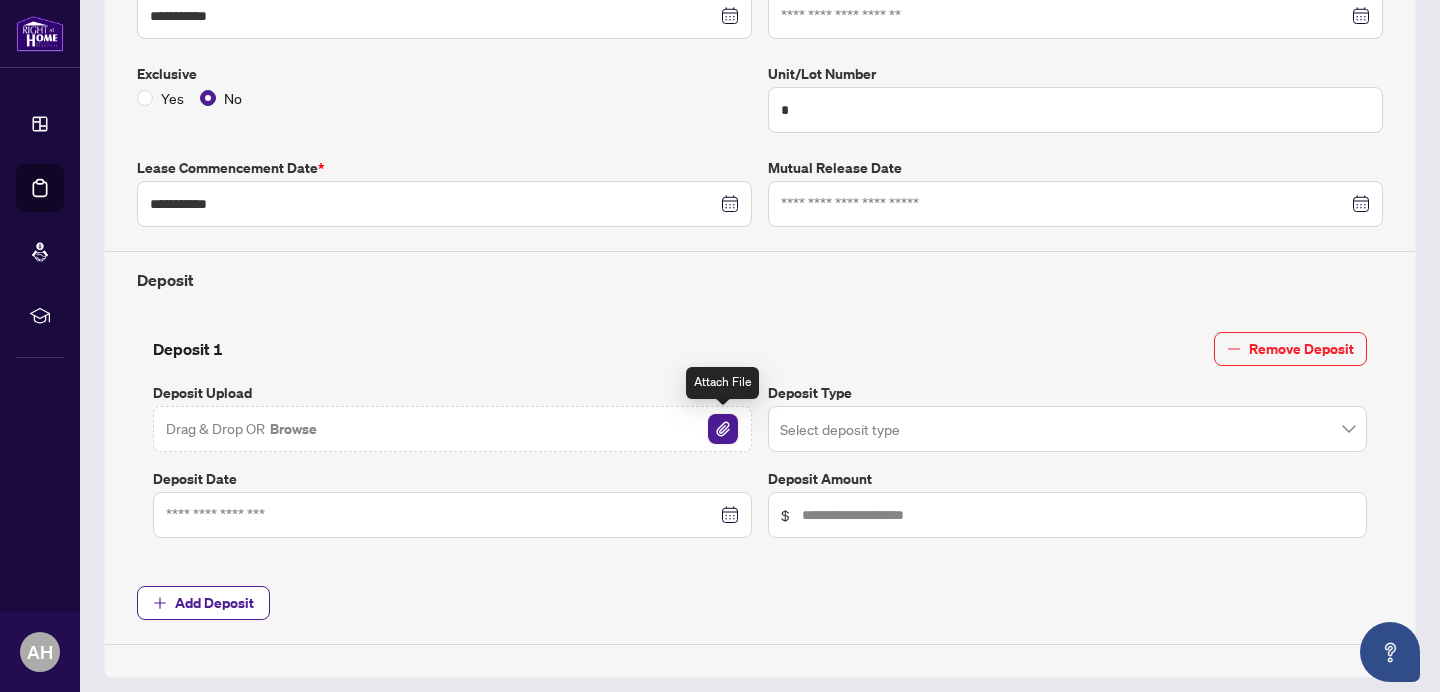 click at bounding box center (723, 429) 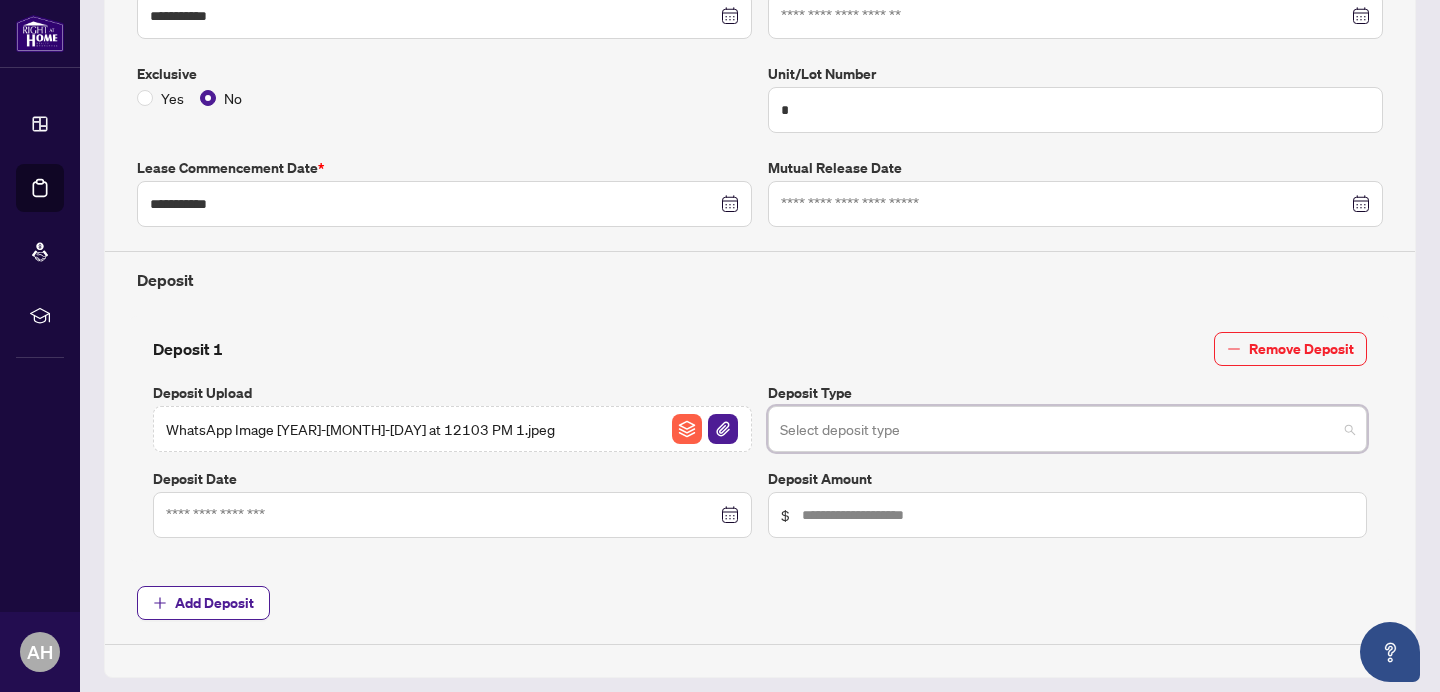 click at bounding box center (1058, 432) 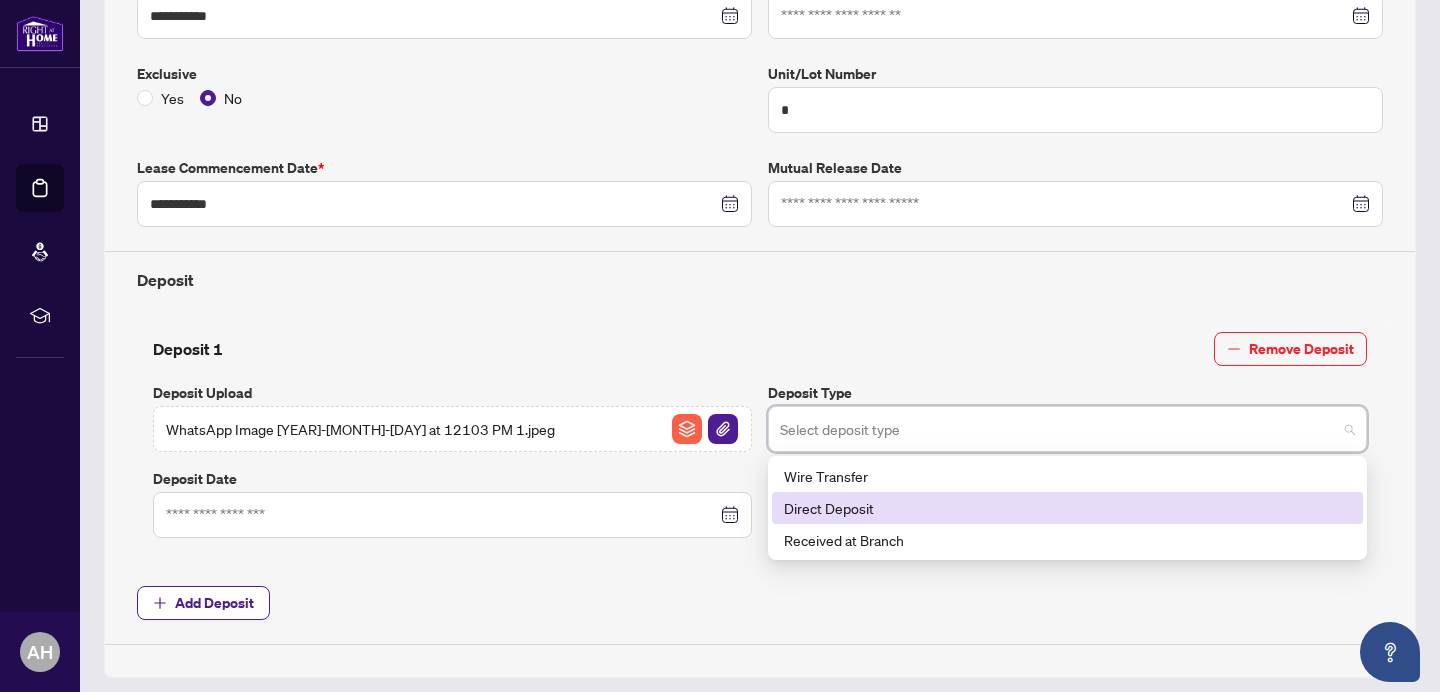 click on "Direct Deposit" at bounding box center (1067, 508) 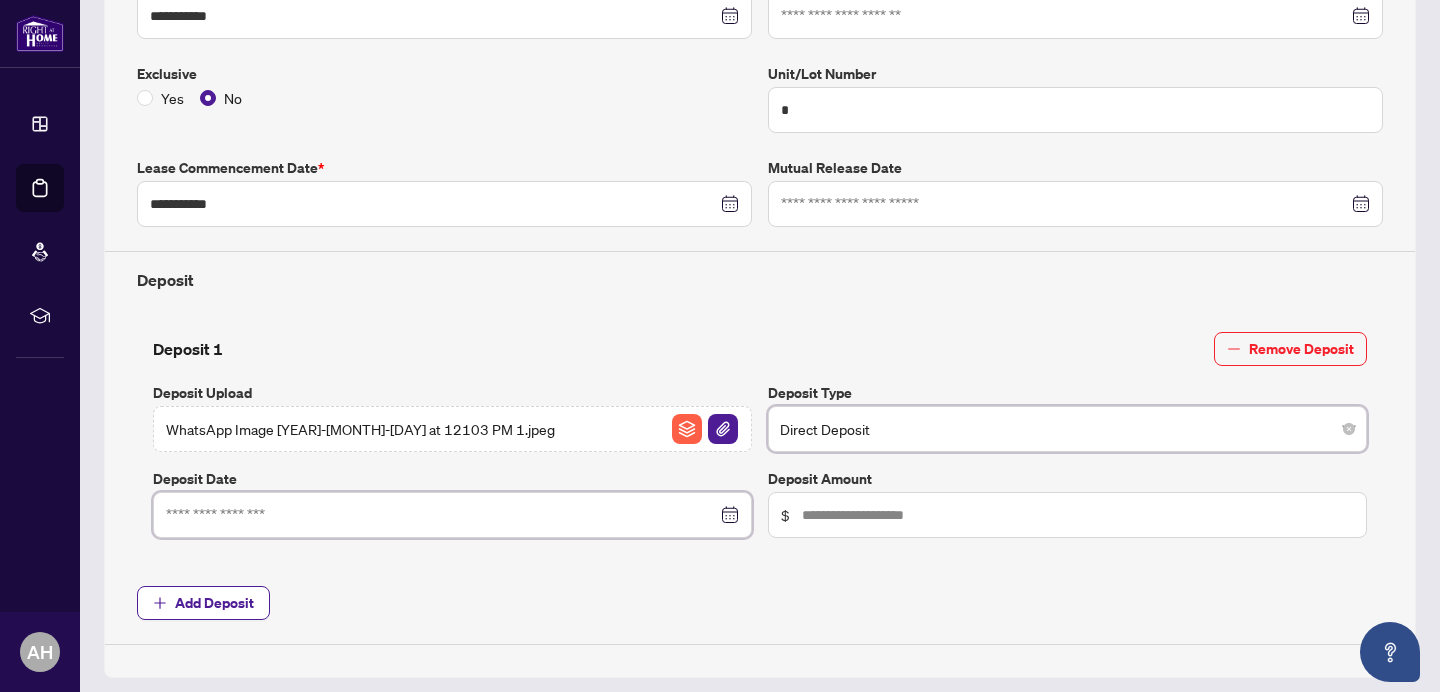 click at bounding box center (441, 515) 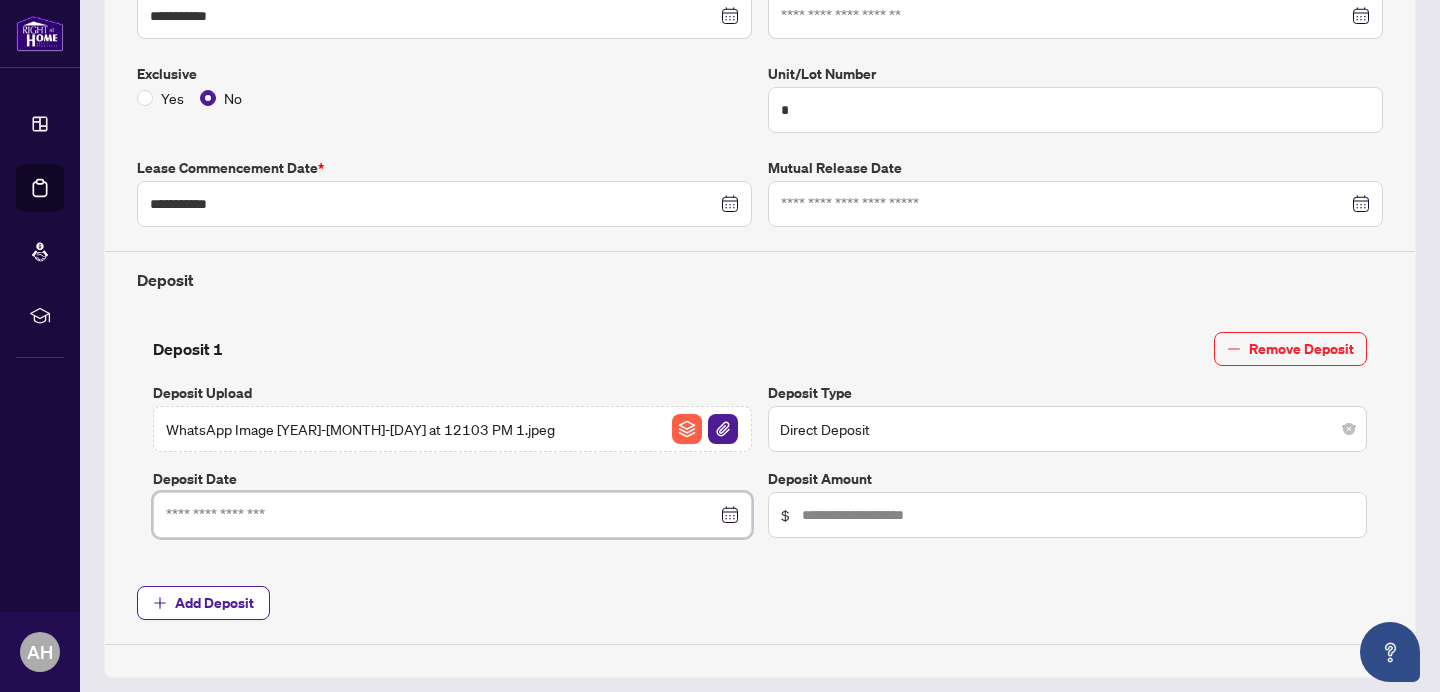 click at bounding box center [452, 515] 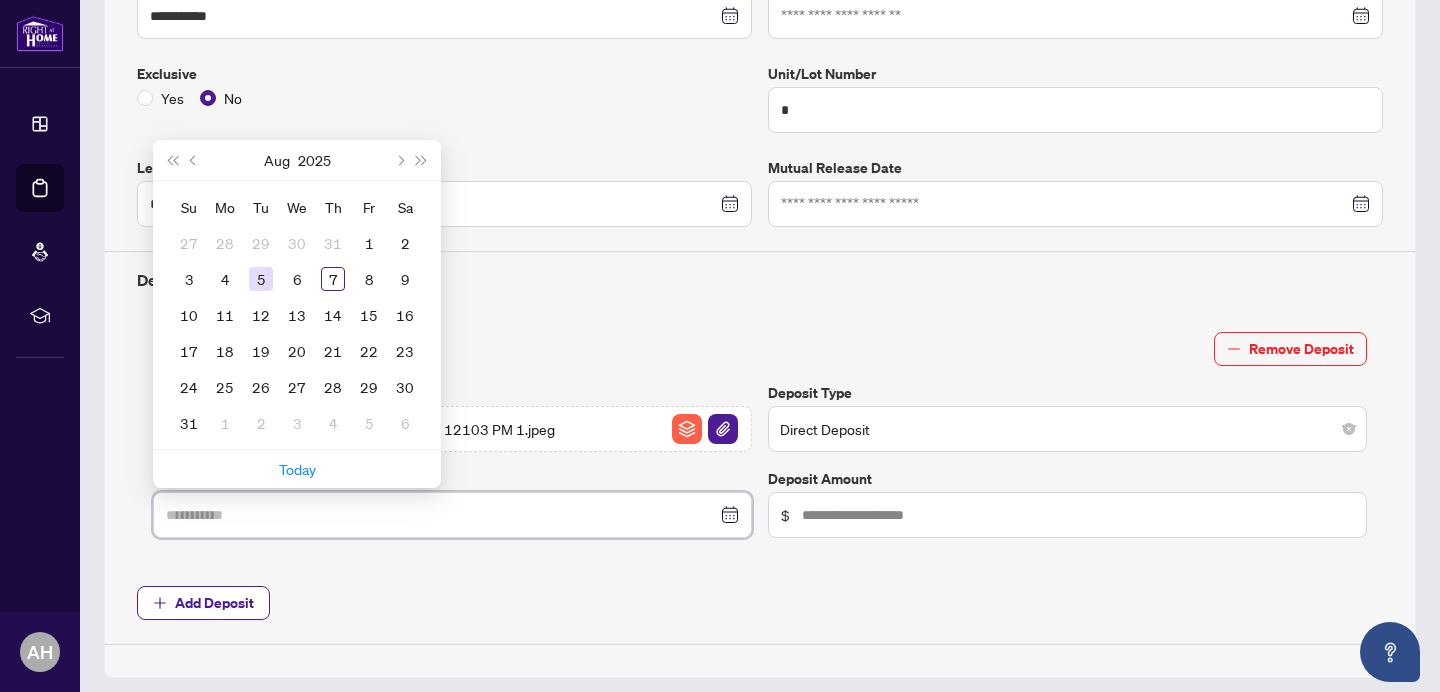 type on "**********" 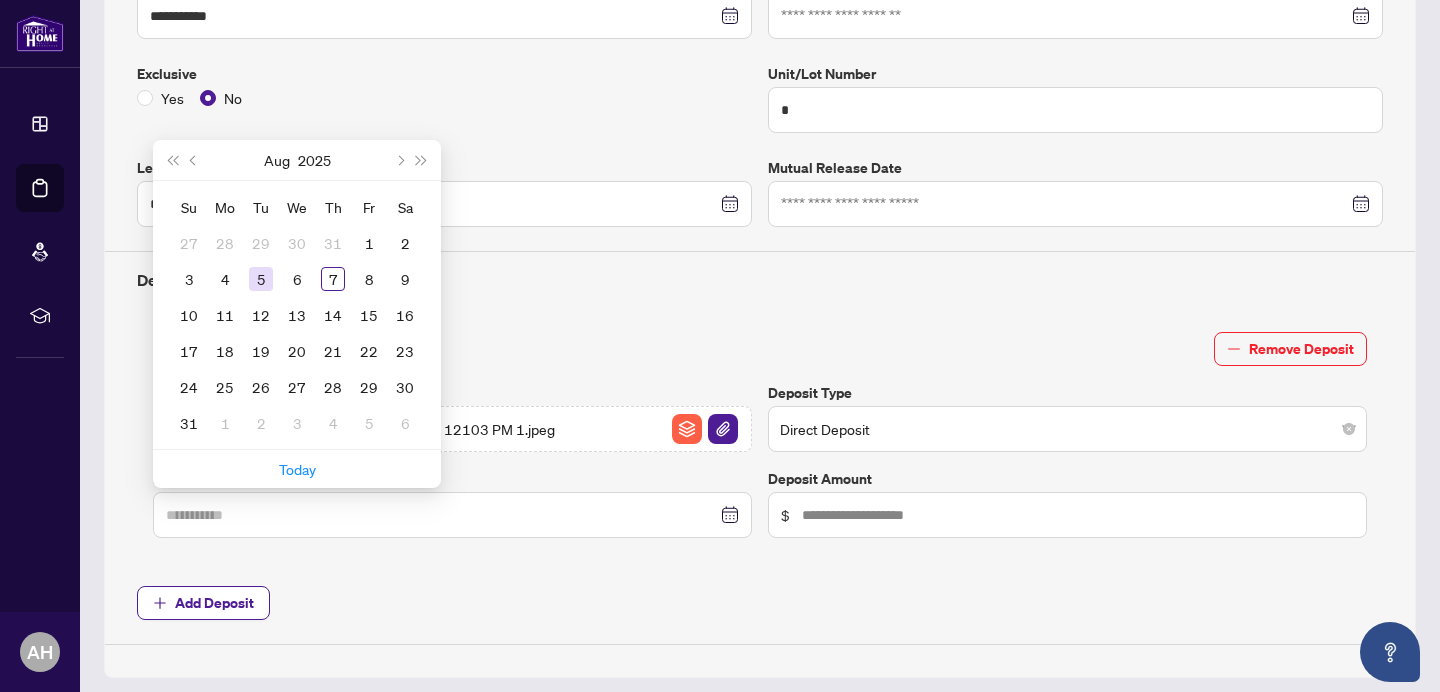 click on "5" at bounding box center [261, 279] 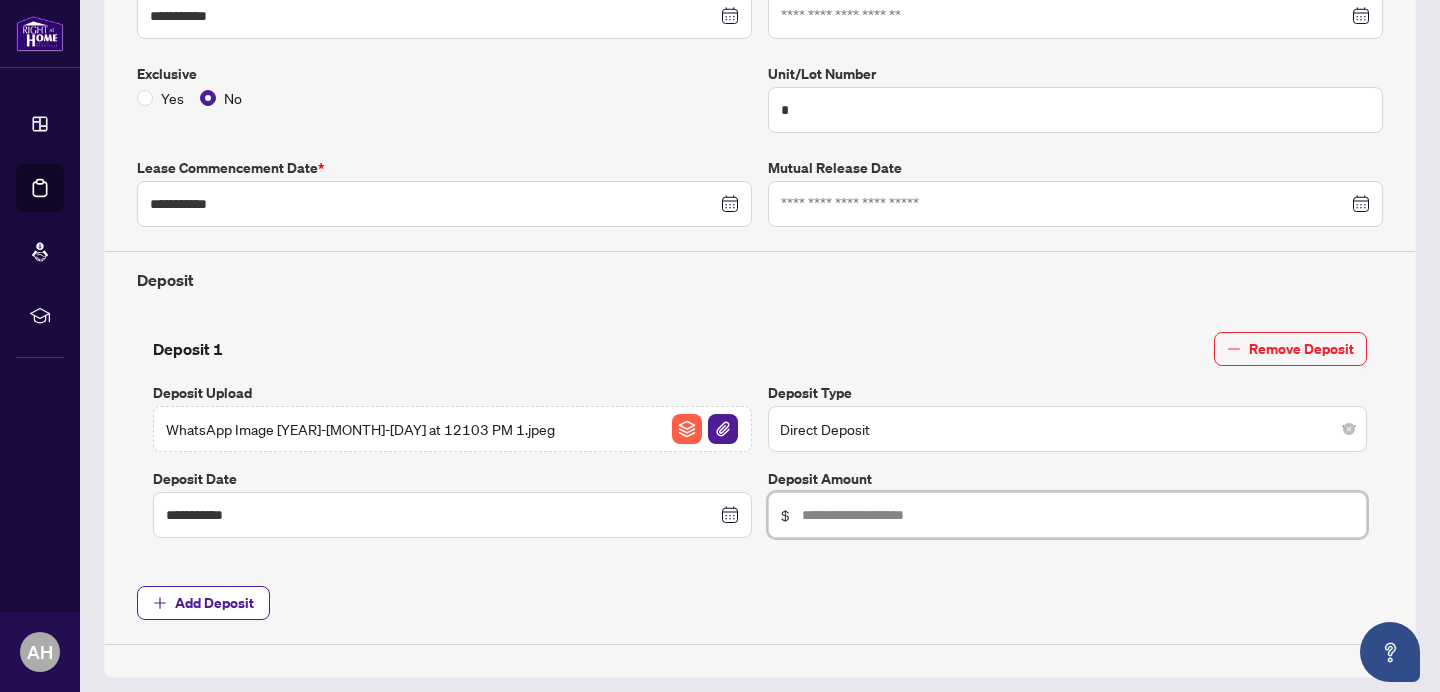 click at bounding box center [1078, 515] 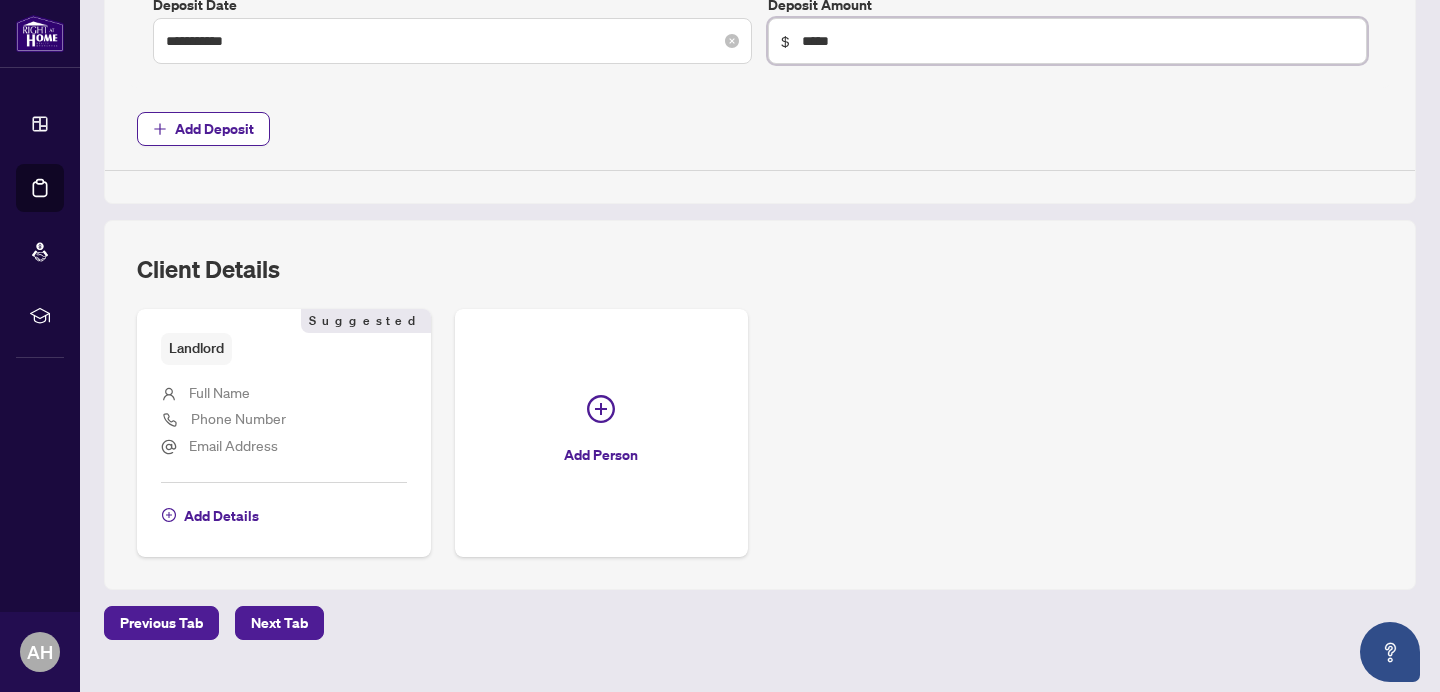 scroll, scrollTop: 1002, scrollLeft: 0, axis: vertical 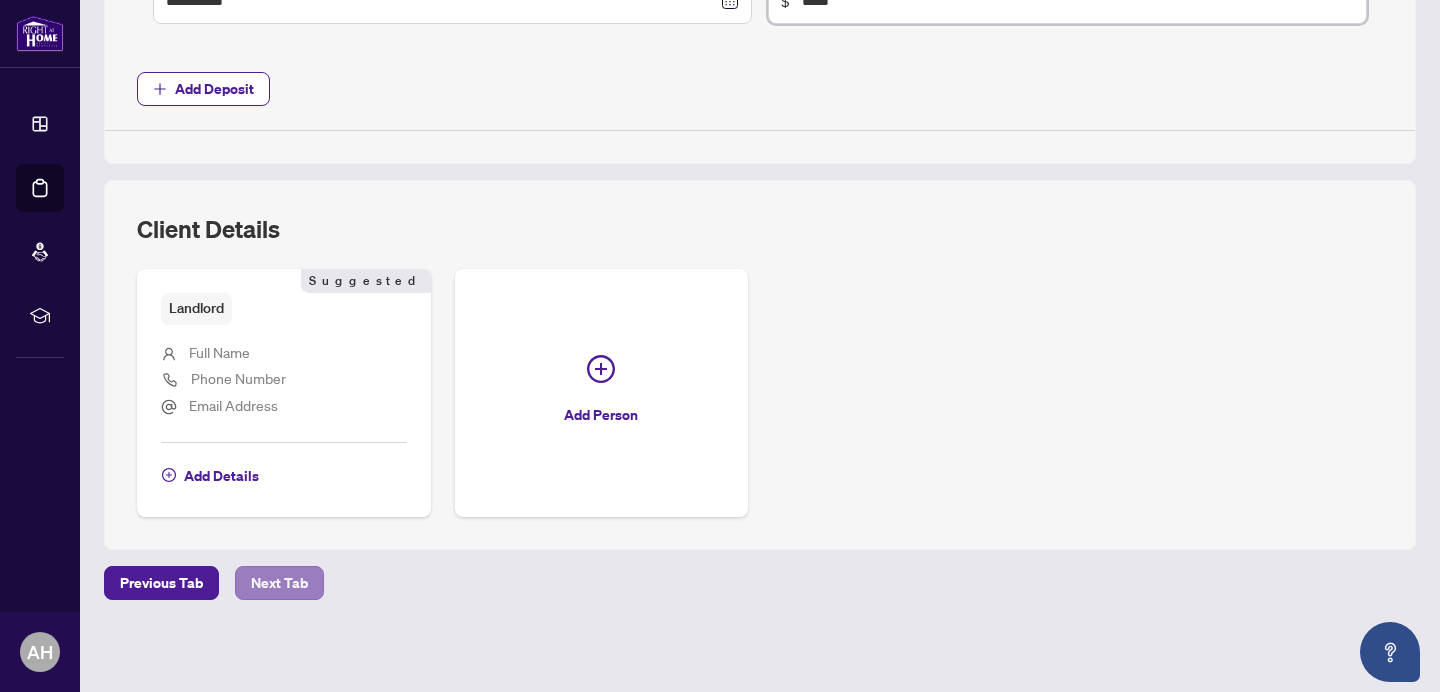 type on "*****" 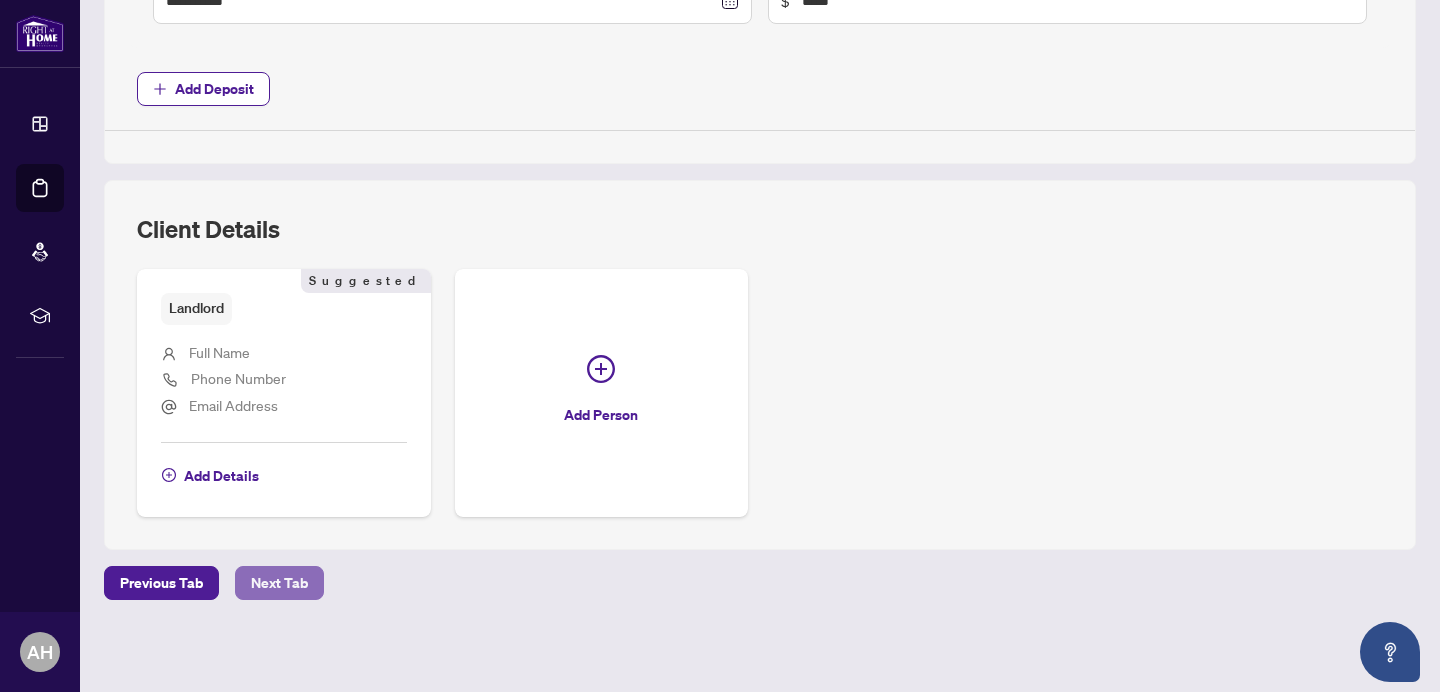 click on "Next Tab" at bounding box center (279, 583) 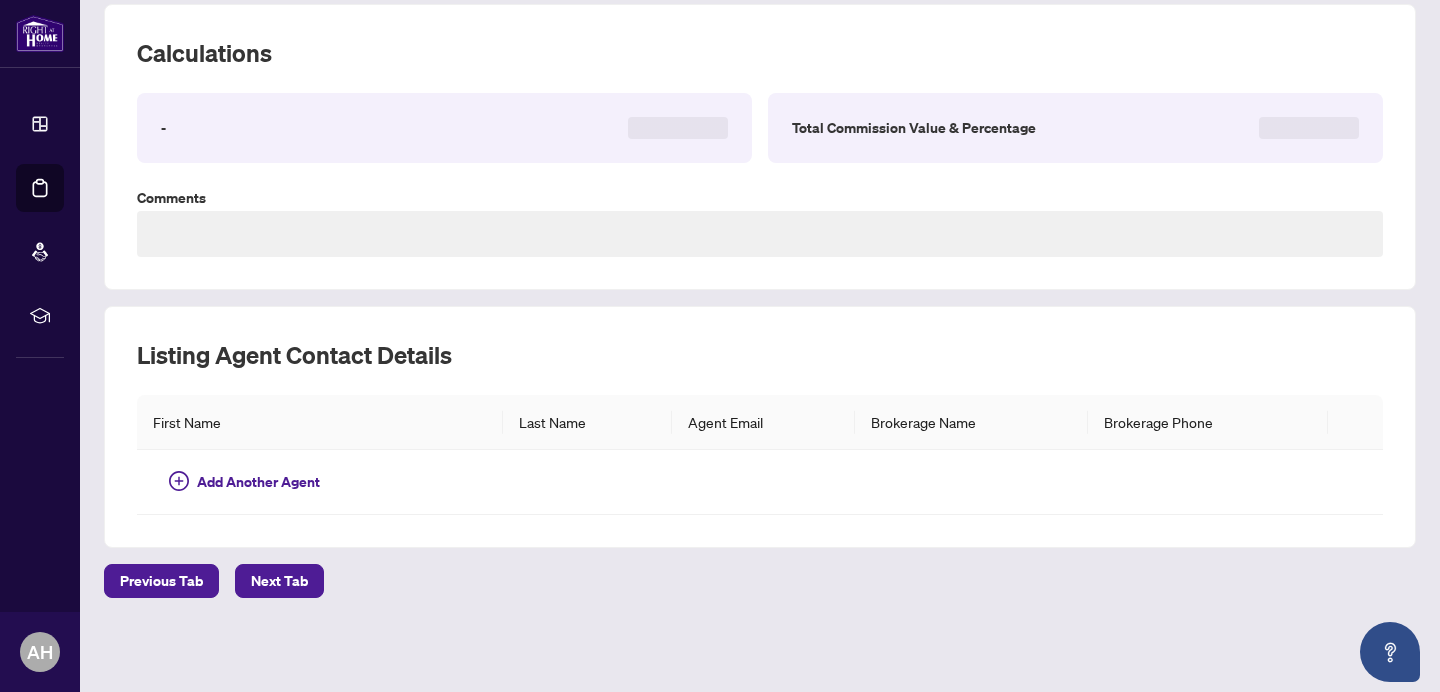 scroll, scrollTop: 0, scrollLeft: 0, axis: both 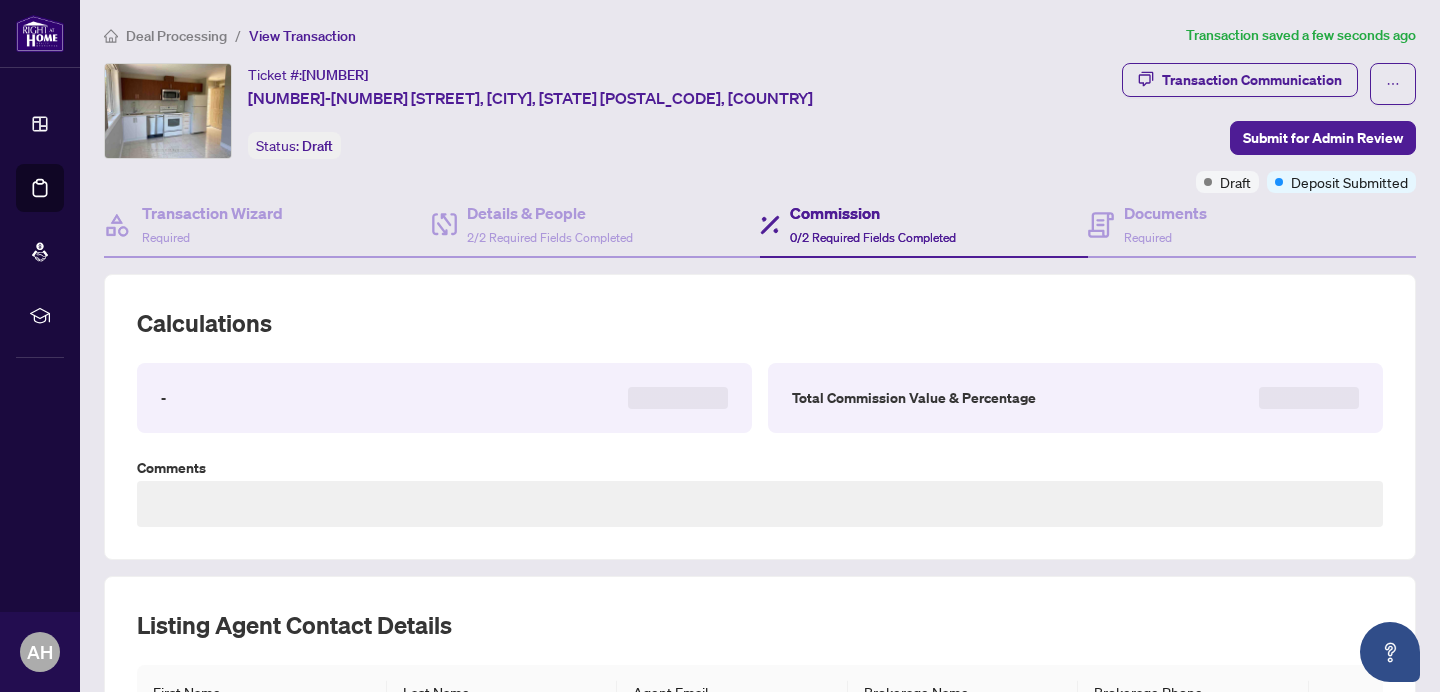 type on "**********" 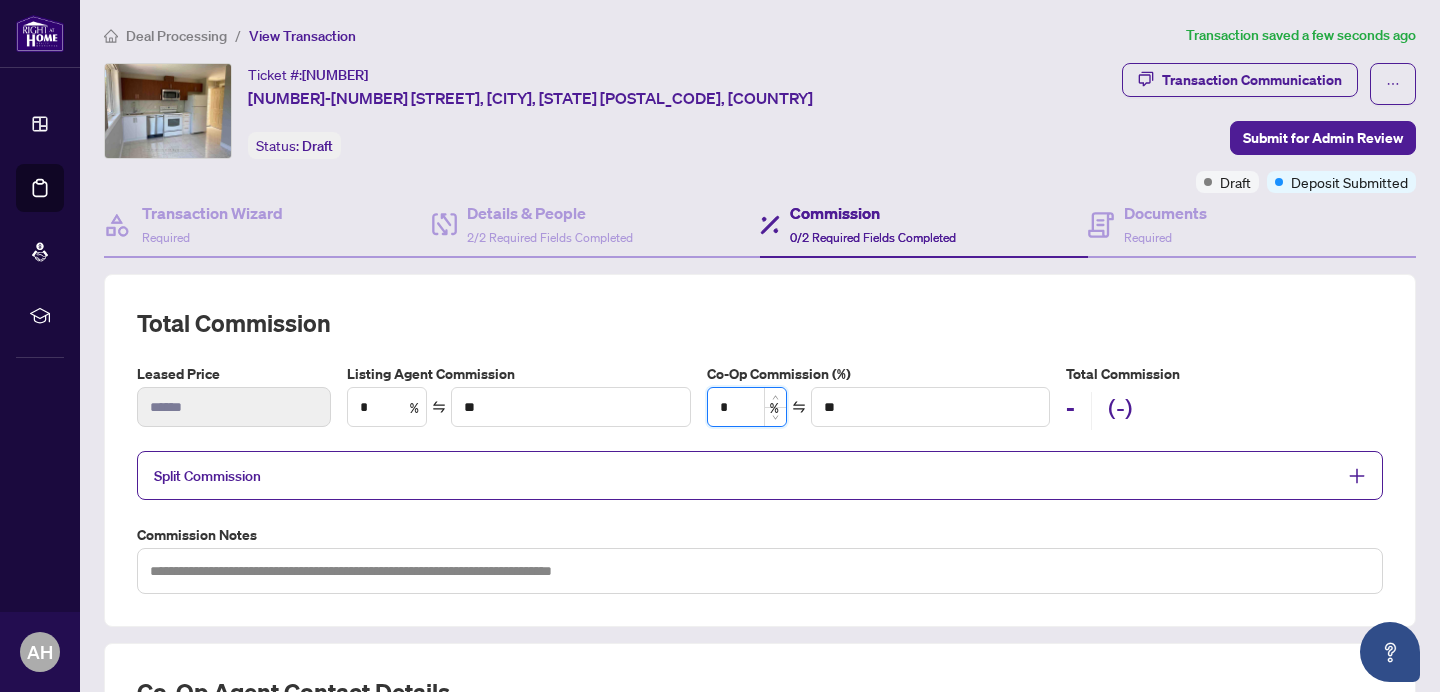 click on "*" at bounding box center (747, 407) 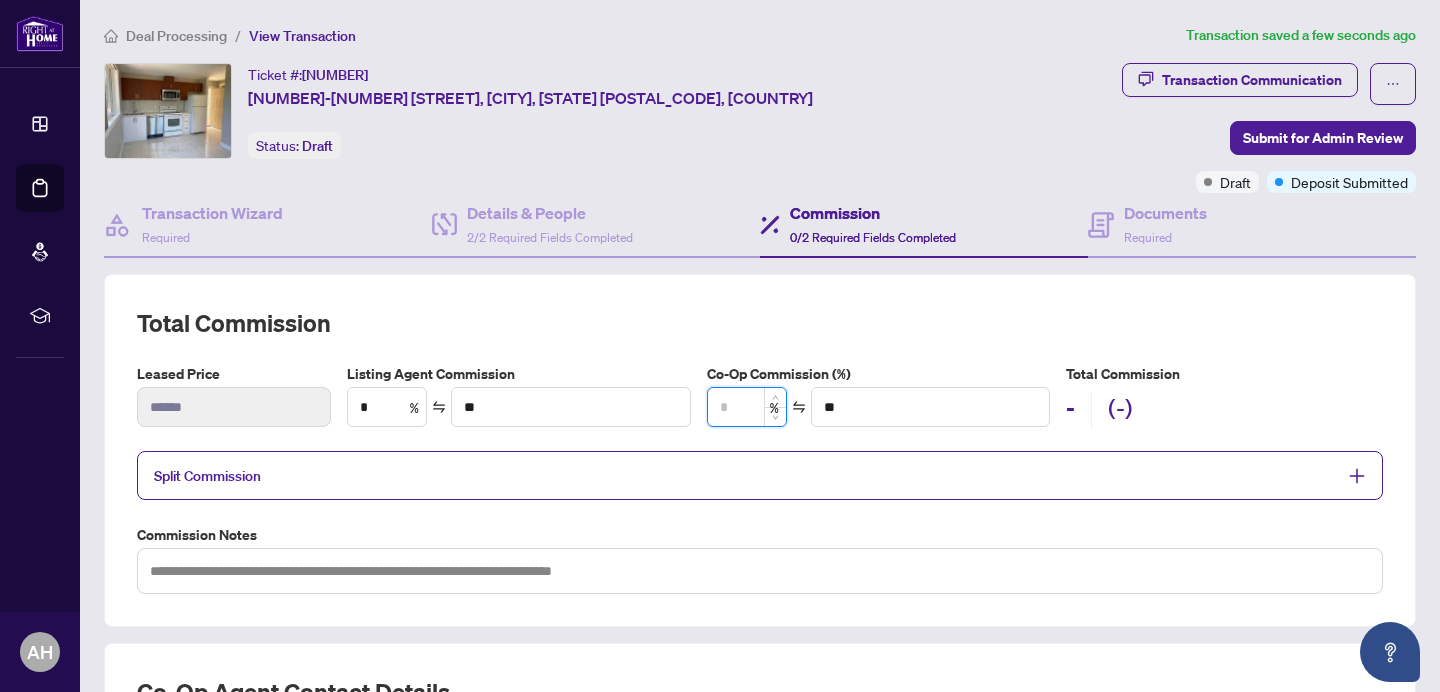 type on "*" 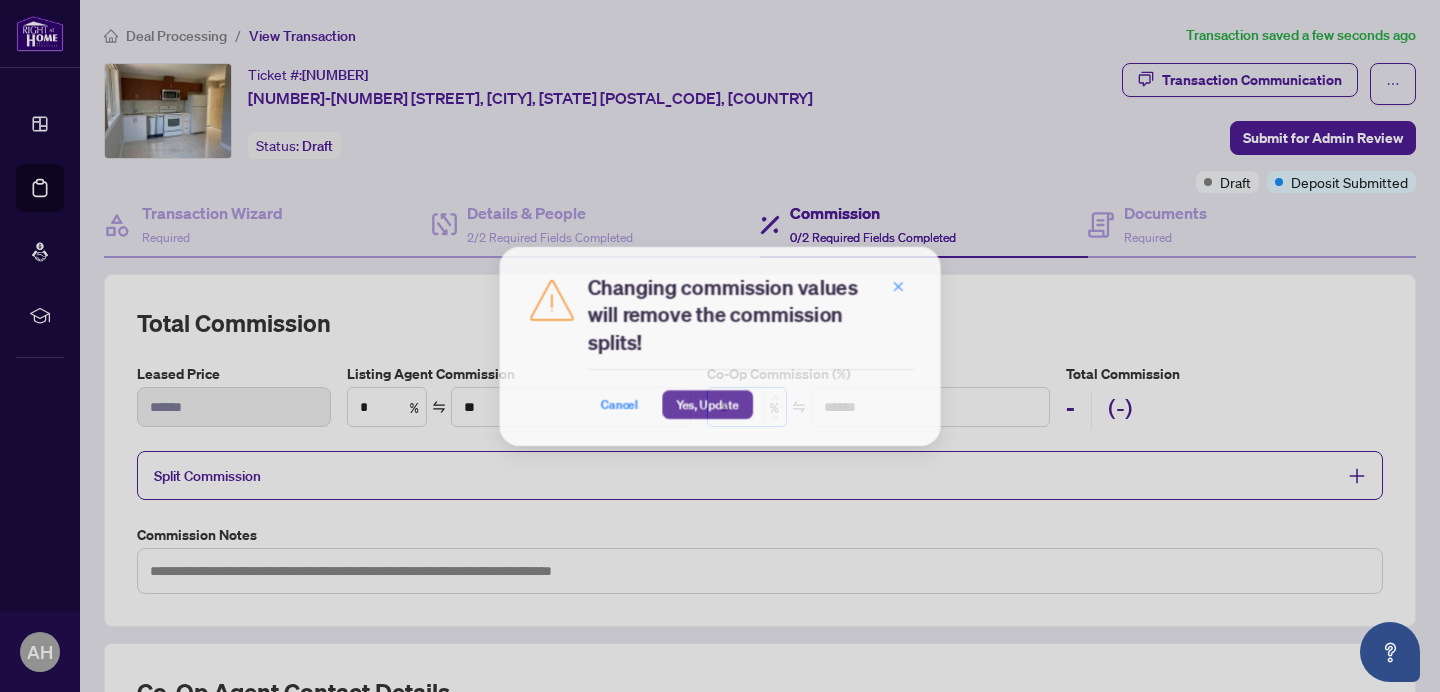 type on "**" 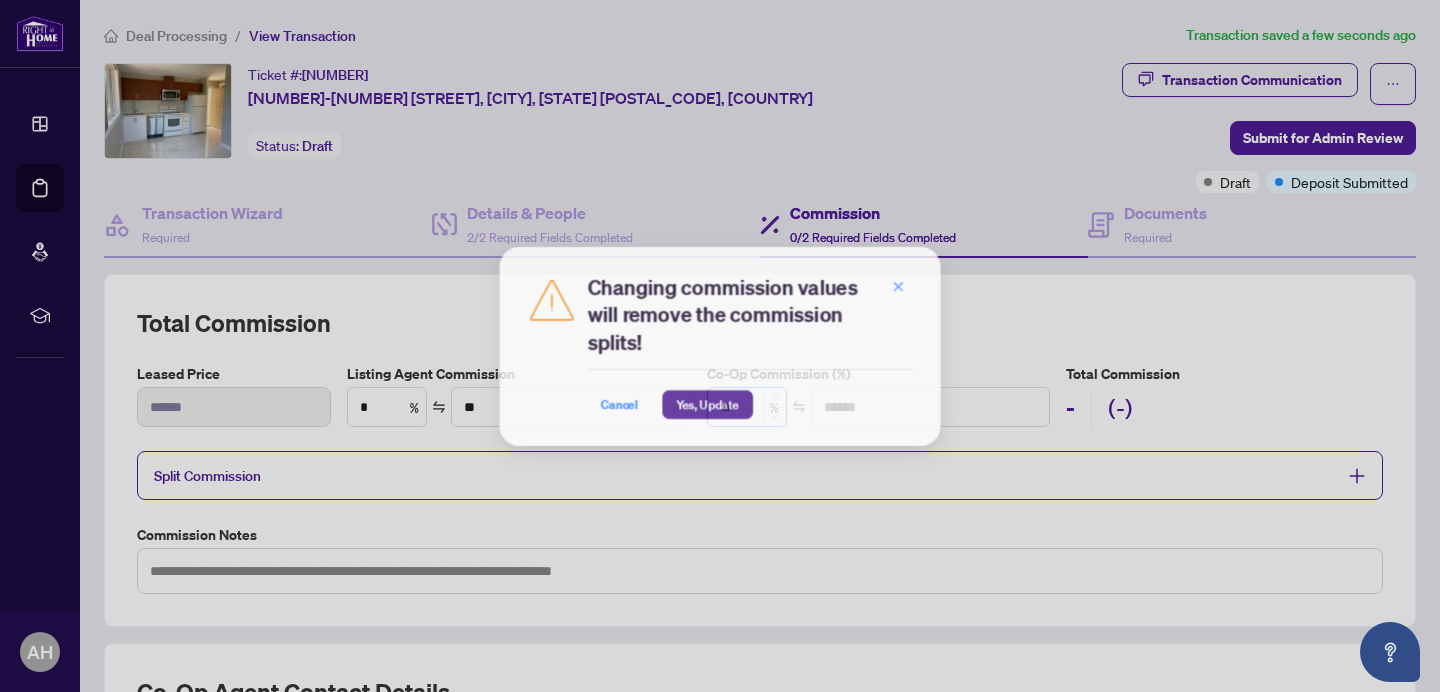 type on "**" 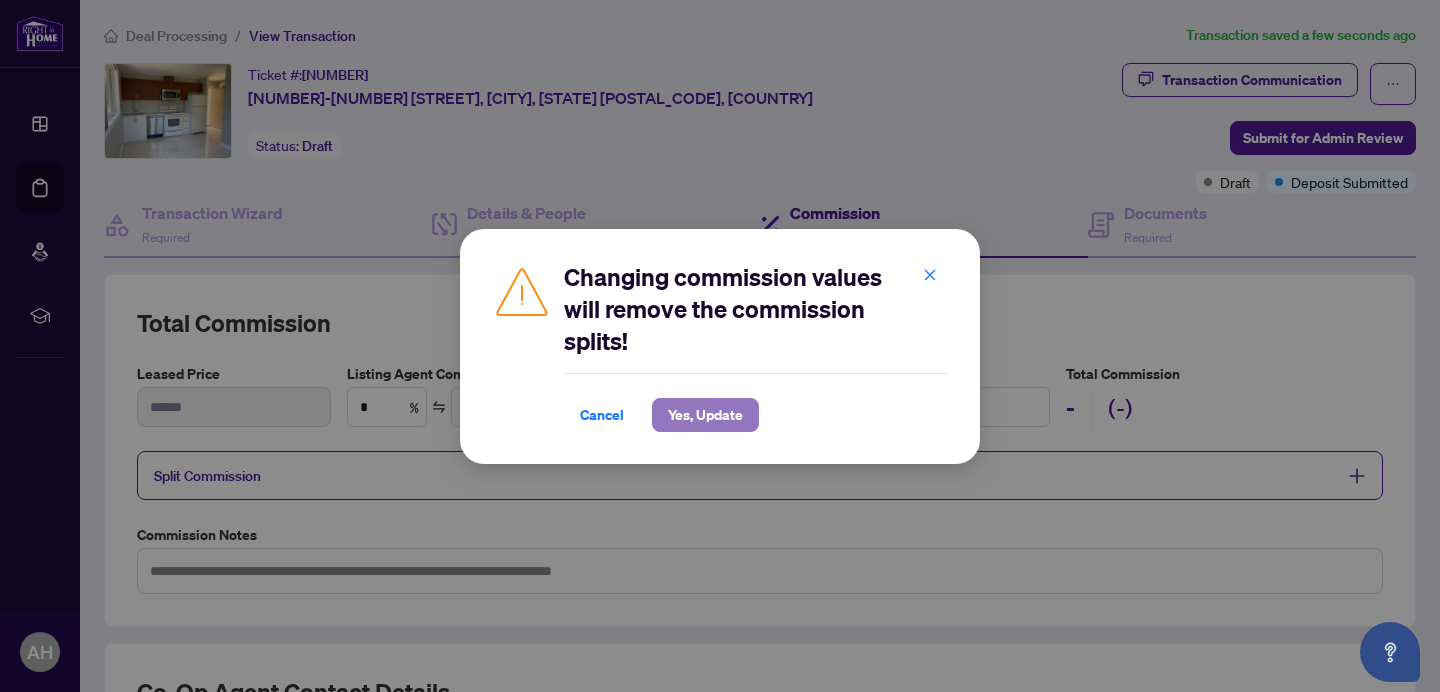 click on "Yes, Update" at bounding box center (705, 415) 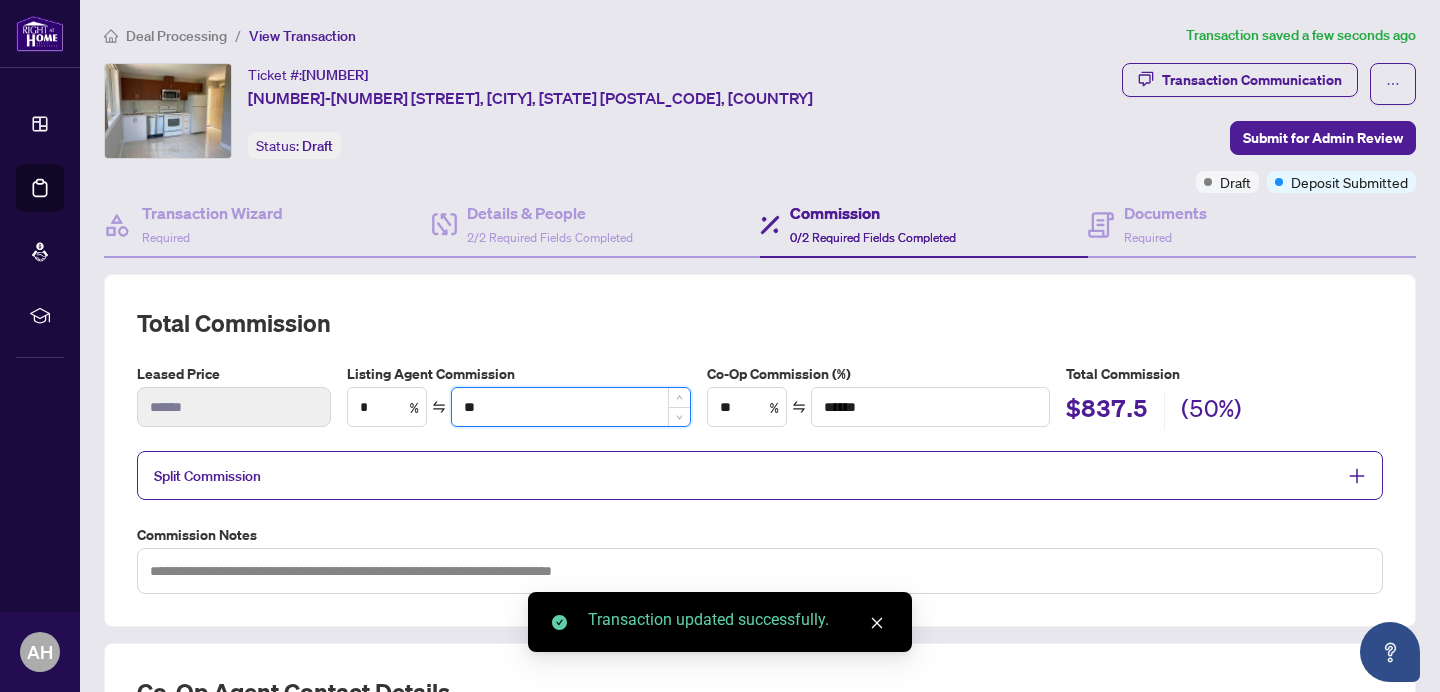 click on "**" at bounding box center [570, 407] 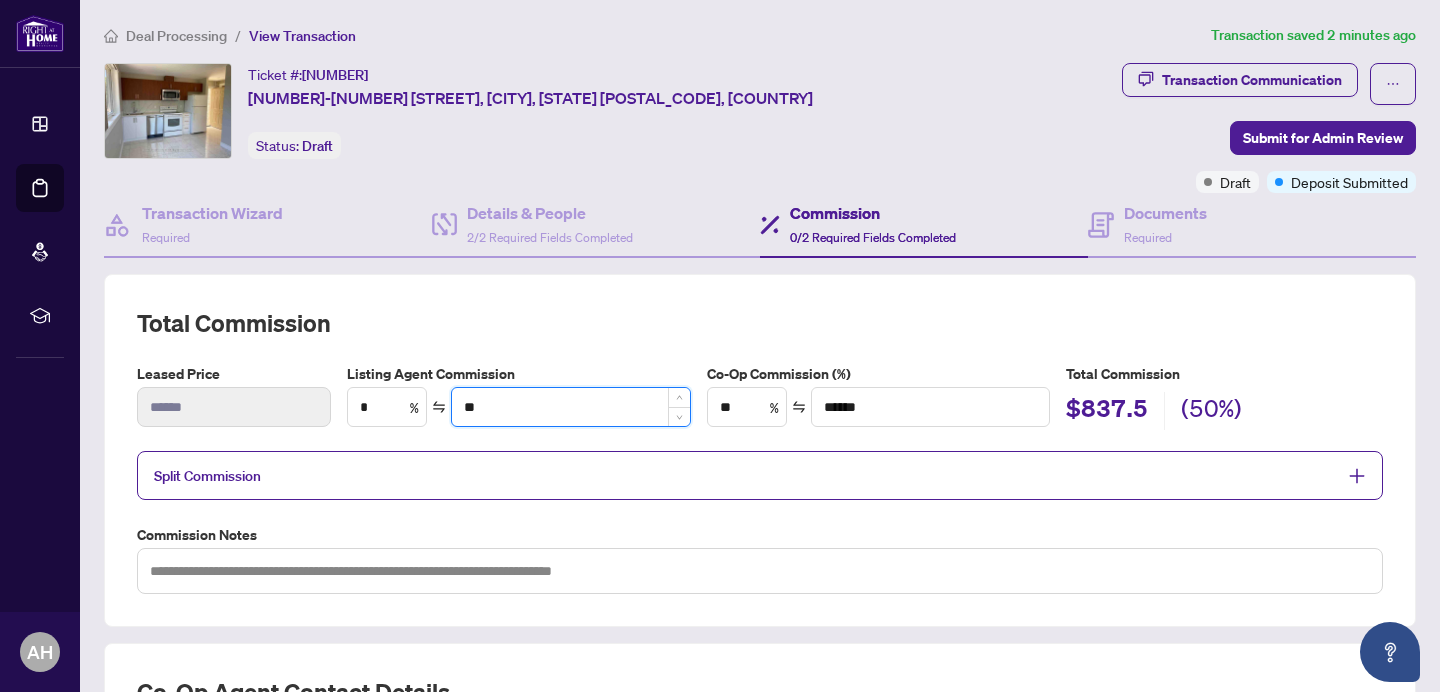 type on "*" 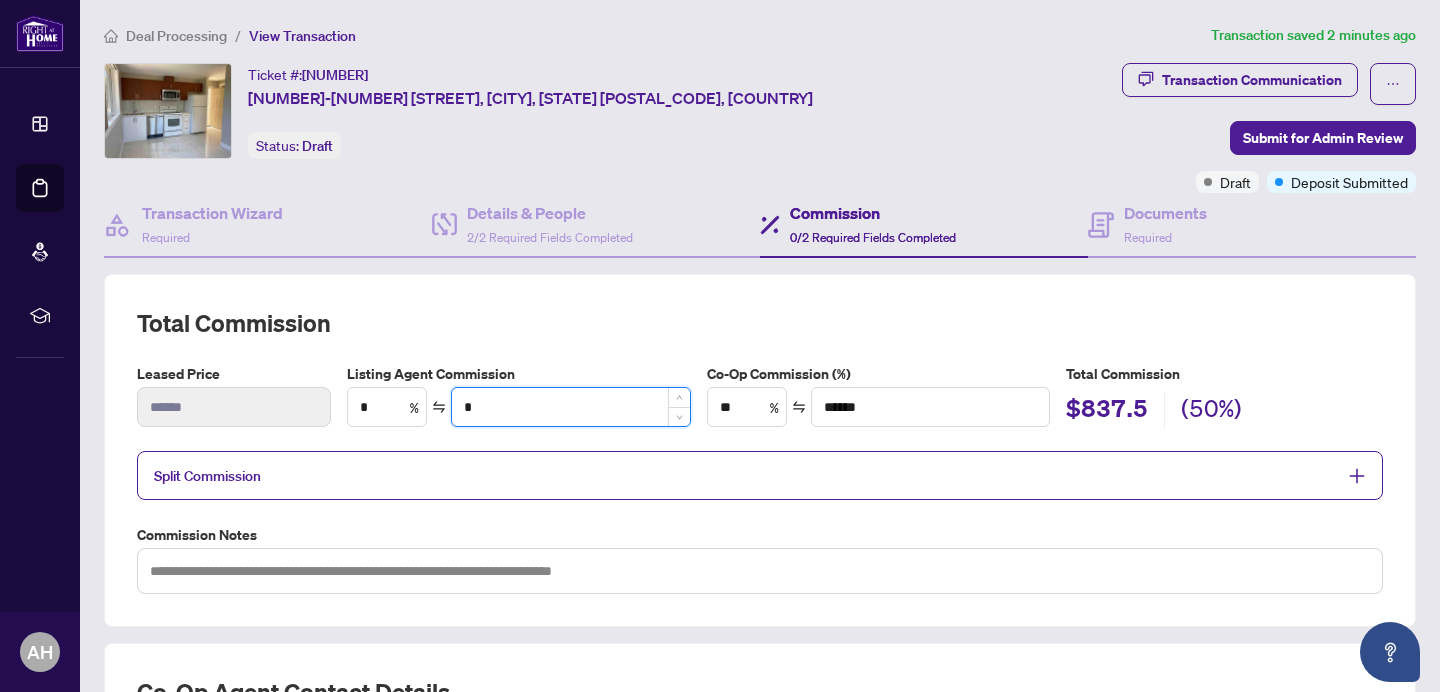 type on "****" 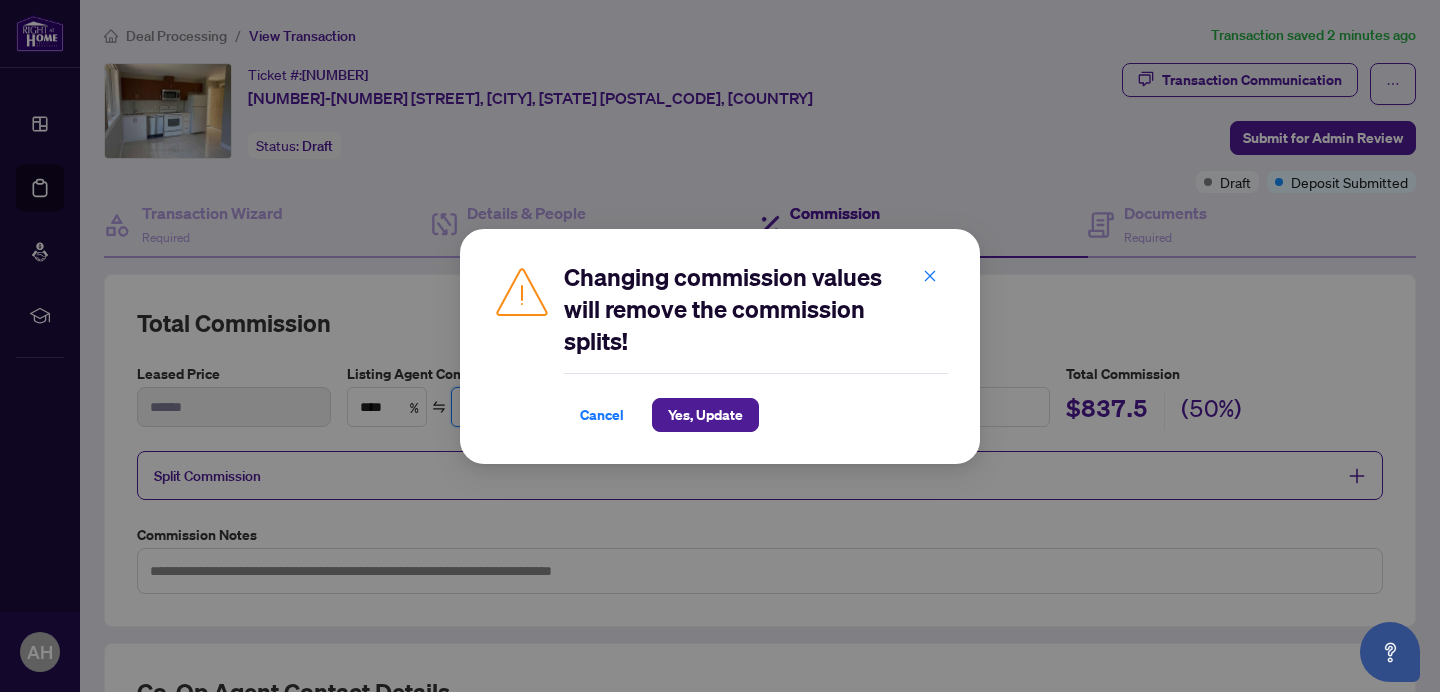 type on "**" 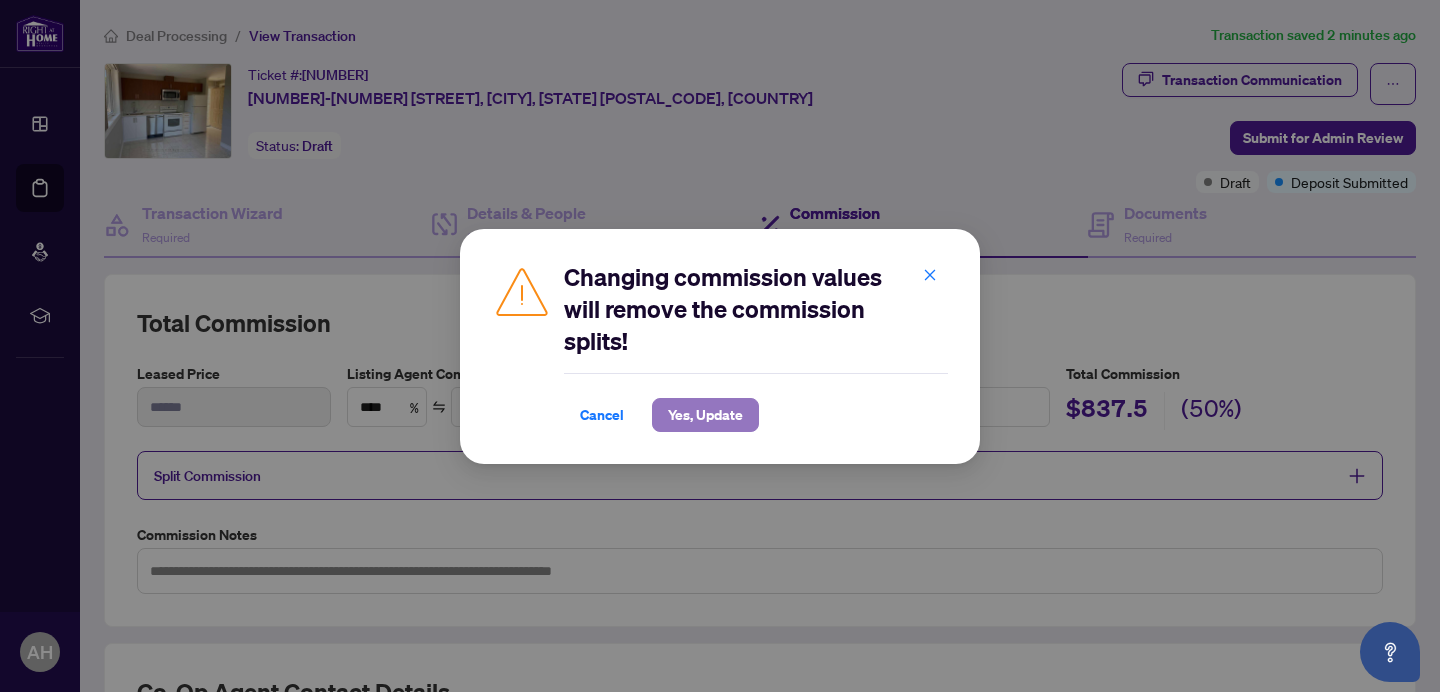 click on "Yes, Update" at bounding box center [705, 415] 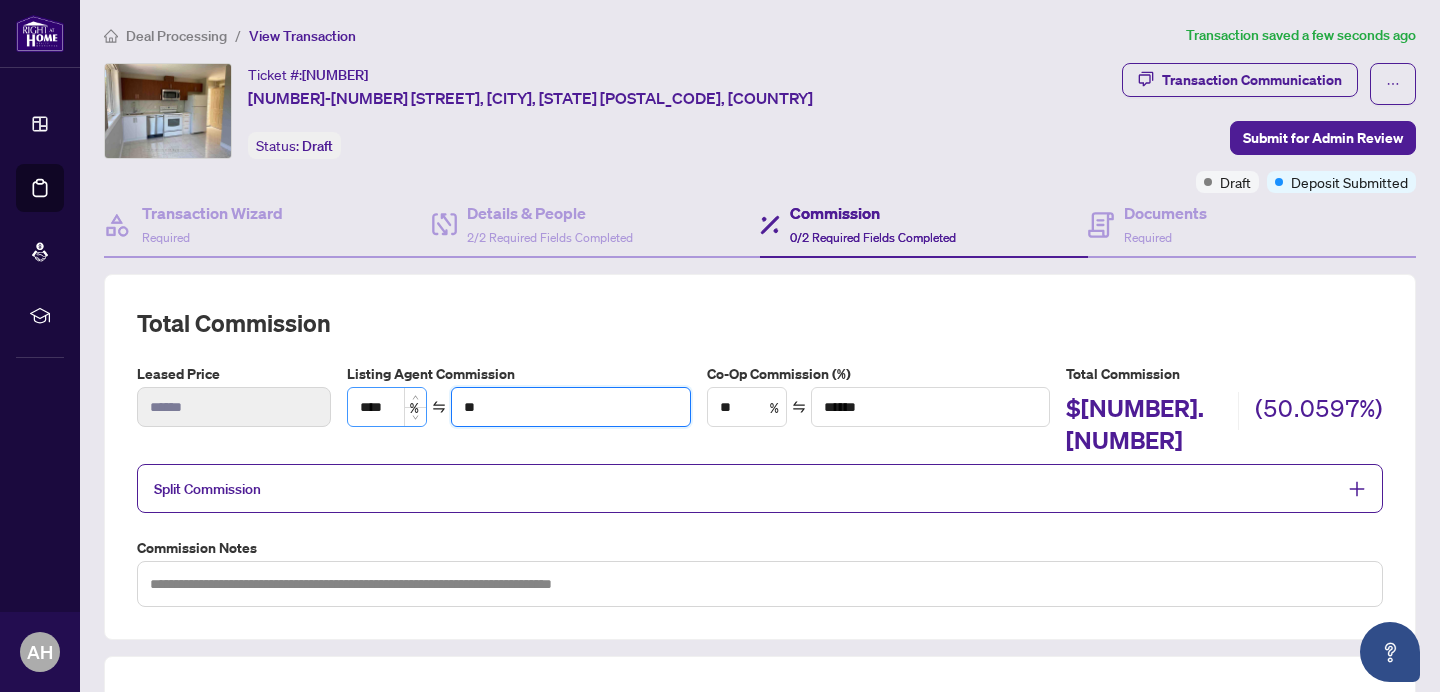 drag, startPoint x: 505, startPoint y: 396, endPoint x: 413, endPoint y: 386, distance: 92.541885 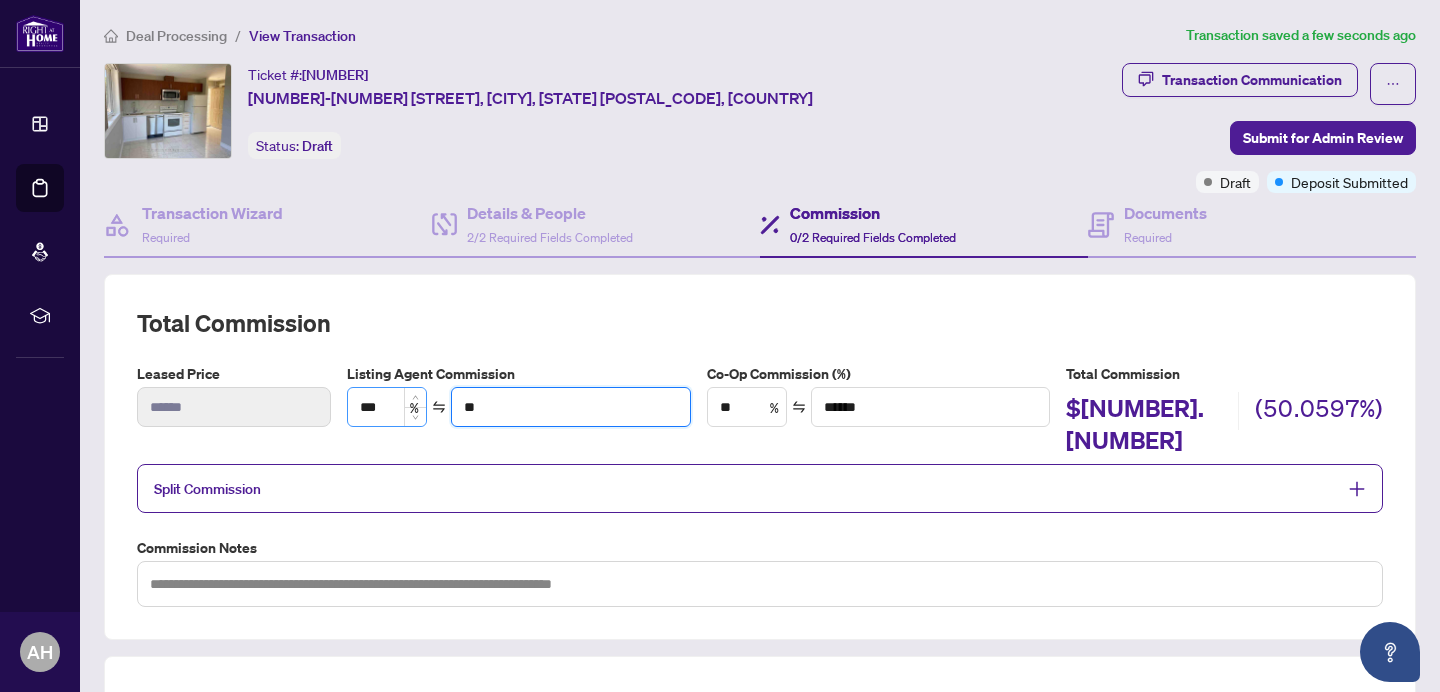 type on "****" 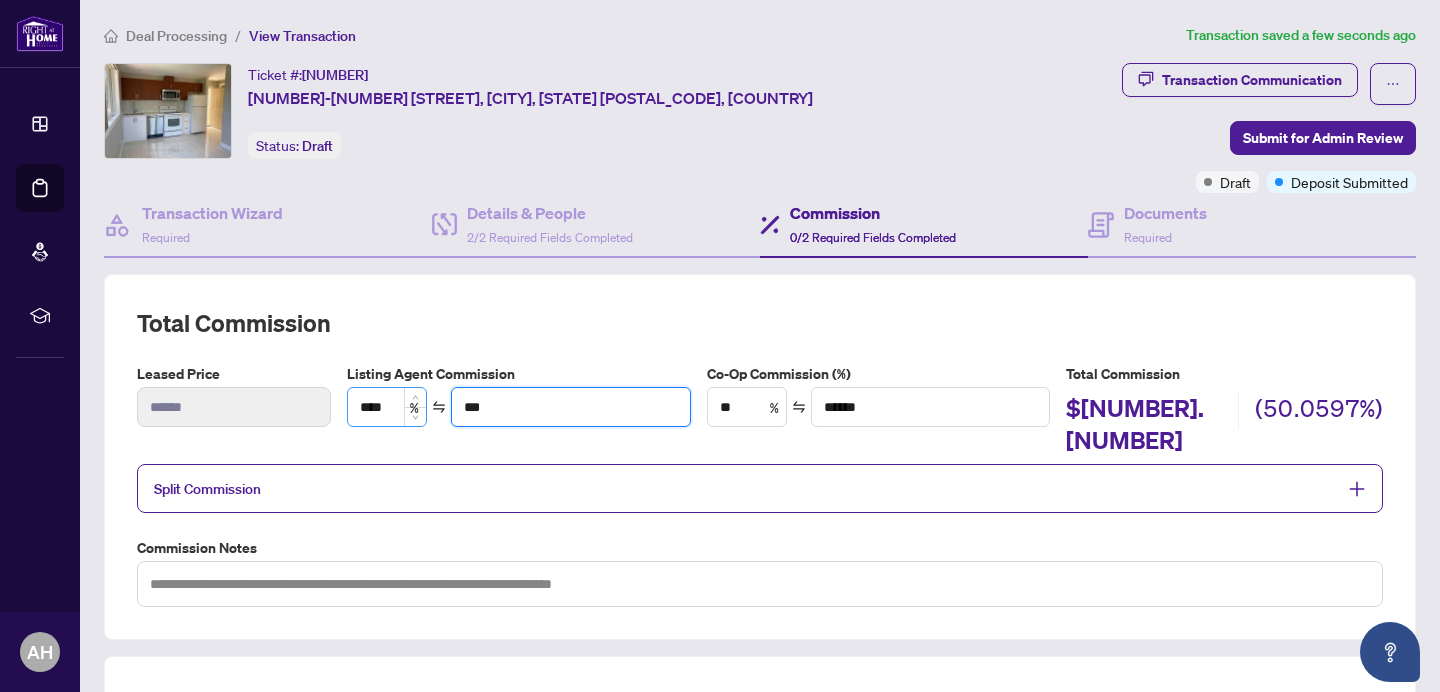 type on "*****" 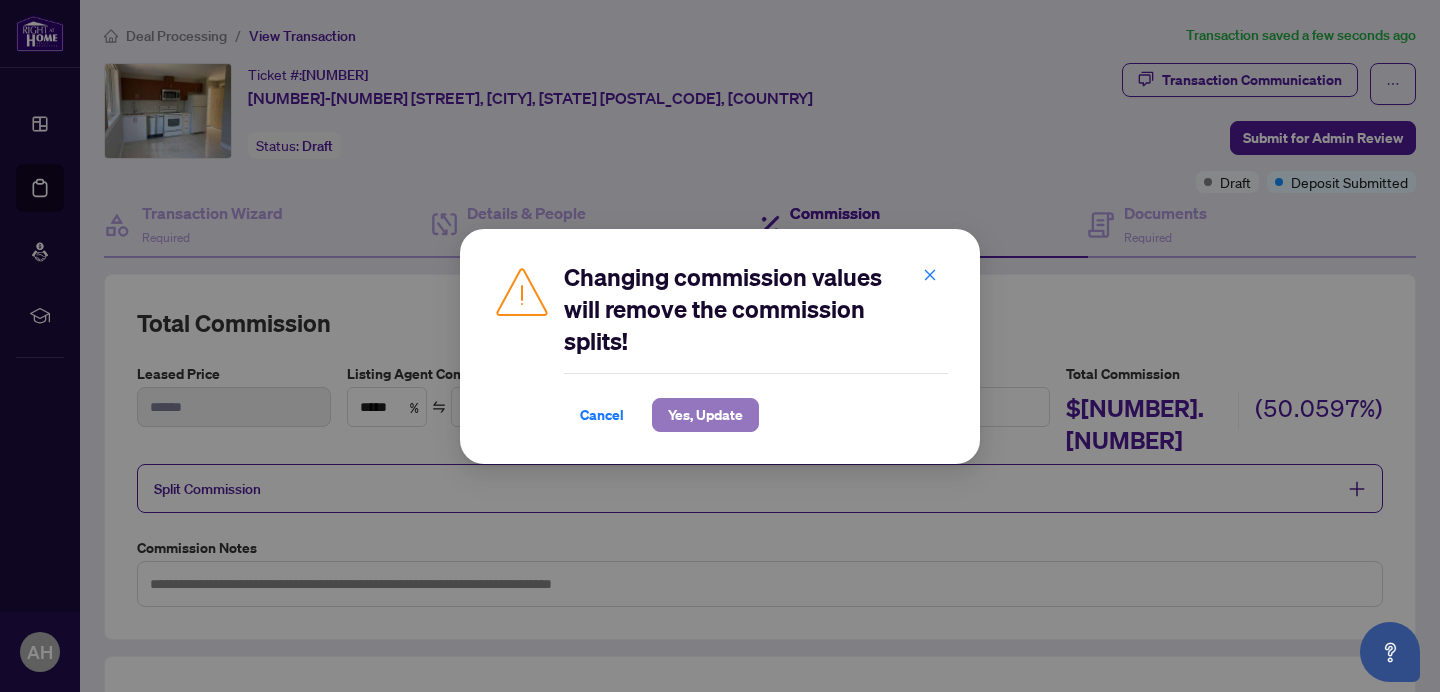 click on "Yes, Update" at bounding box center (705, 415) 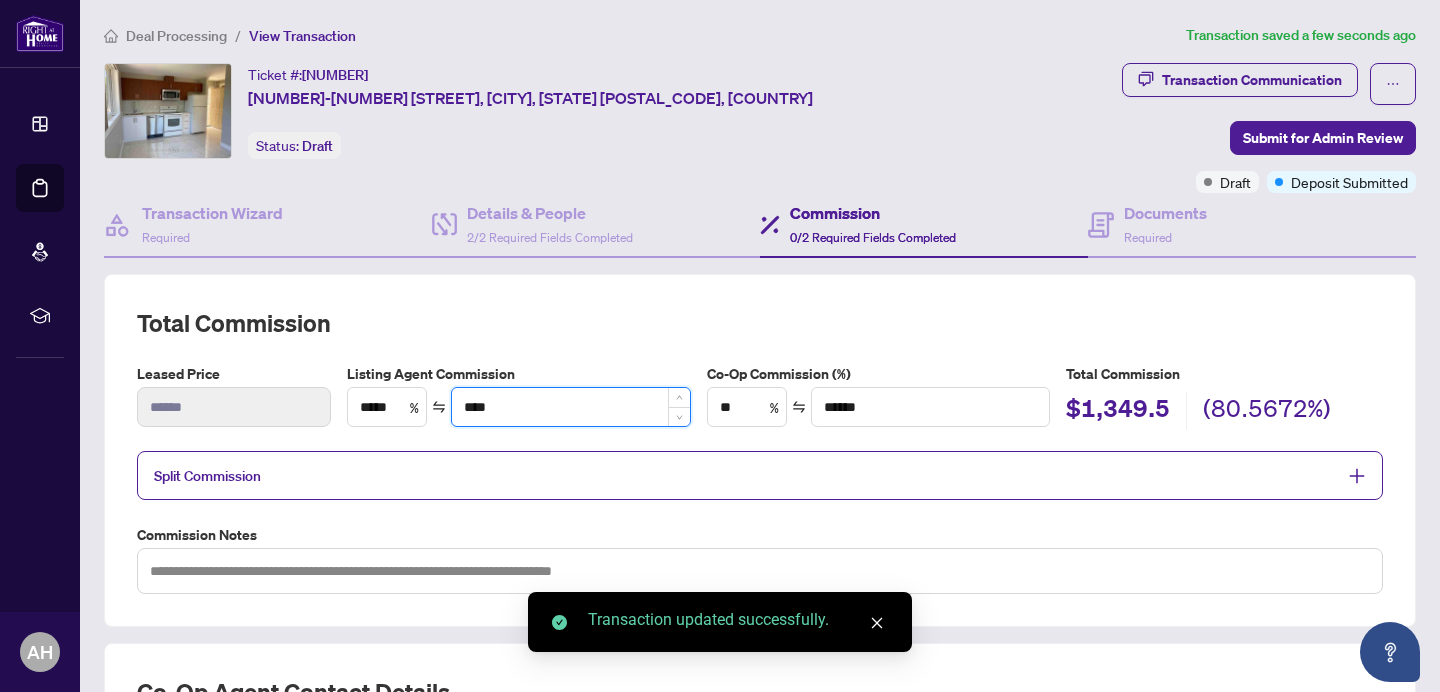 click on "****" at bounding box center (570, 407) 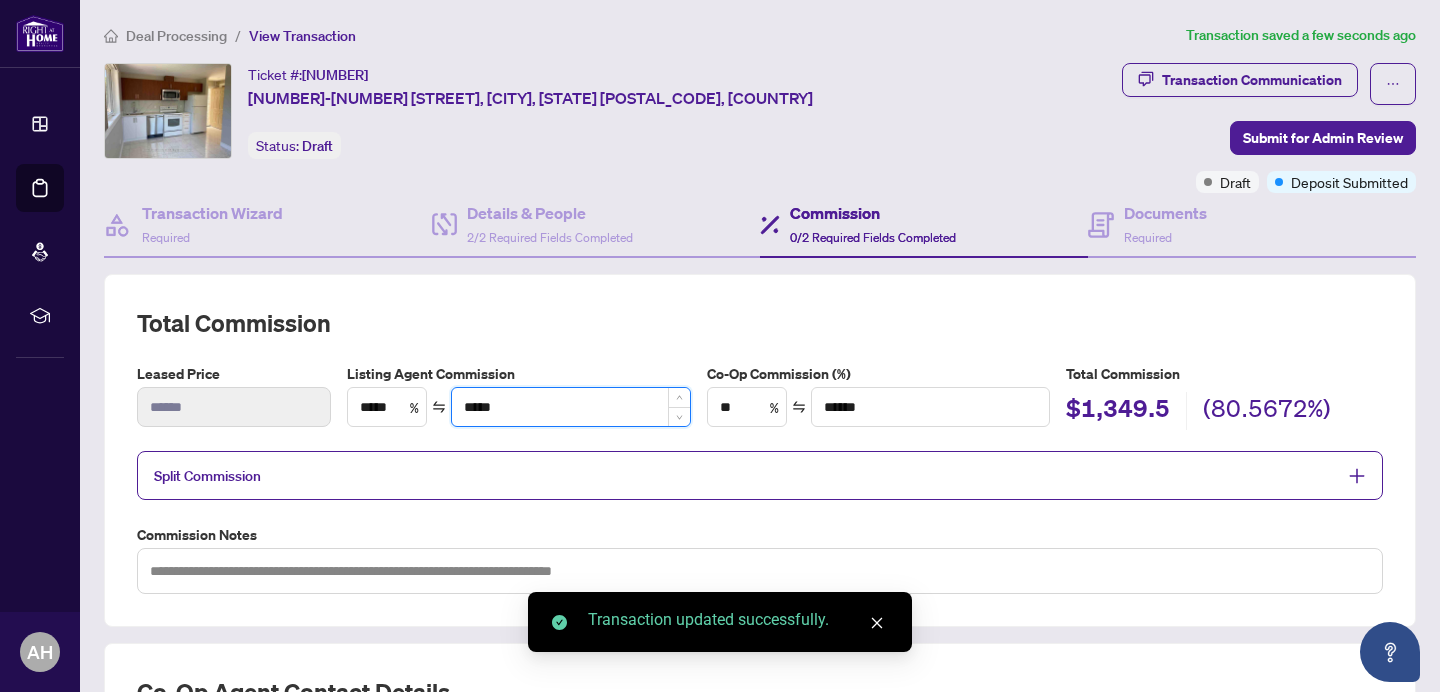 type on "****" 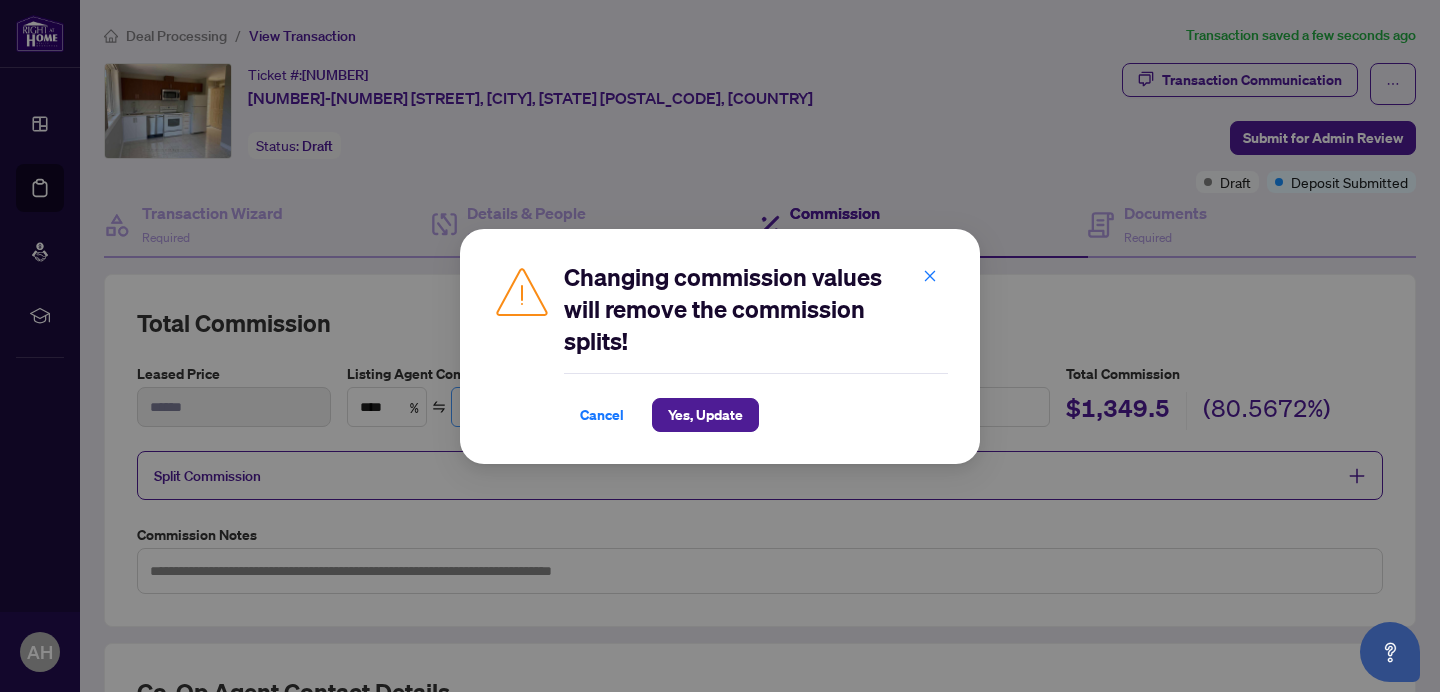 type on "******" 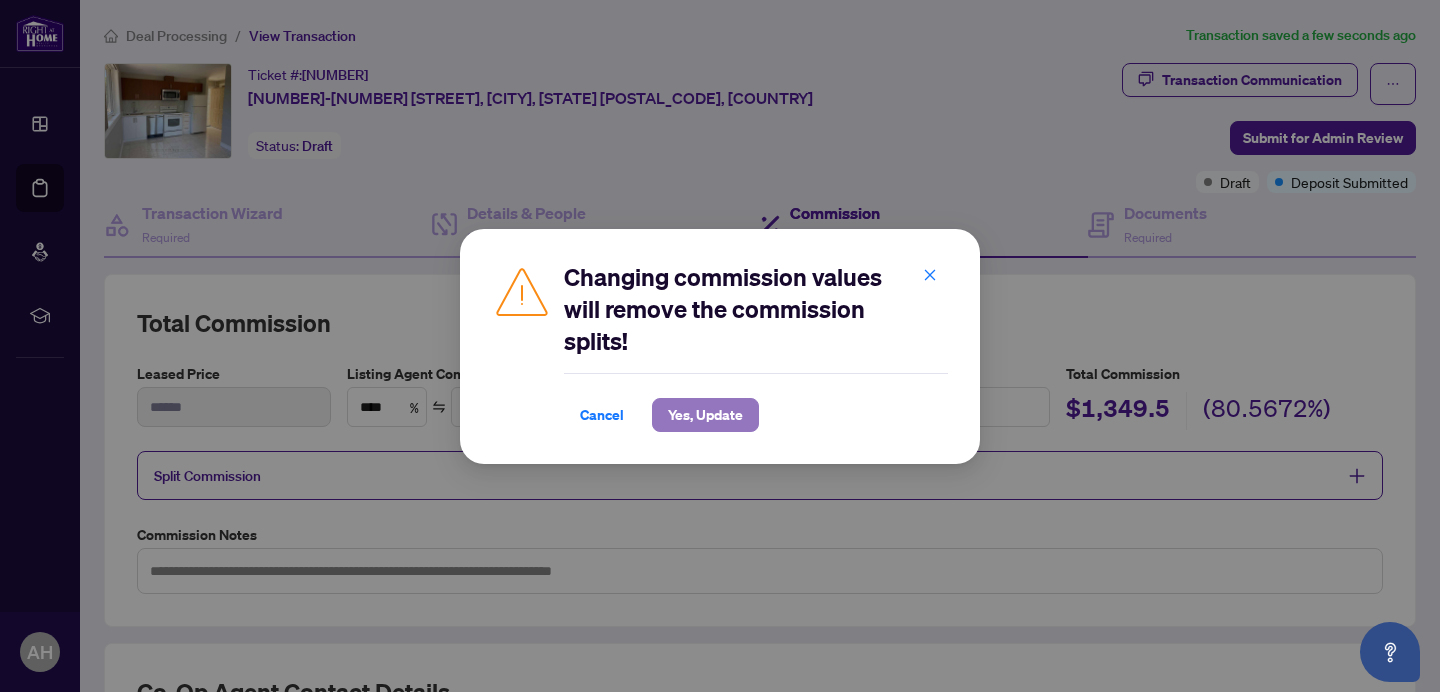 click on "Yes, Update" at bounding box center [705, 415] 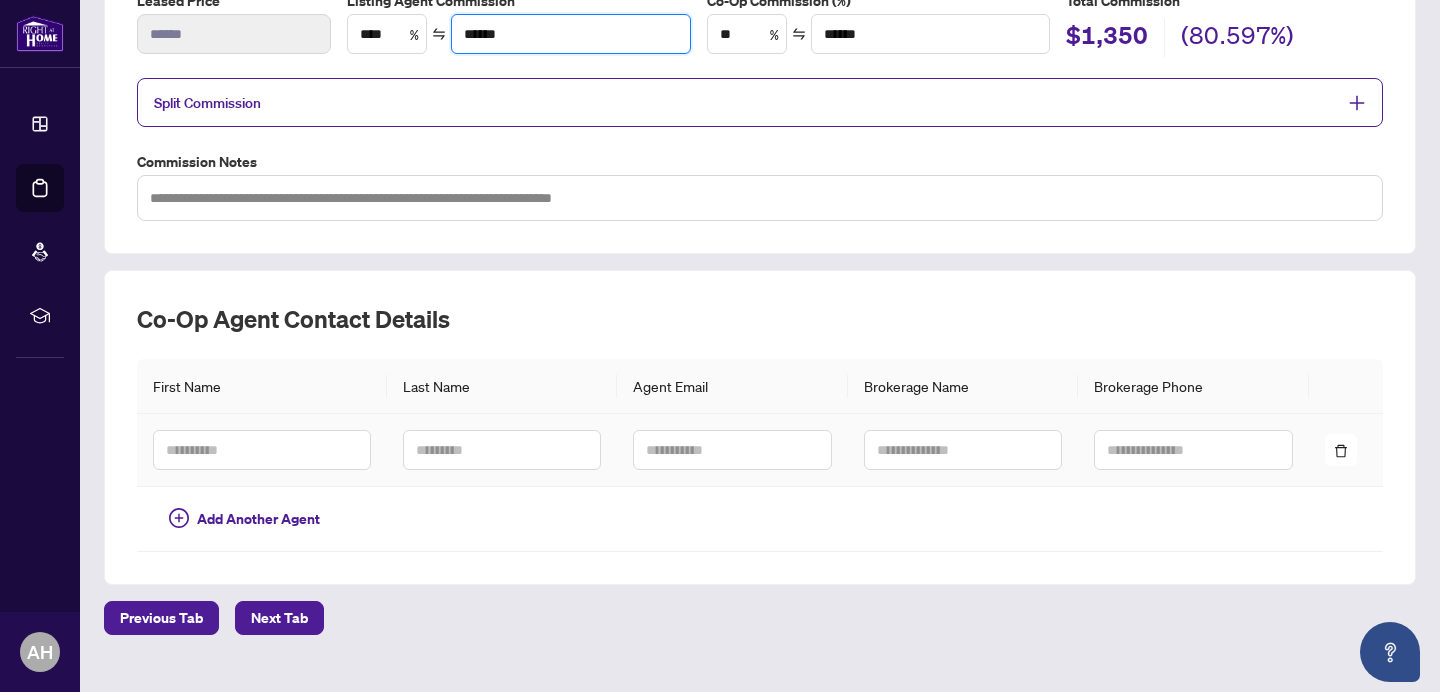 scroll, scrollTop: 383, scrollLeft: 0, axis: vertical 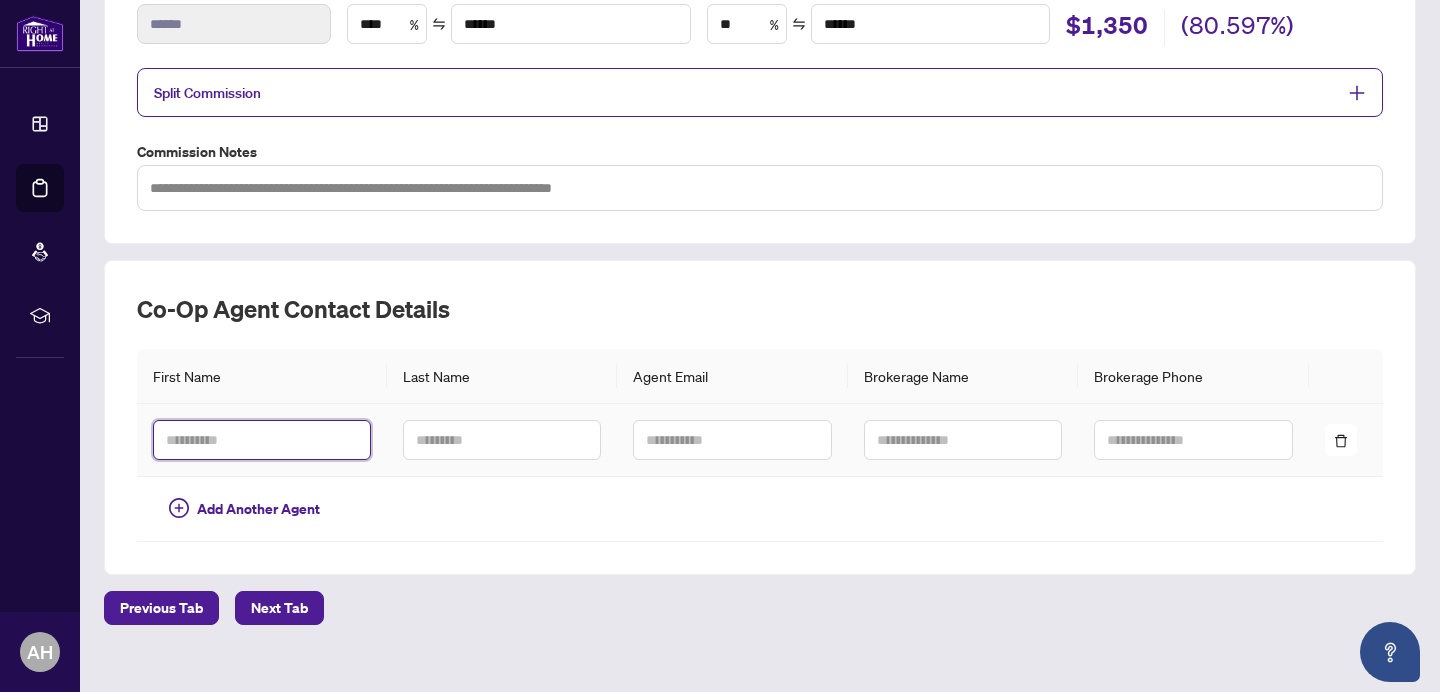 click at bounding box center (262, 440) 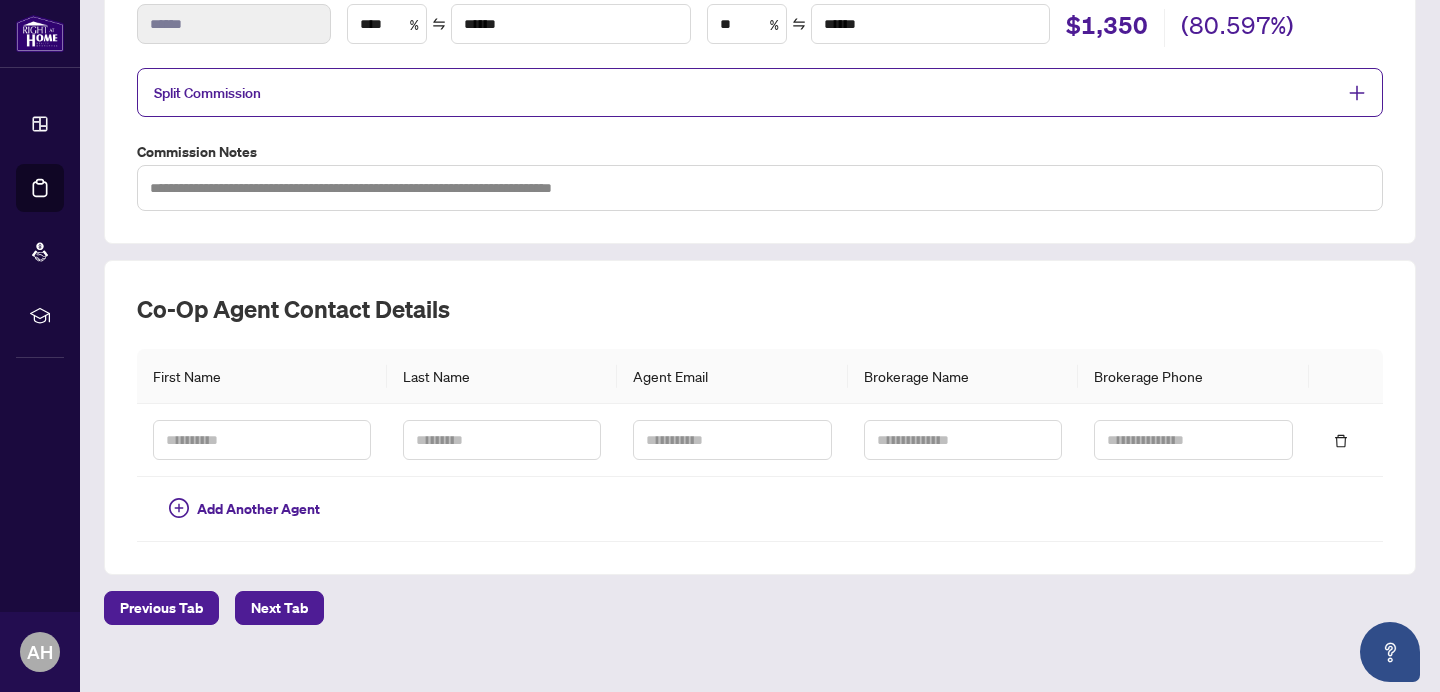 click on "Co-op Agent Contact Details" at bounding box center (760, 309) 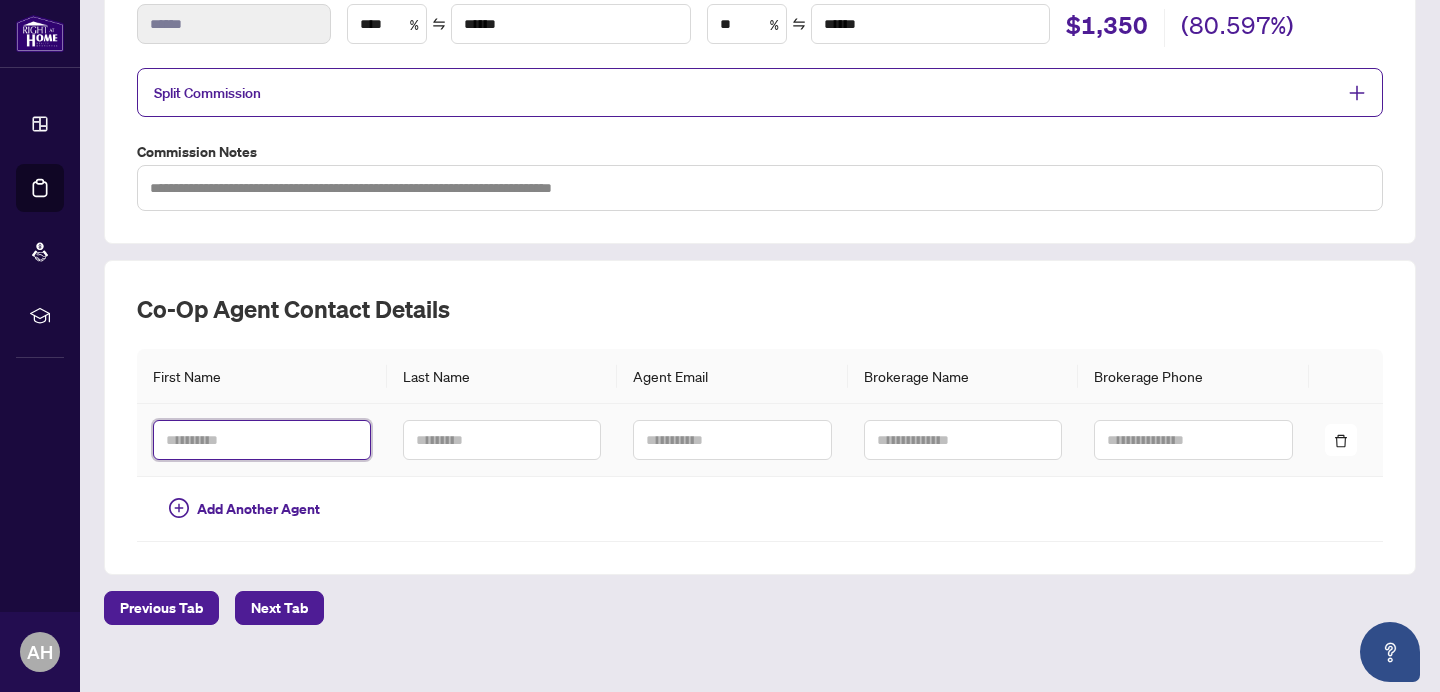 click at bounding box center [262, 440] 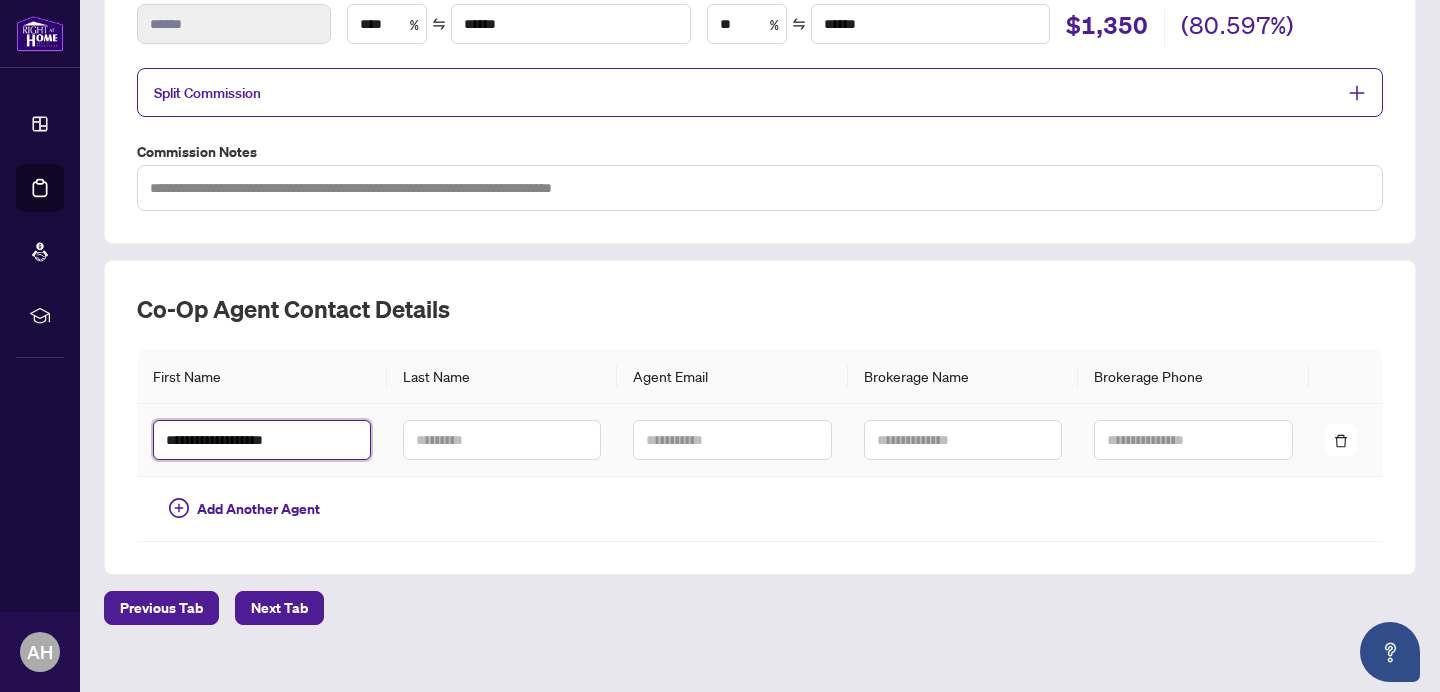 type on "**********" 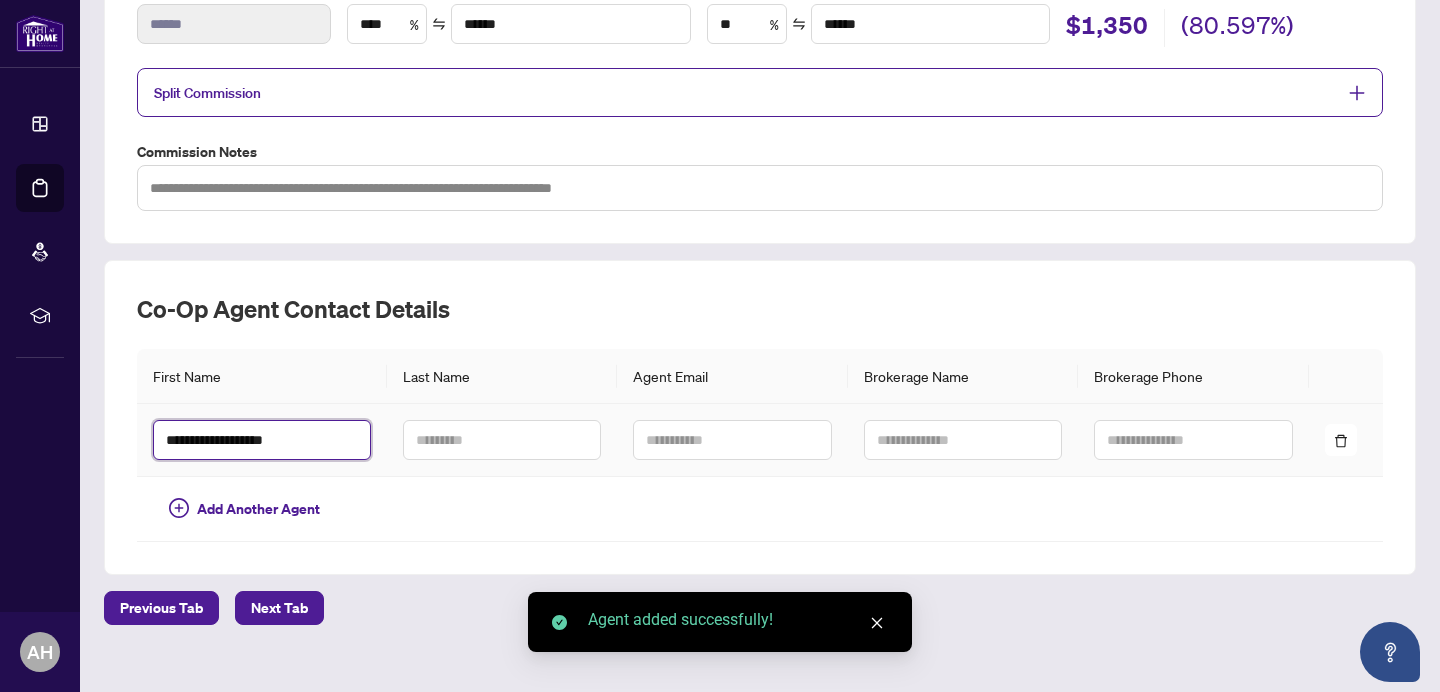 drag, startPoint x: 308, startPoint y: 438, endPoint x: 223, endPoint y: 436, distance: 85.02353 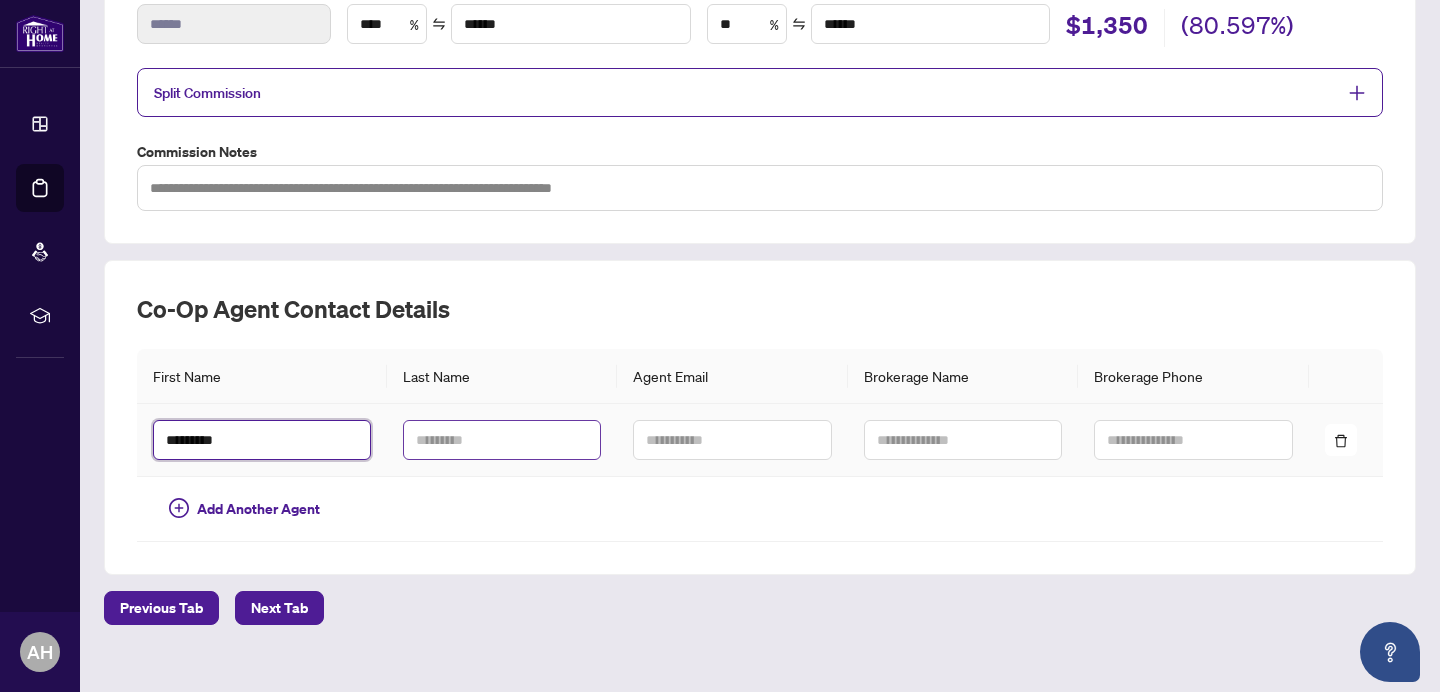 type on "*******" 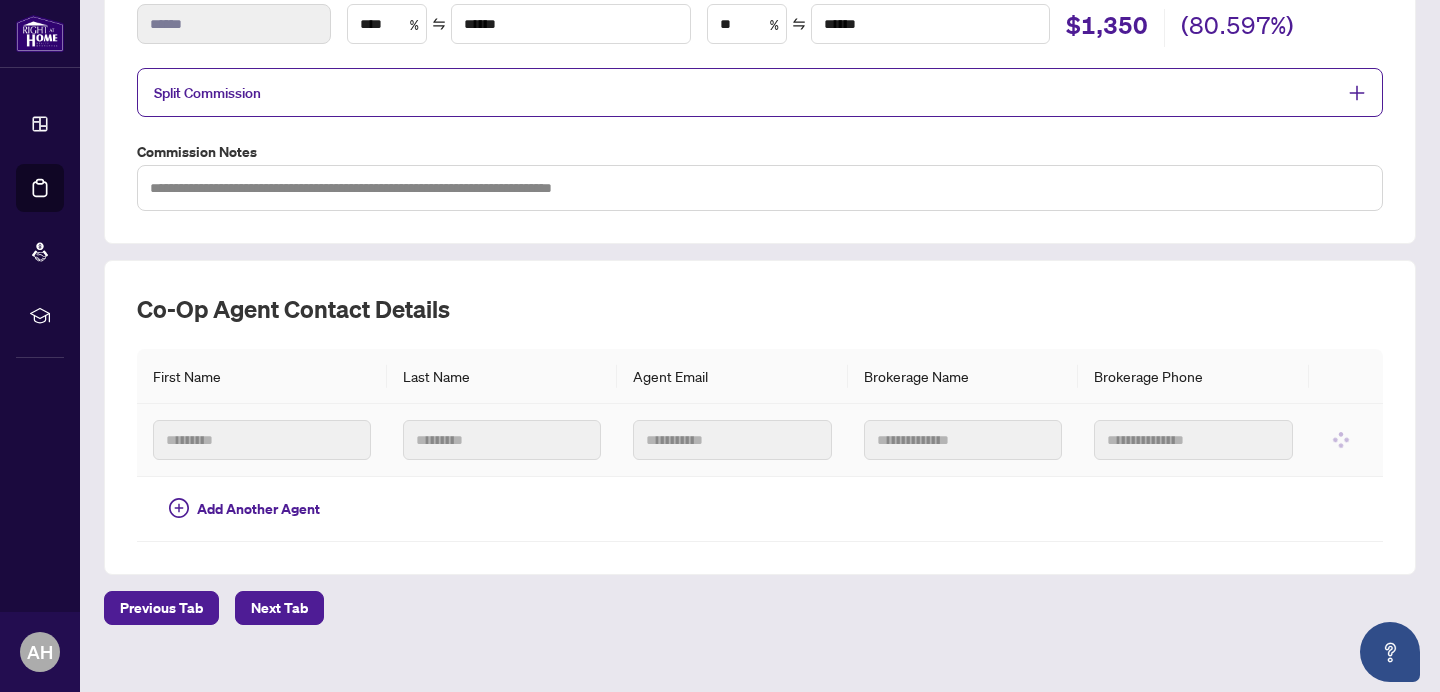 click at bounding box center [502, 440] 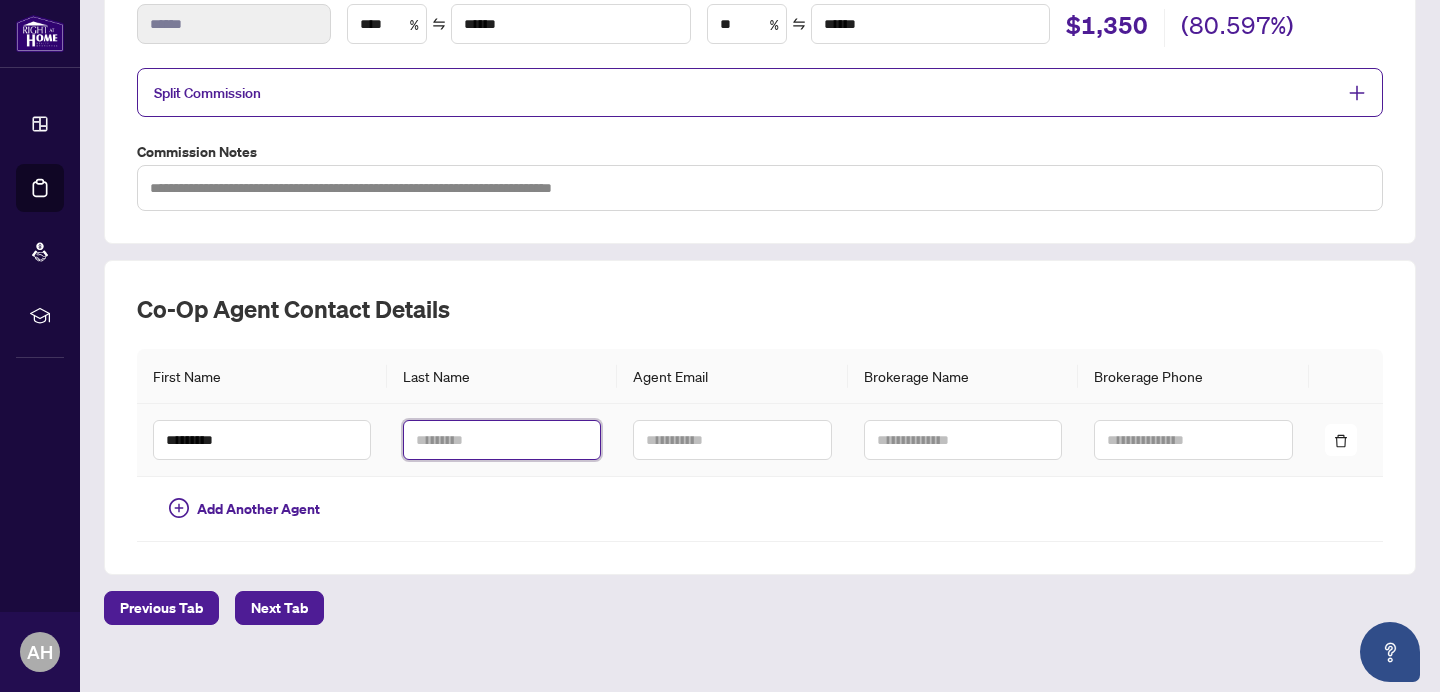 click at bounding box center (502, 440) 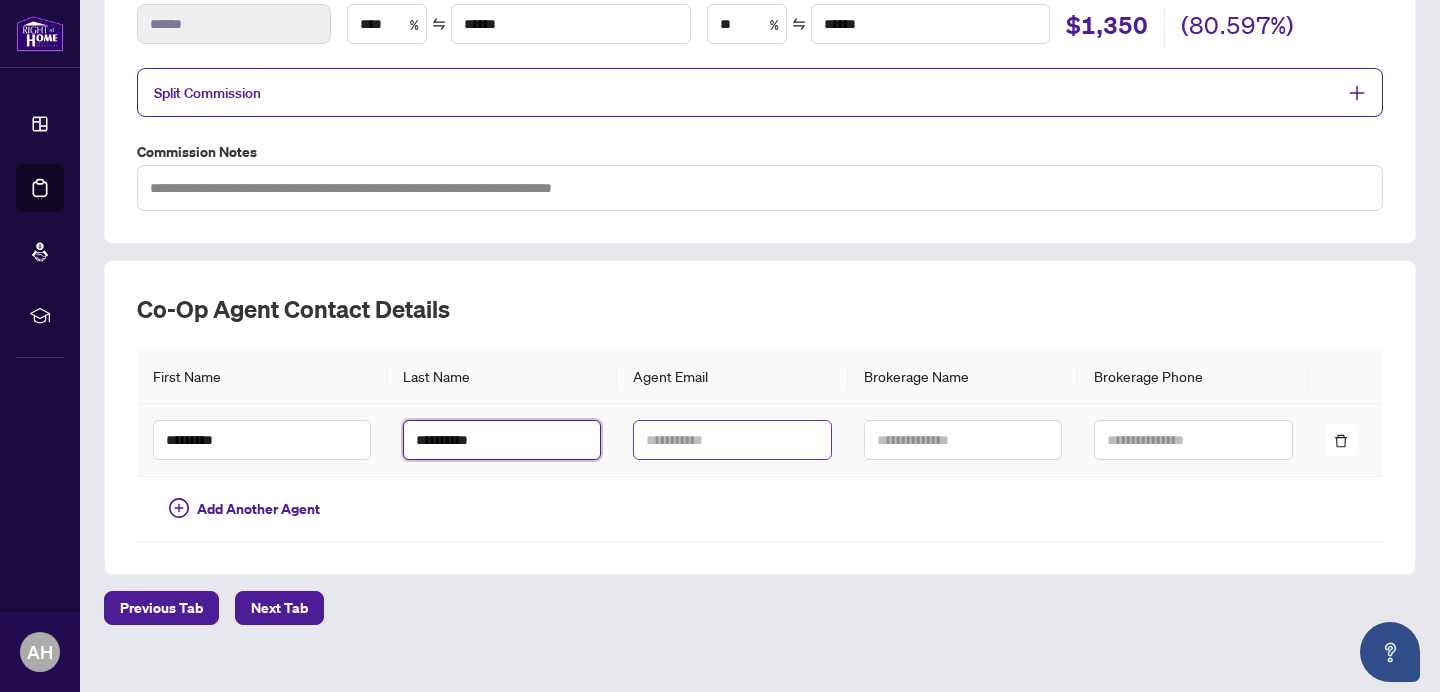 type on "**********" 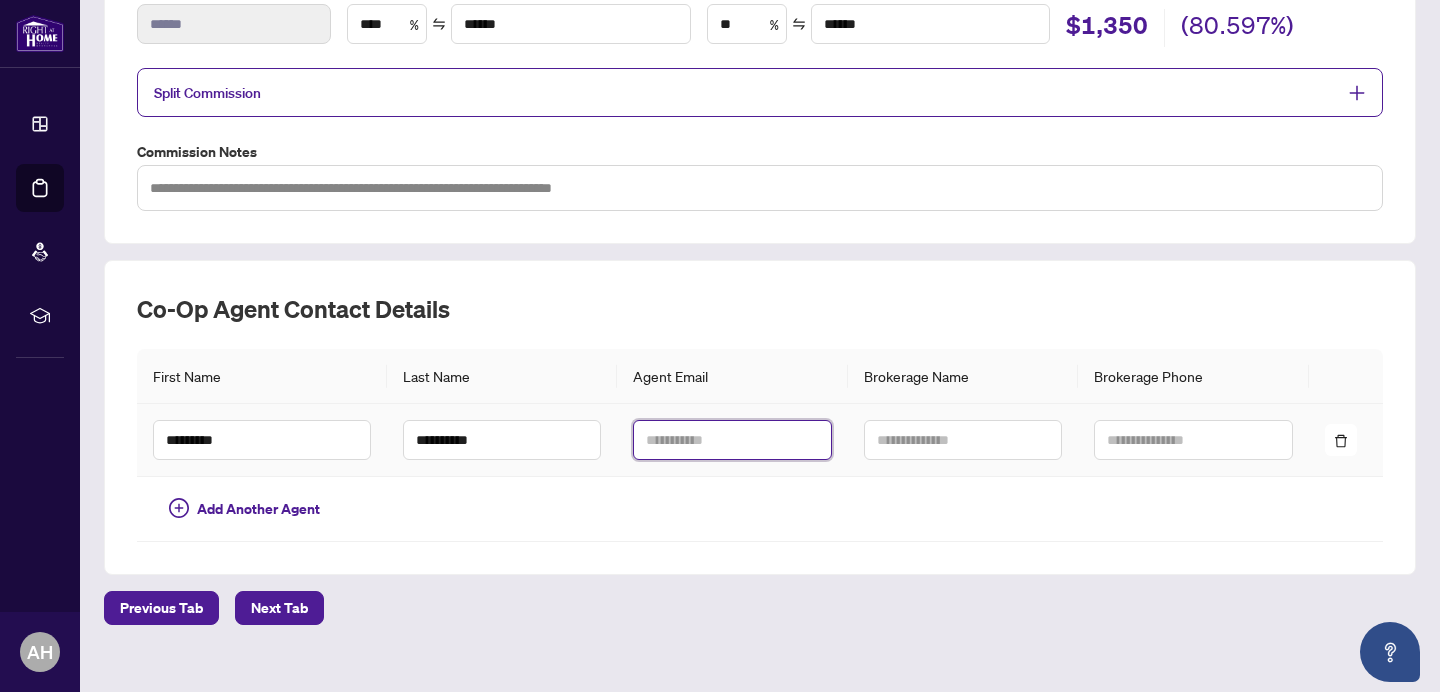 click at bounding box center (732, 440) 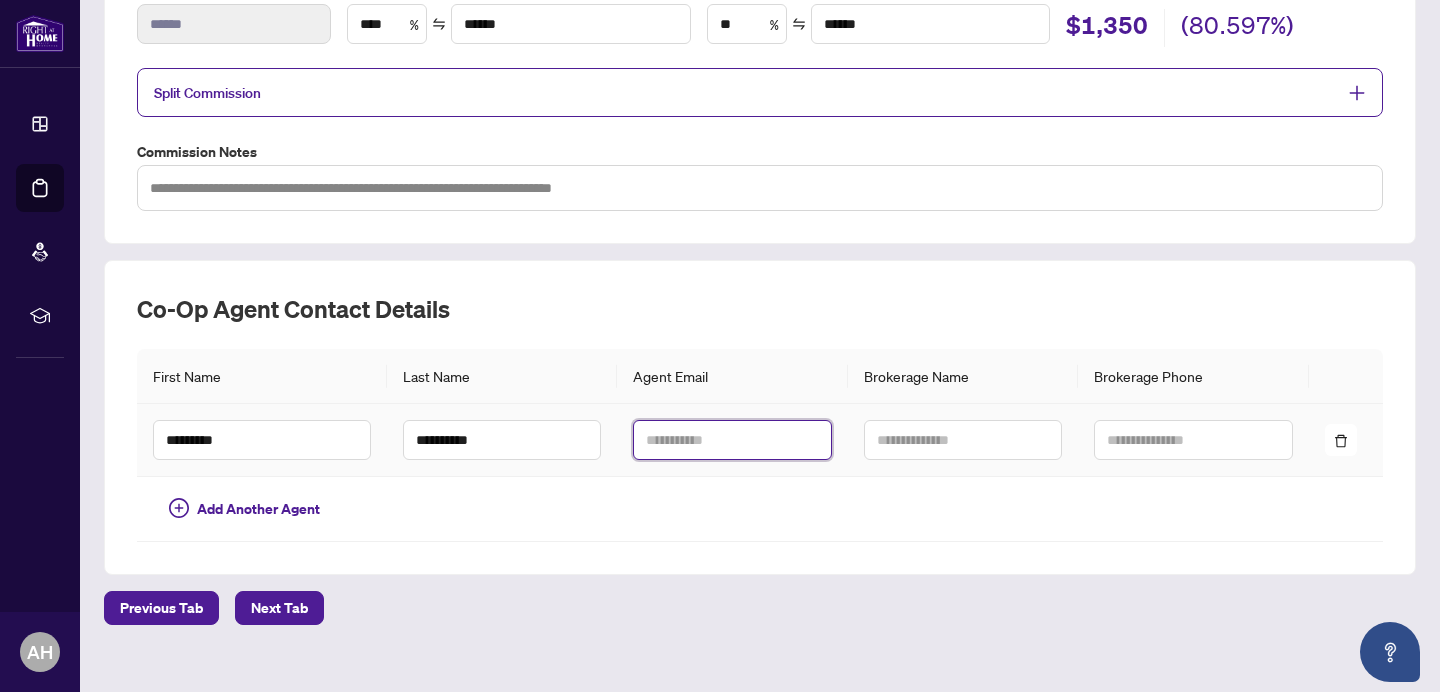 paste on "**********" 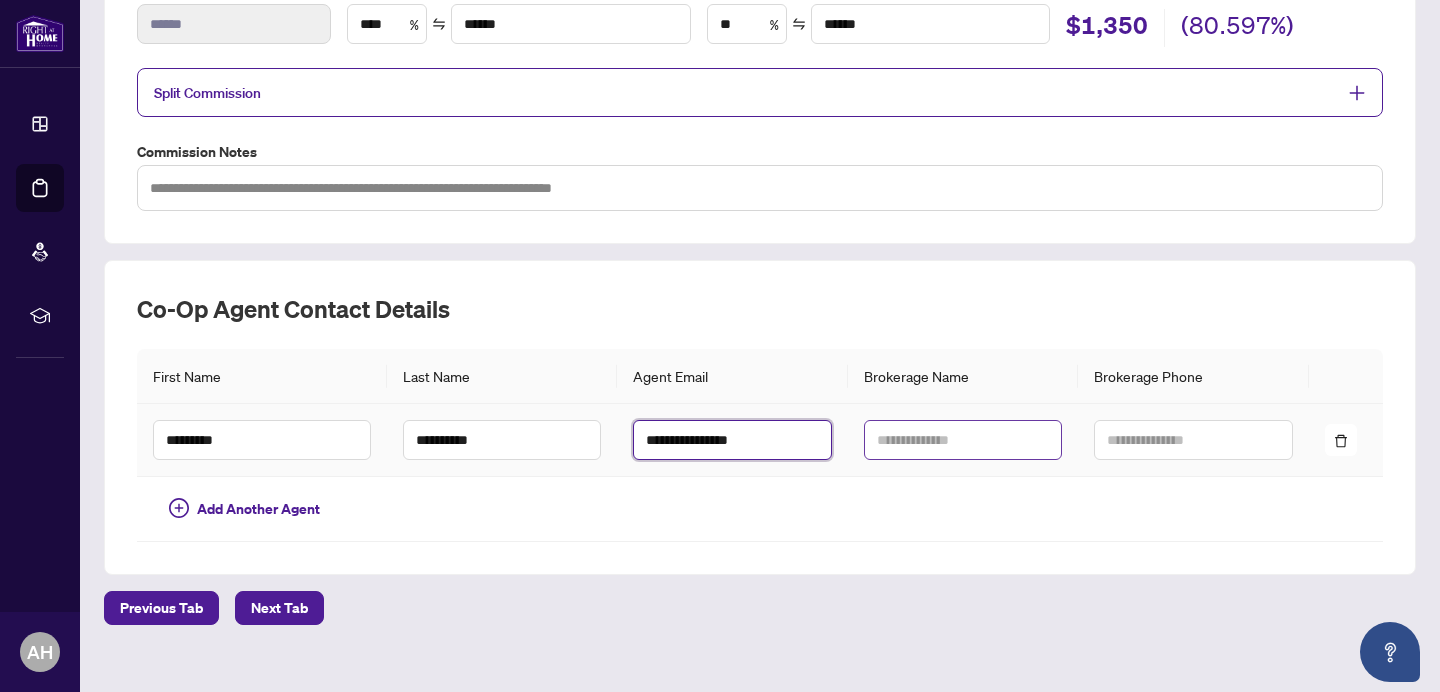 type on "**********" 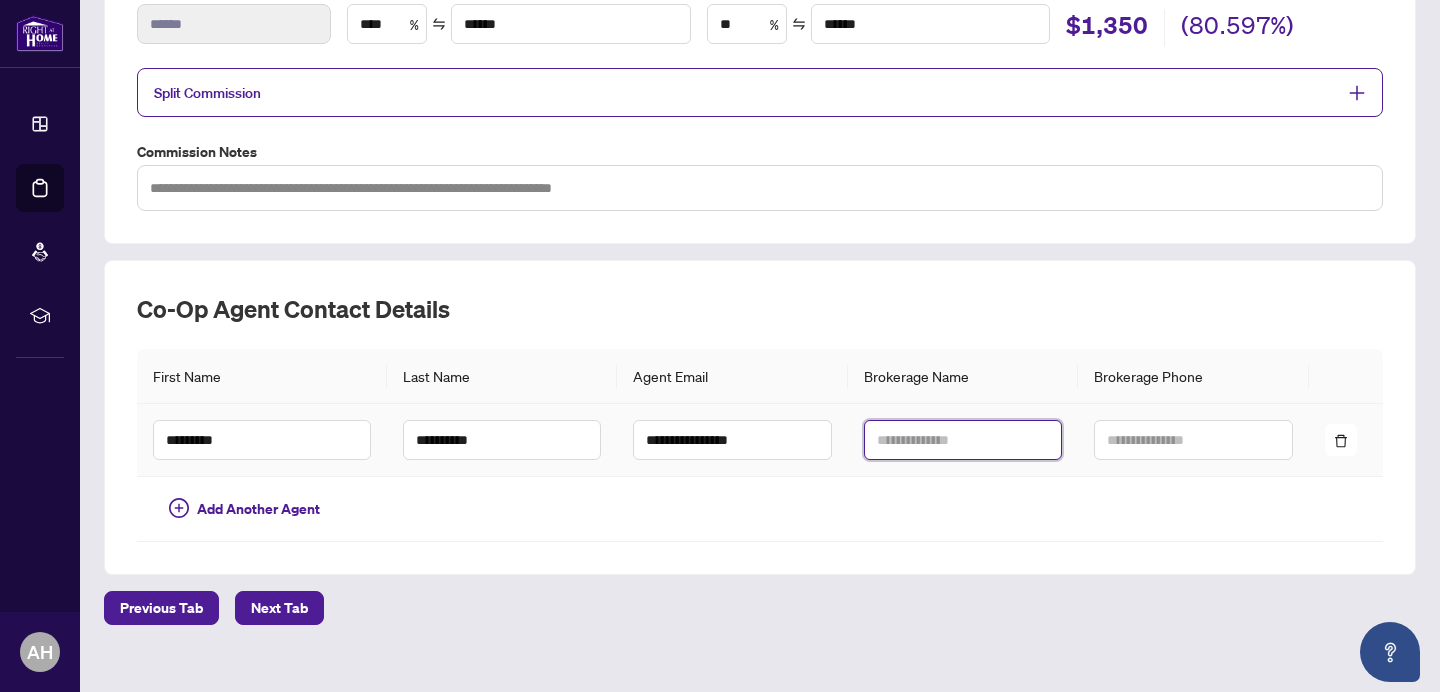 click at bounding box center [963, 440] 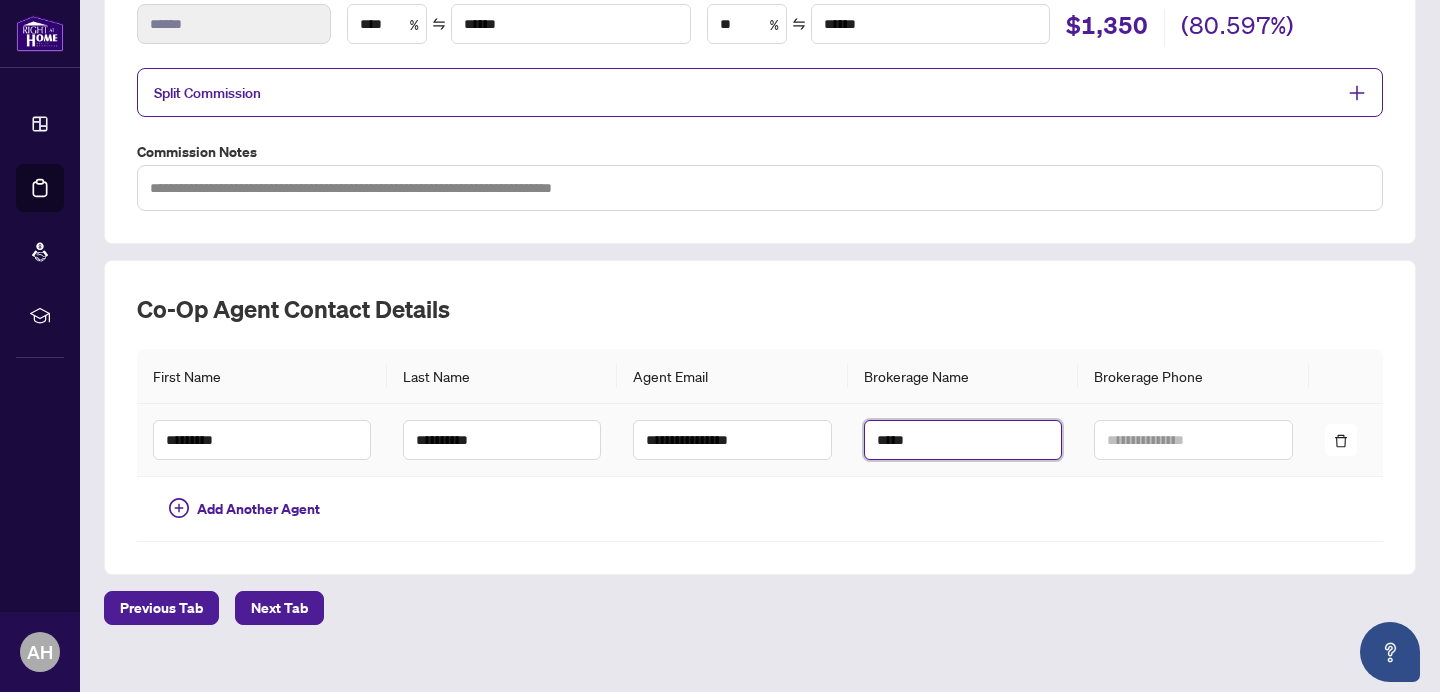 click on "****" at bounding box center (963, 440) 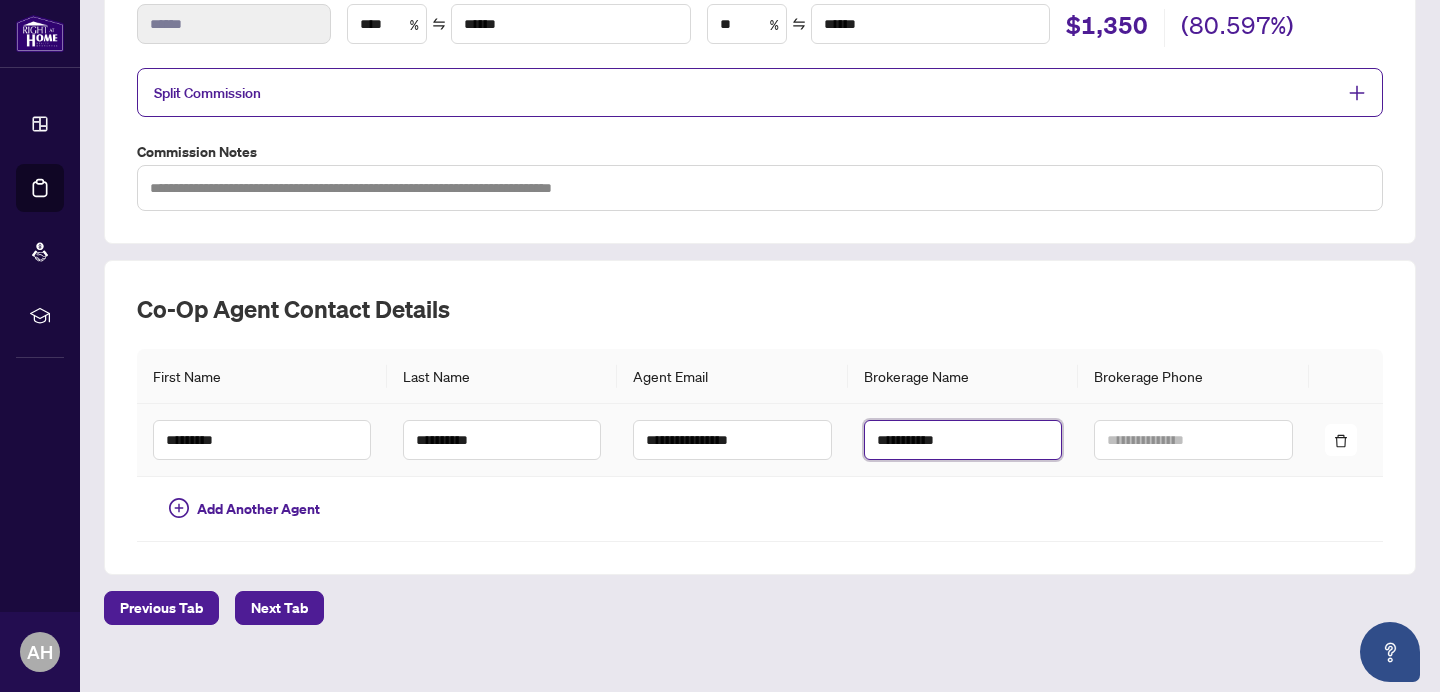 click on "**********" at bounding box center [963, 440] 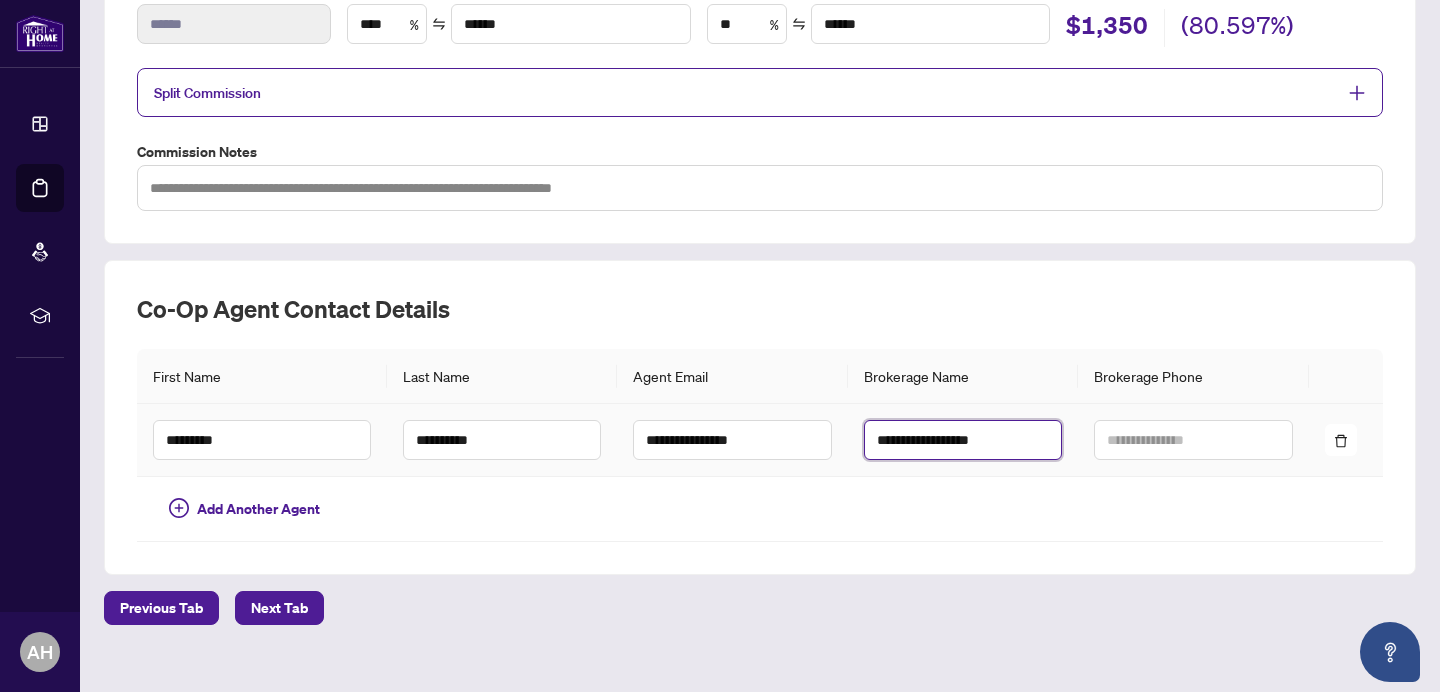 click on "**********" at bounding box center [963, 440] 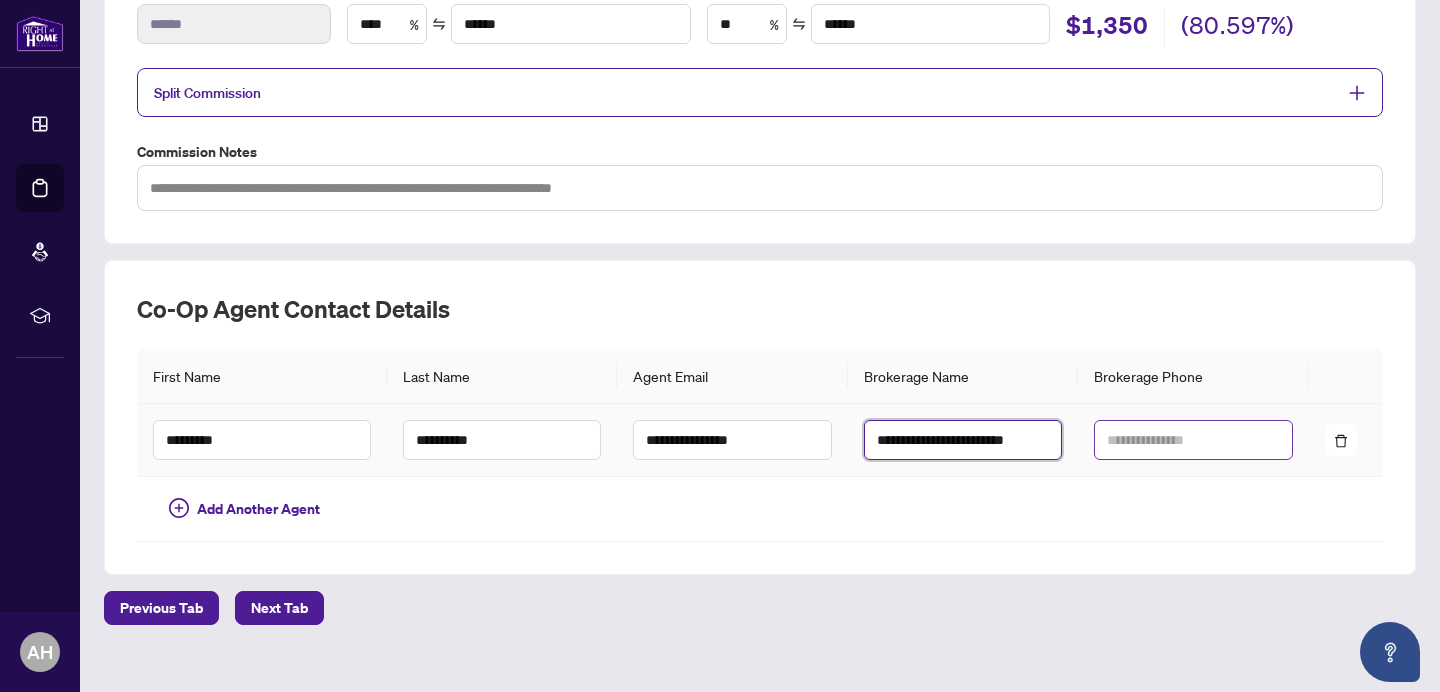 type on "**********" 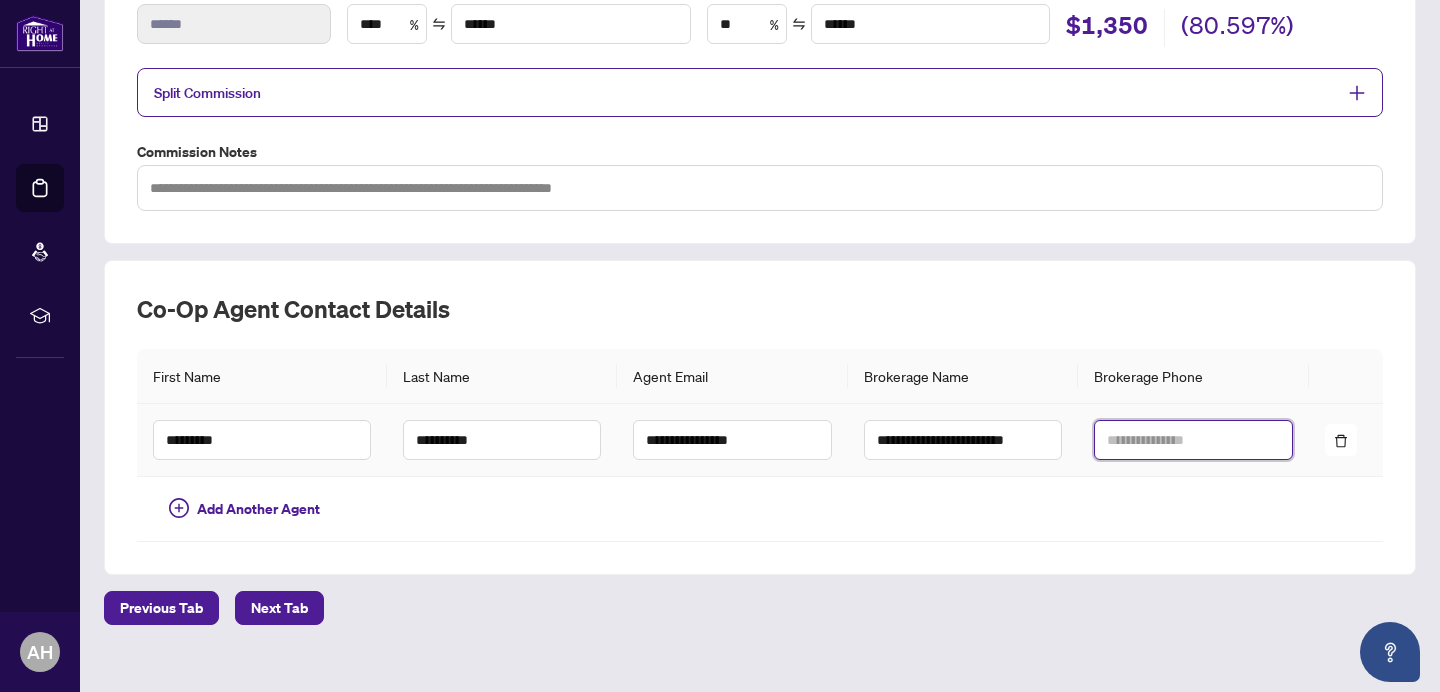 click at bounding box center [1193, 440] 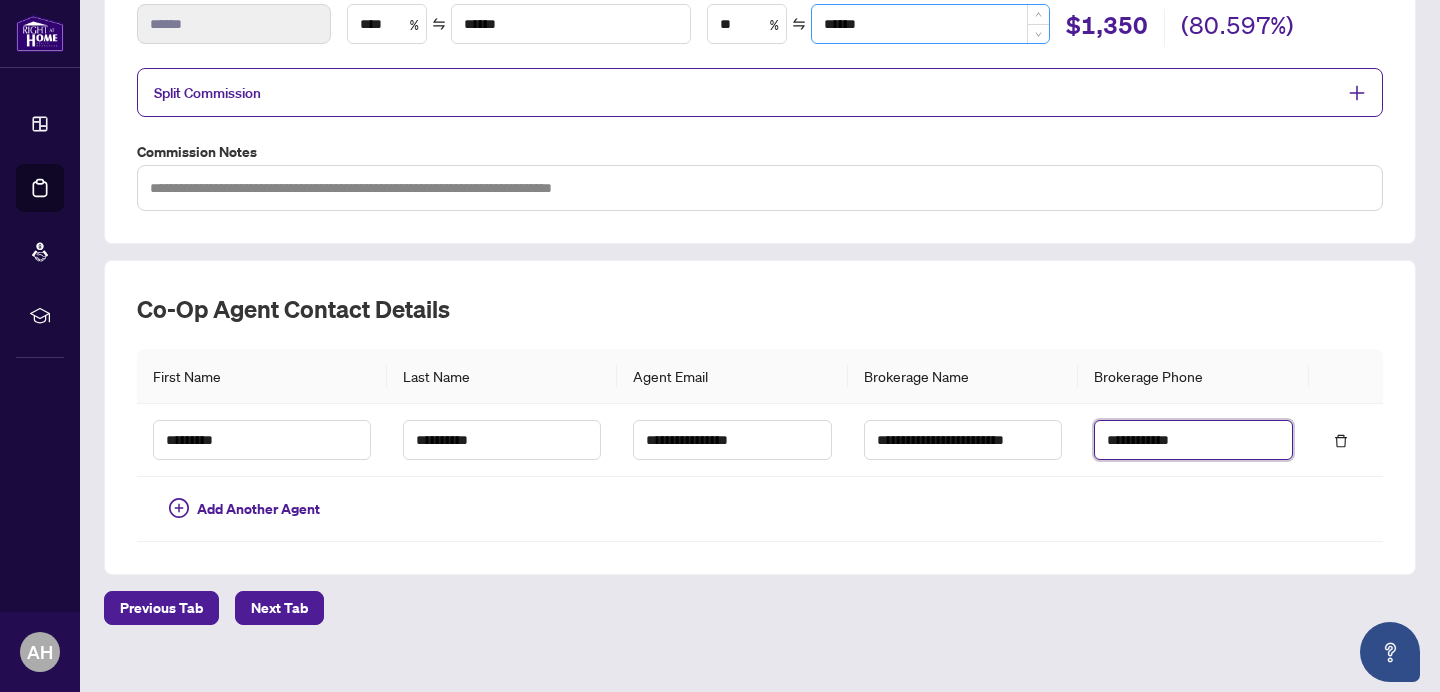 type on "**********" 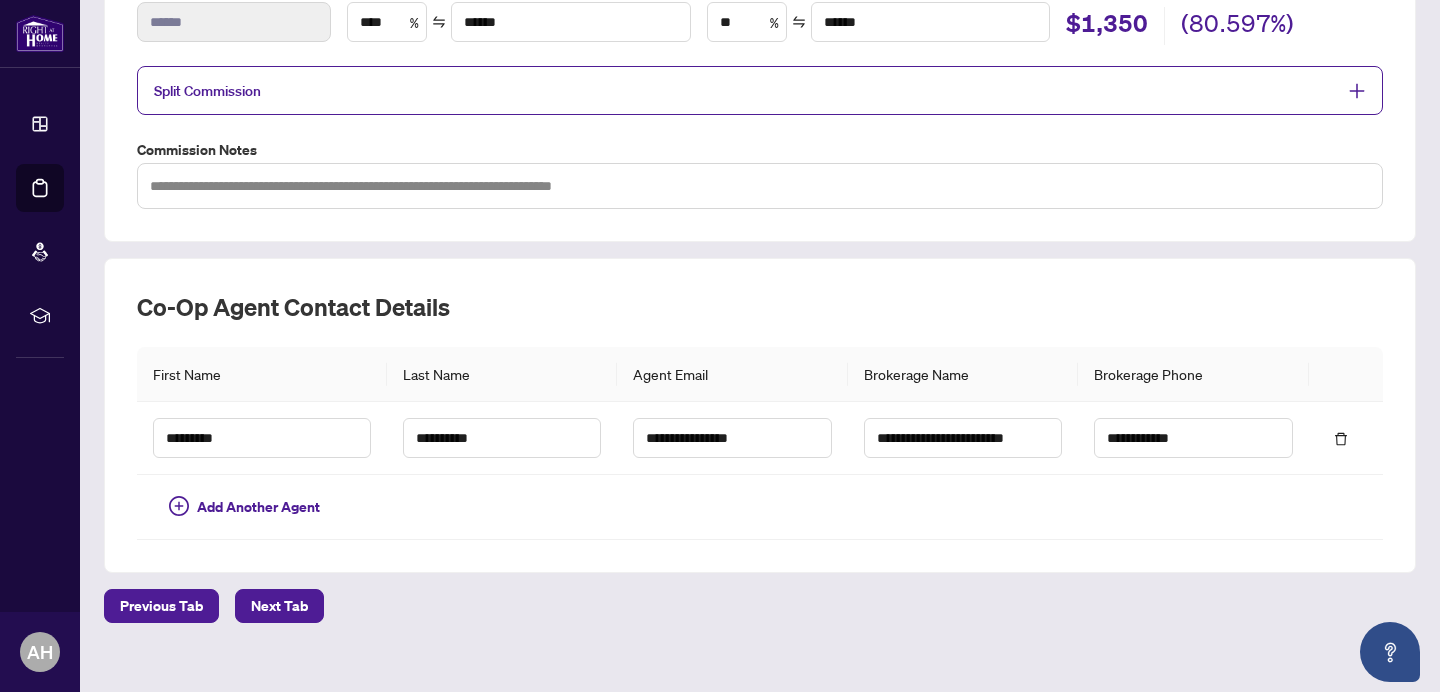 scroll, scrollTop: 407, scrollLeft: 0, axis: vertical 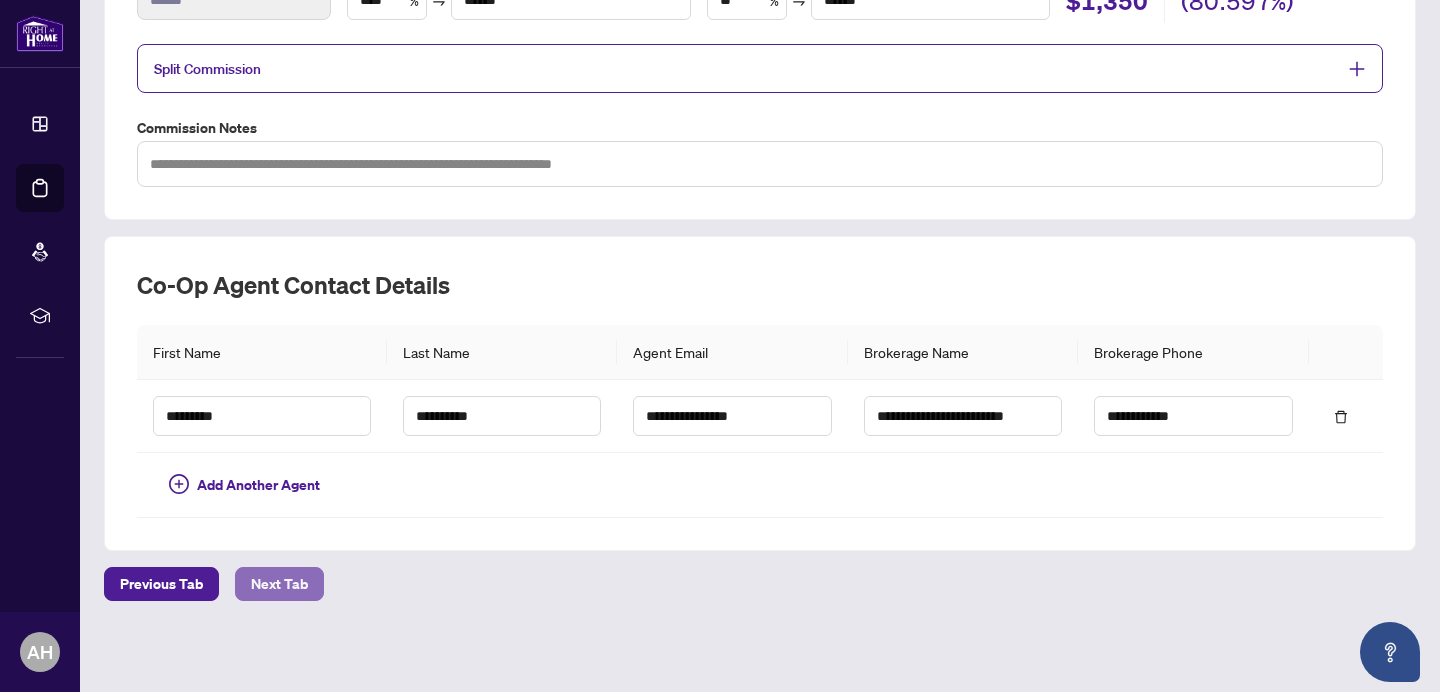 click on "Next Tab" at bounding box center [279, 584] 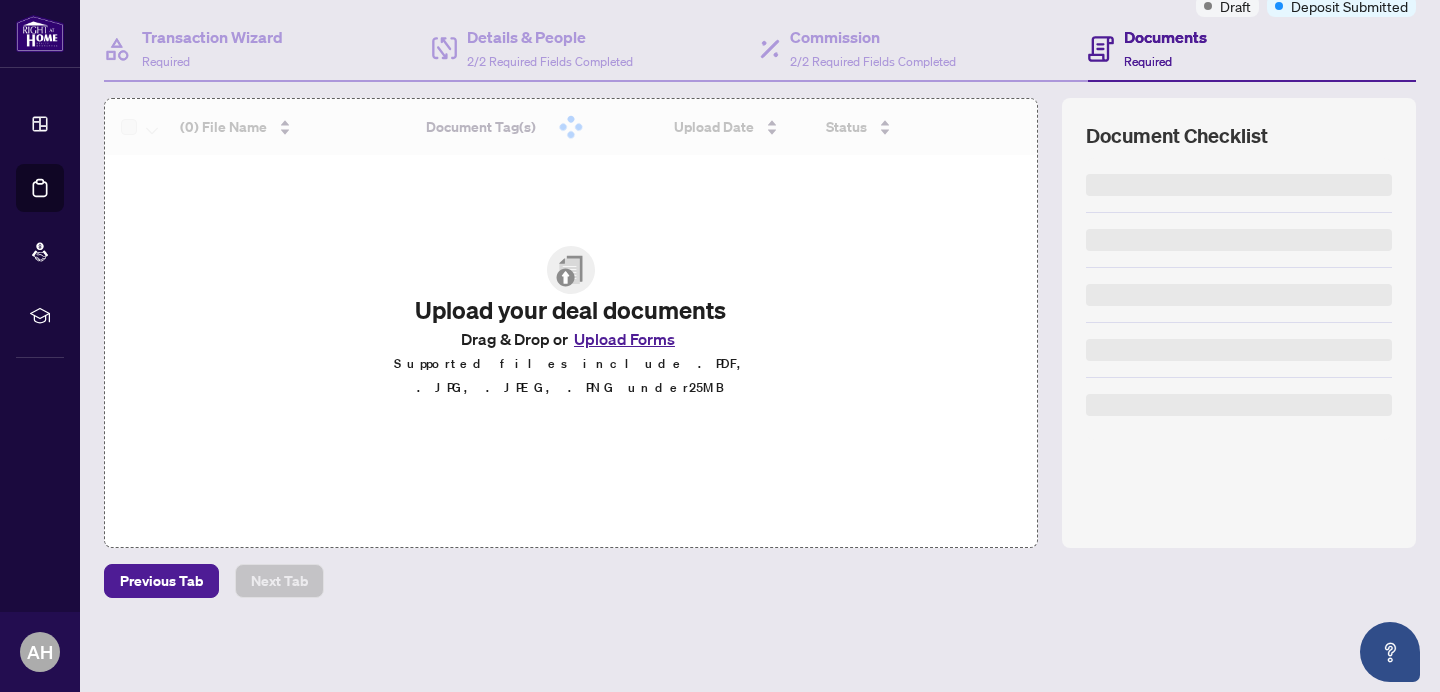 scroll, scrollTop: 0, scrollLeft: 0, axis: both 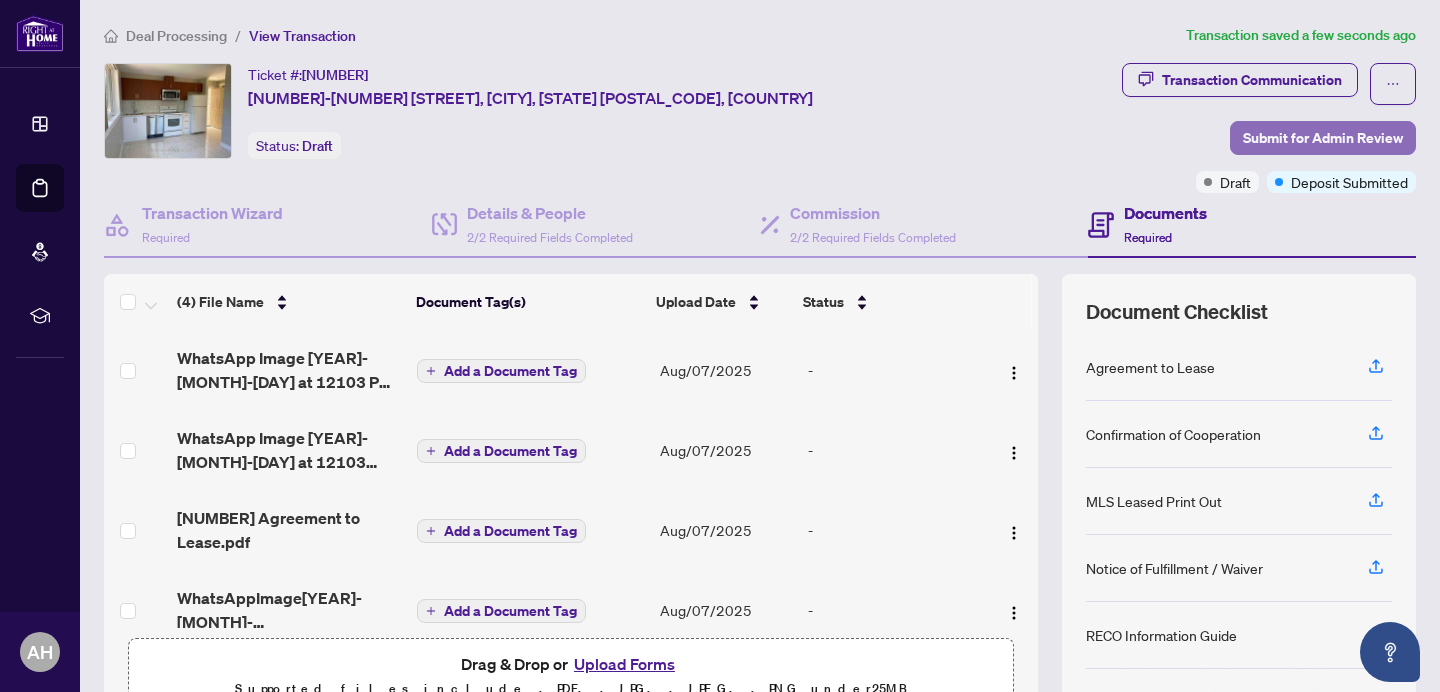 click on "Submit for Admin Review" at bounding box center [1323, 138] 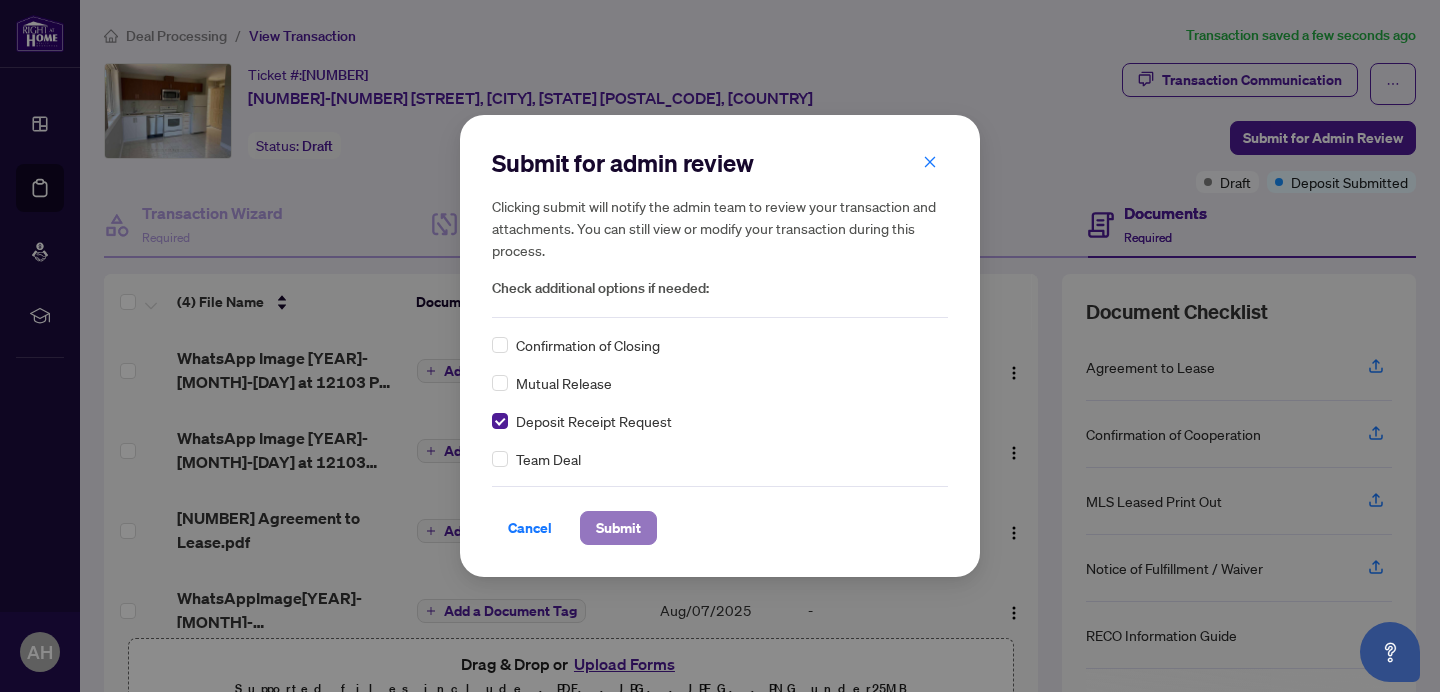 click on "Submit" at bounding box center (618, 528) 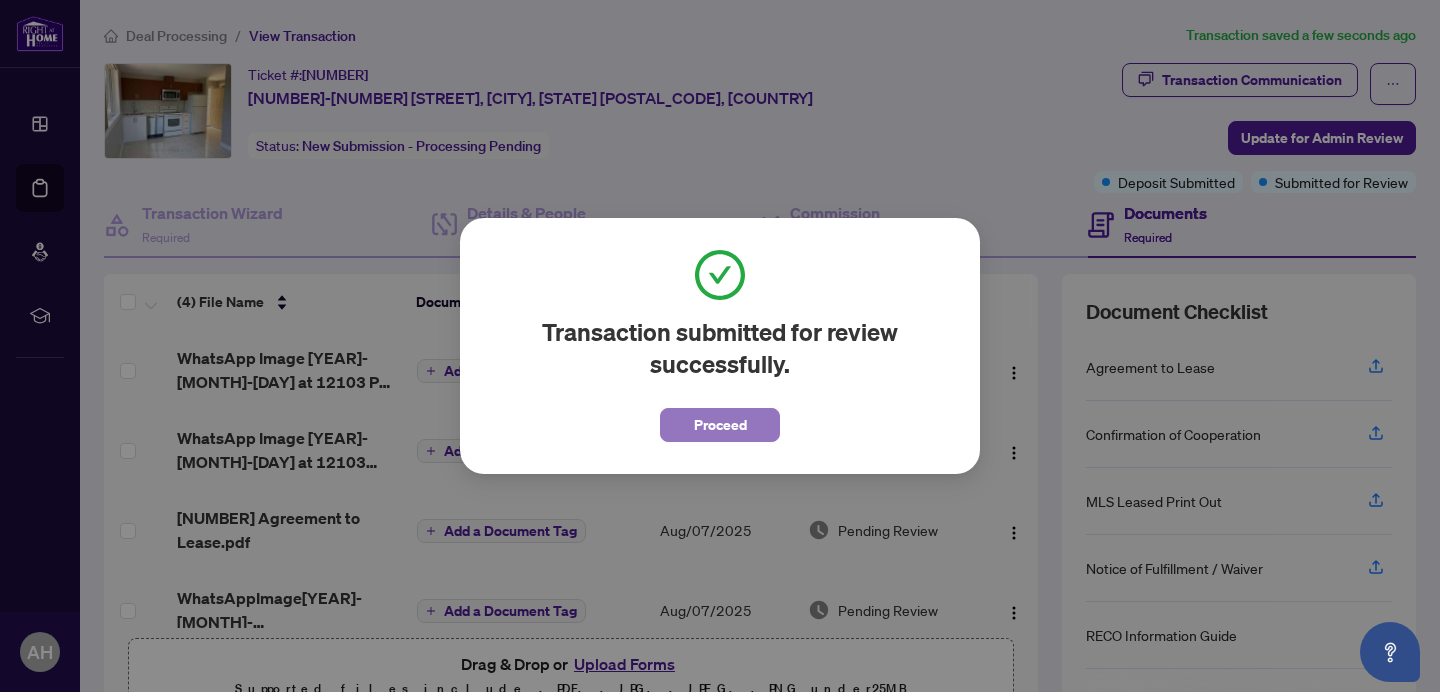 click on "Proceed" at bounding box center (720, 425) 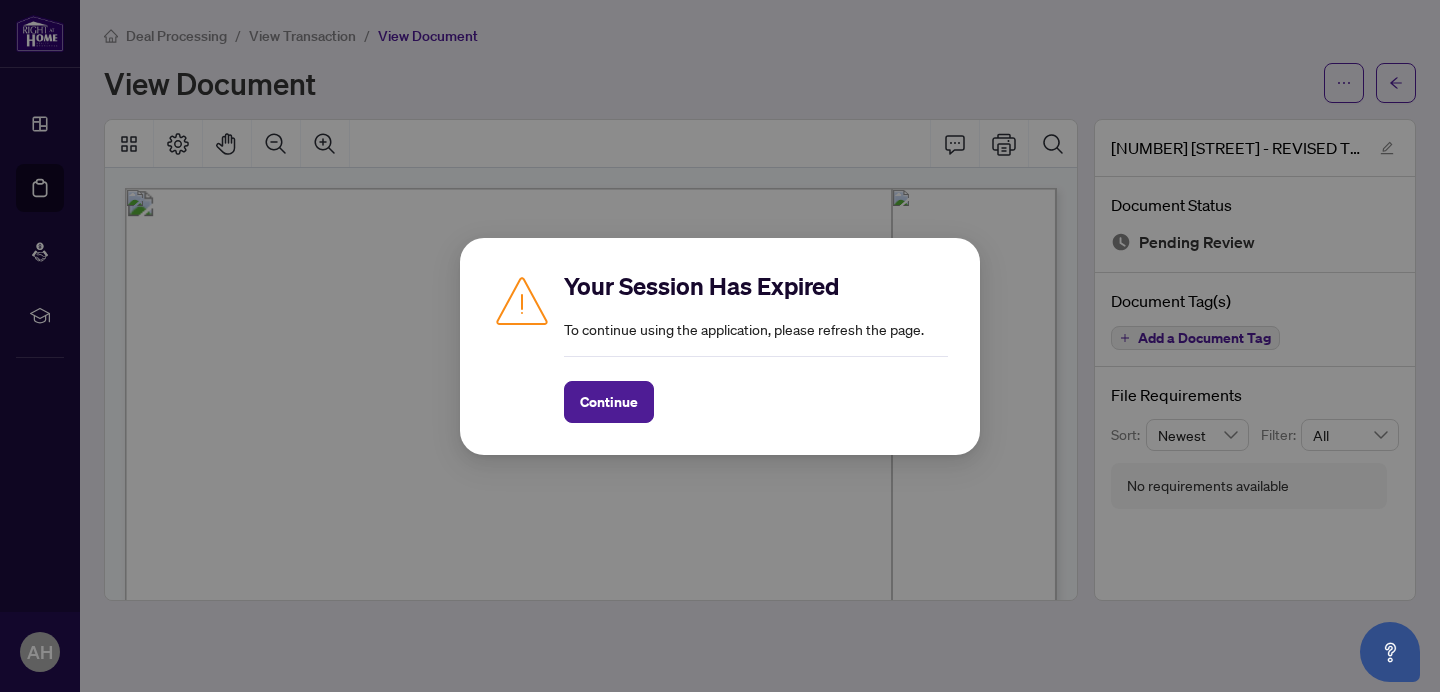 click on "Continue" at bounding box center [609, 402] 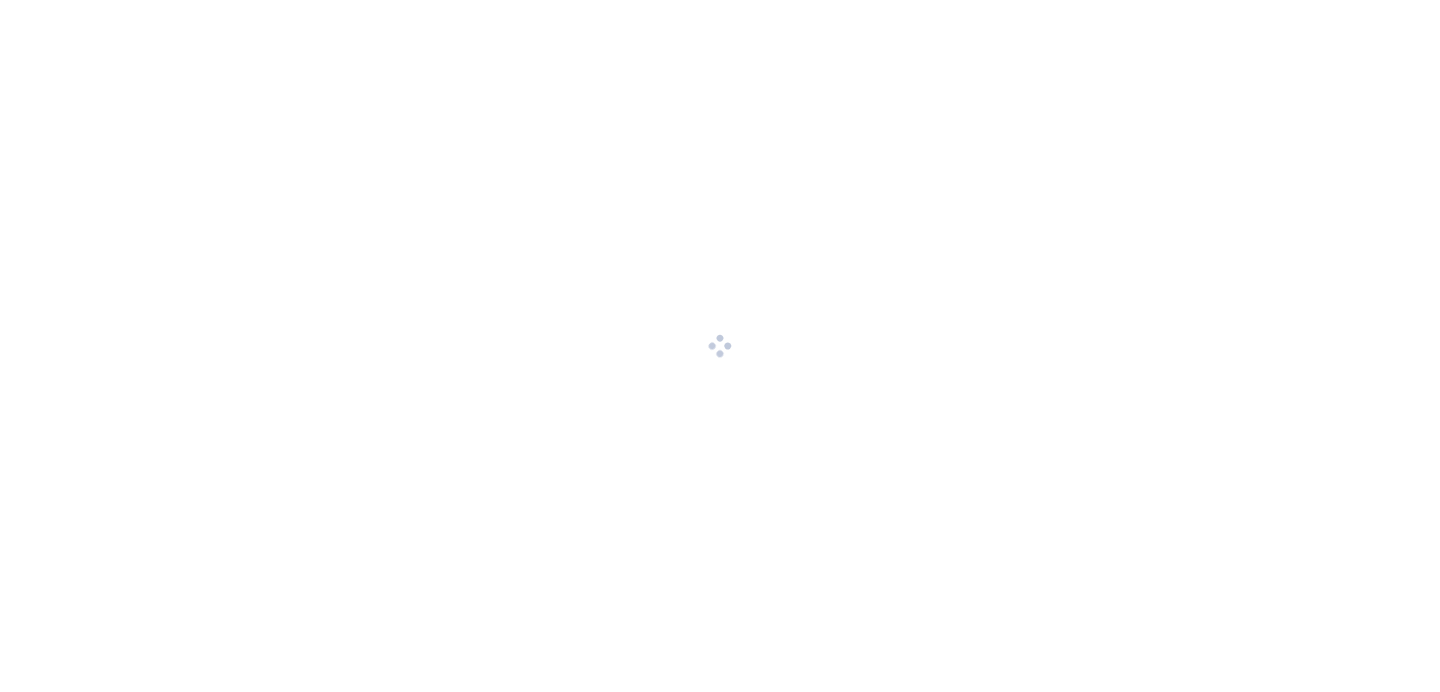 scroll, scrollTop: 0, scrollLeft: 0, axis: both 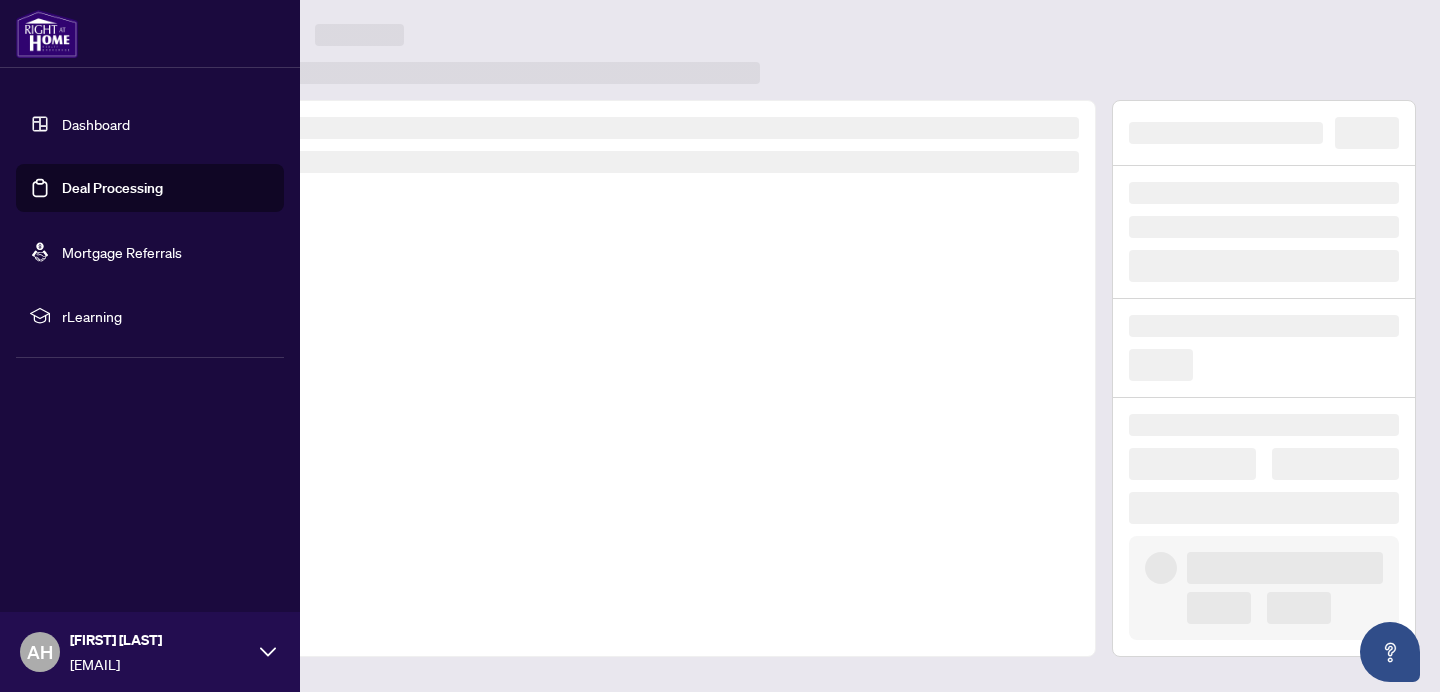click on "Dashboard" at bounding box center (96, 124) 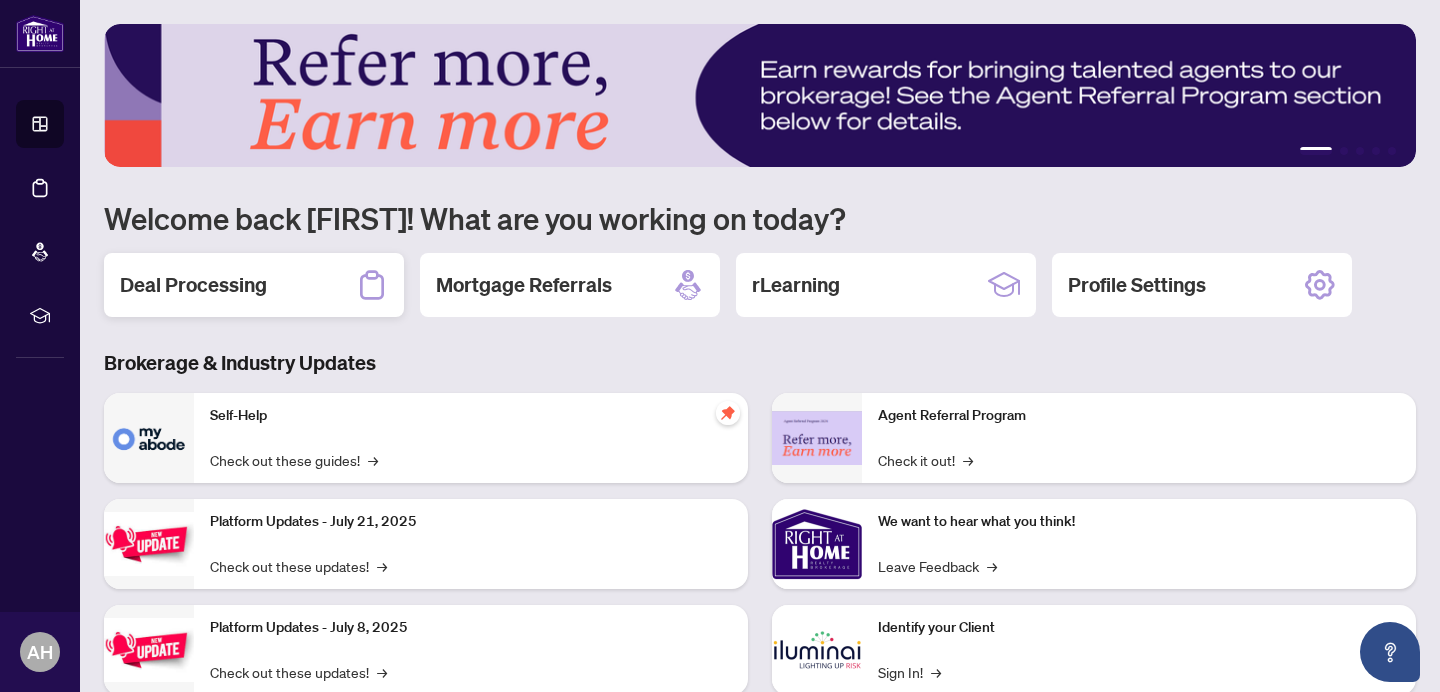 click on "Deal Processing" at bounding box center (193, 285) 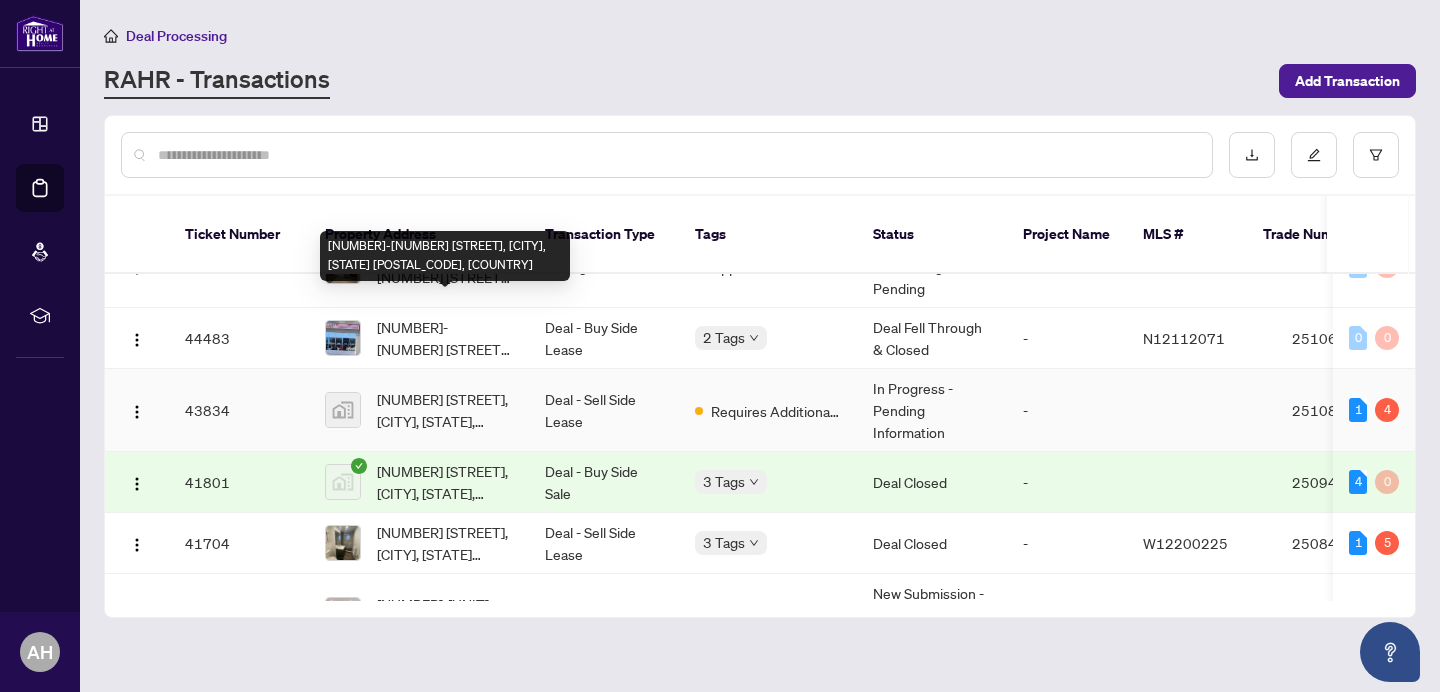 scroll, scrollTop: 1630, scrollLeft: 0, axis: vertical 